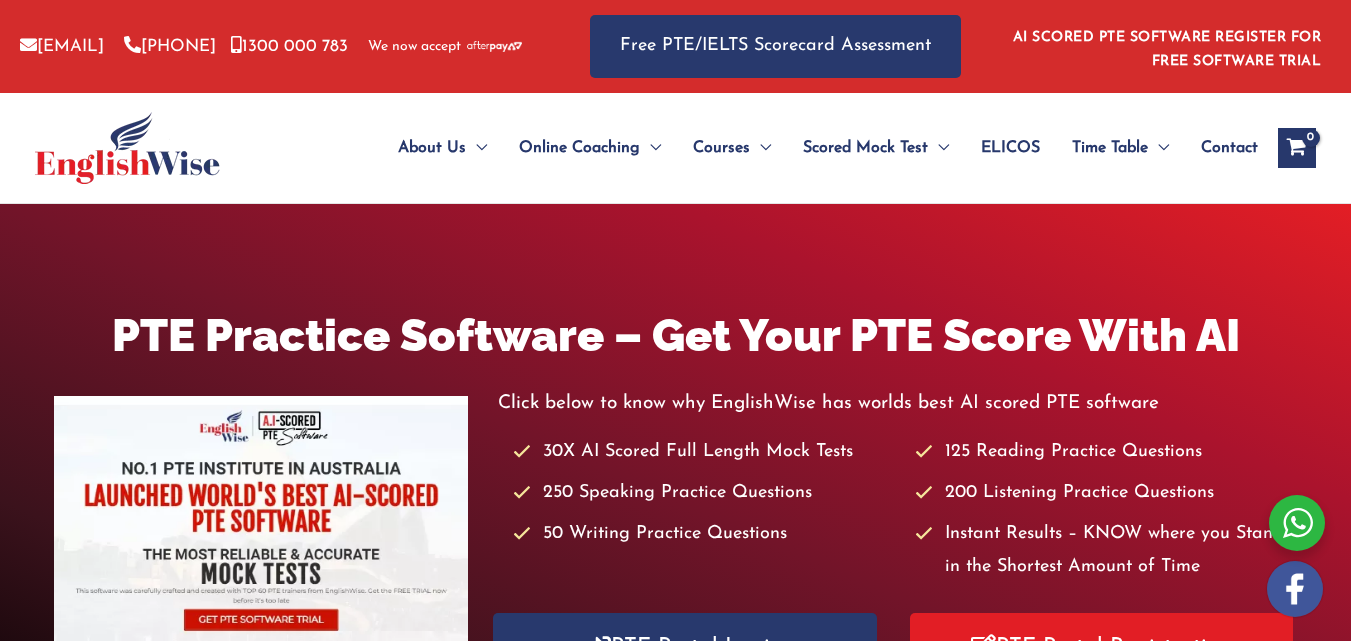 click on "PTE Portal Login" at bounding box center (684, 647) 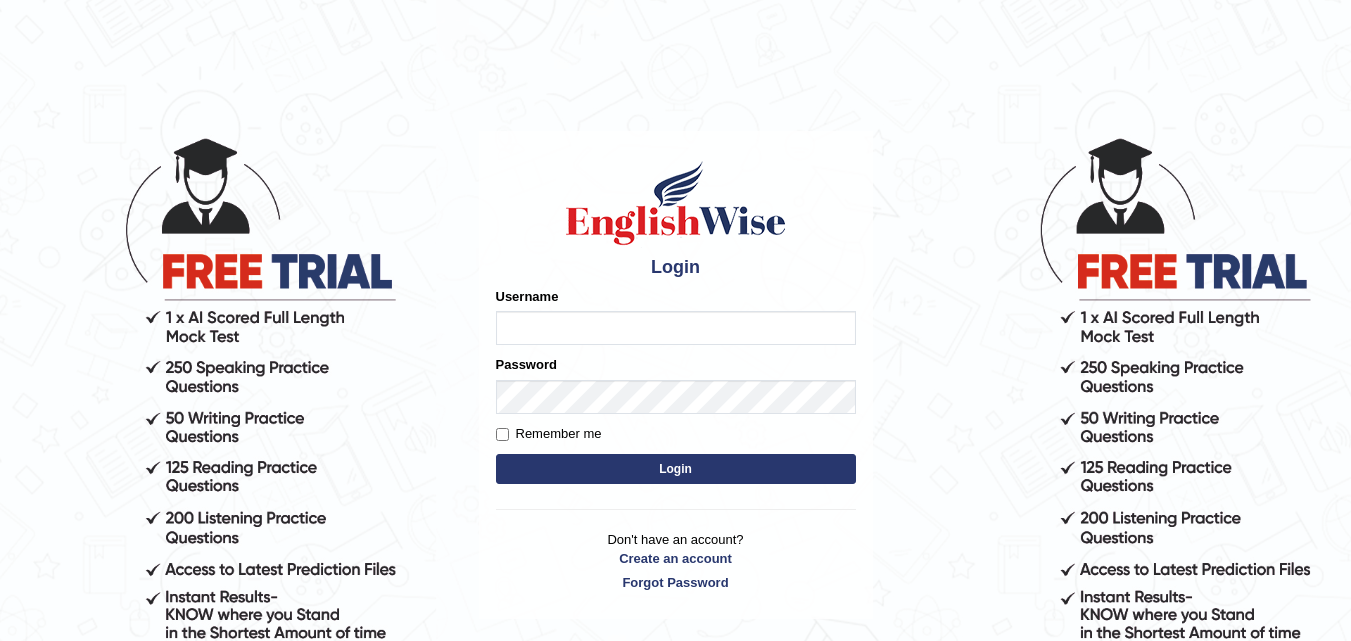 scroll, scrollTop: 0, scrollLeft: 0, axis: both 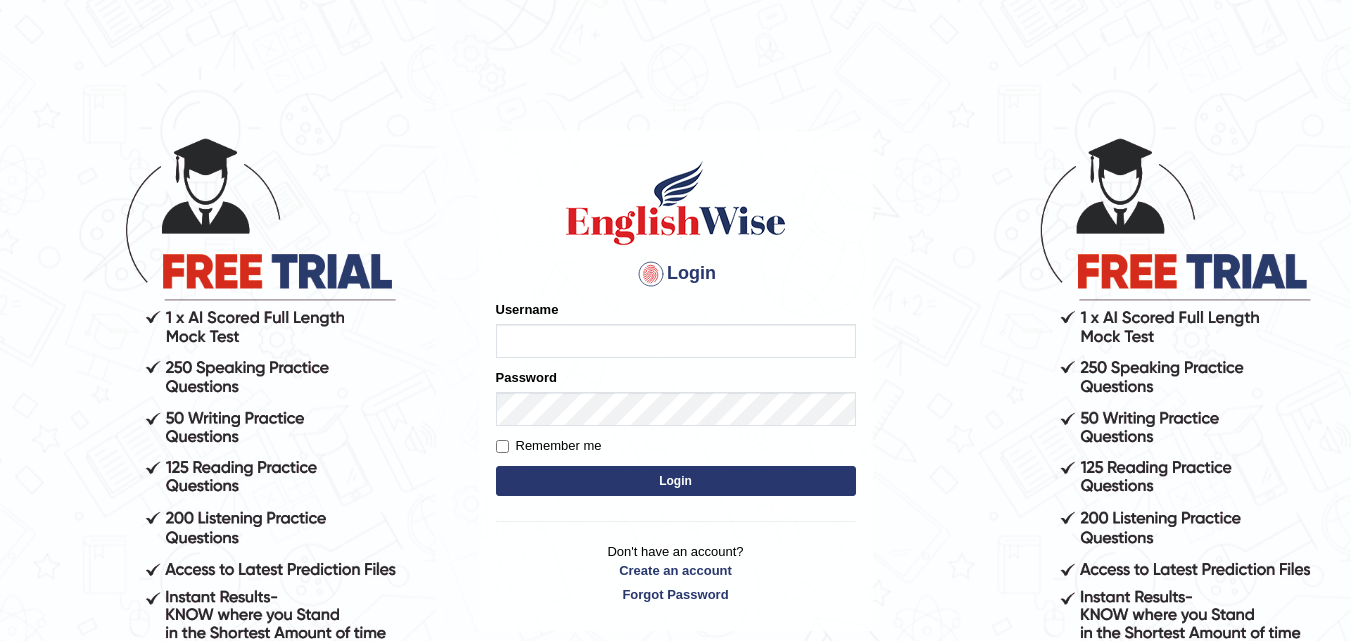 click on "Username" at bounding box center (676, 341) 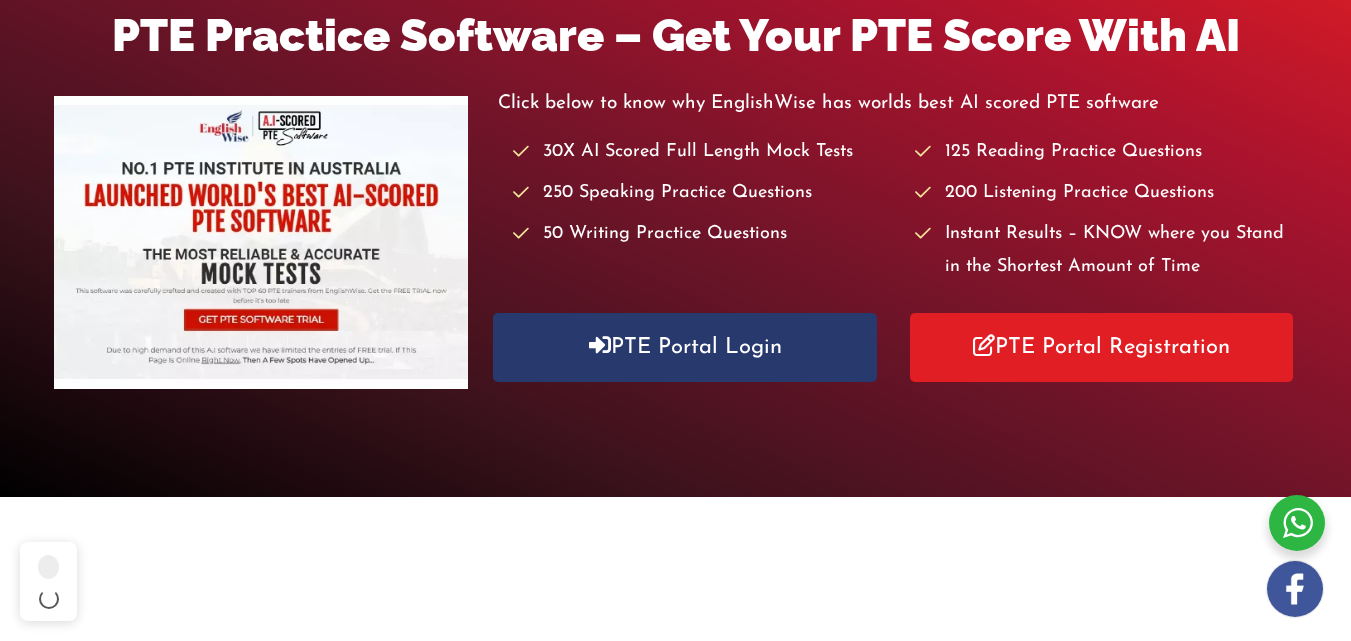 scroll, scrollTop: 300, scrollLeft: 0, axis: vertical 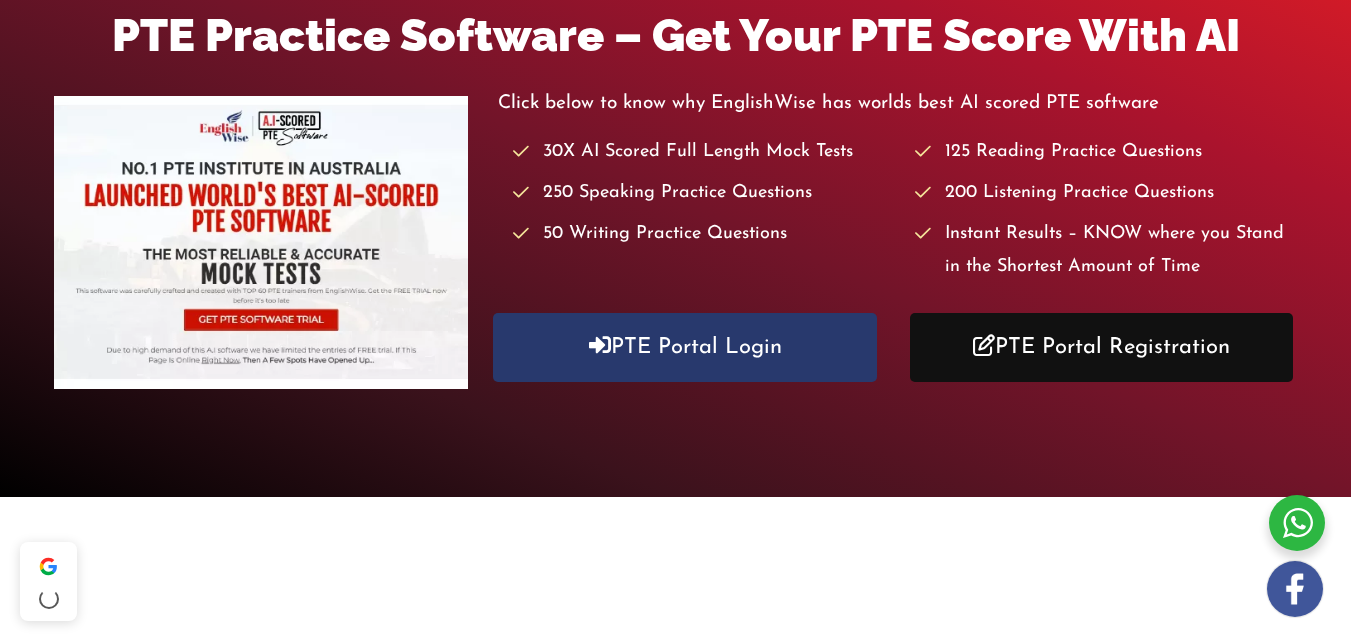 click on "PTE Portal Registration" at bounding box center (1101, 347) 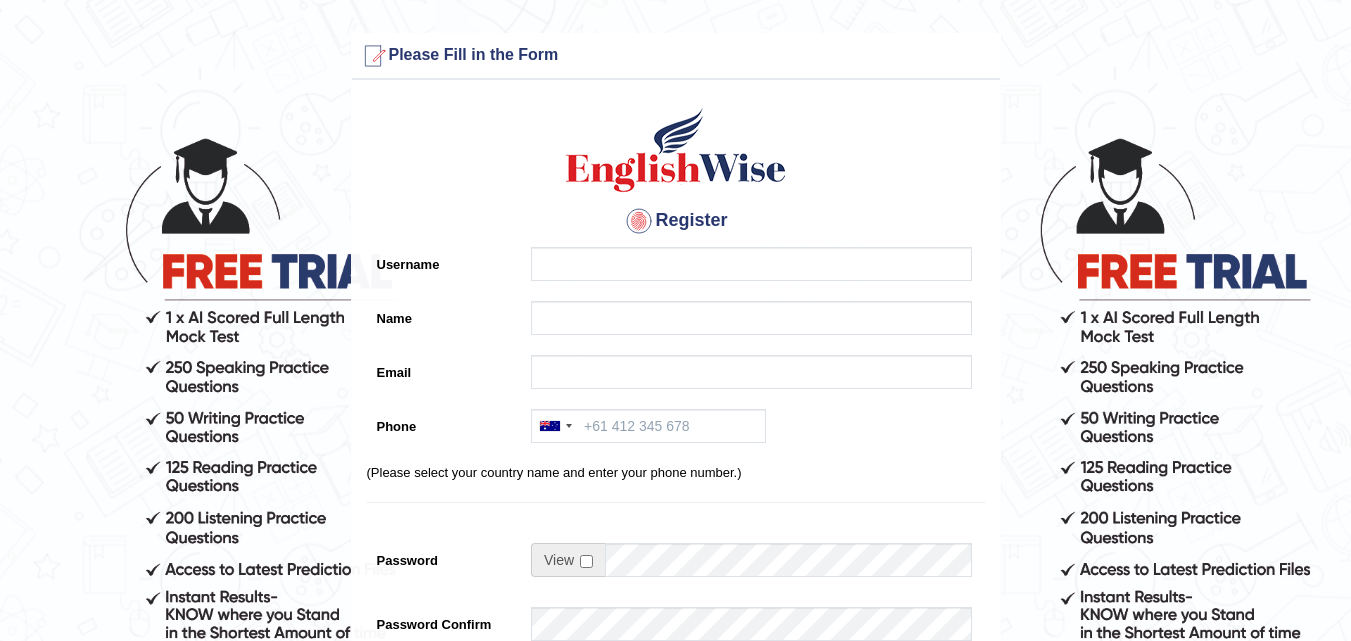 scroll, scrollTop: 0, scrollLeft: 0, axis: both 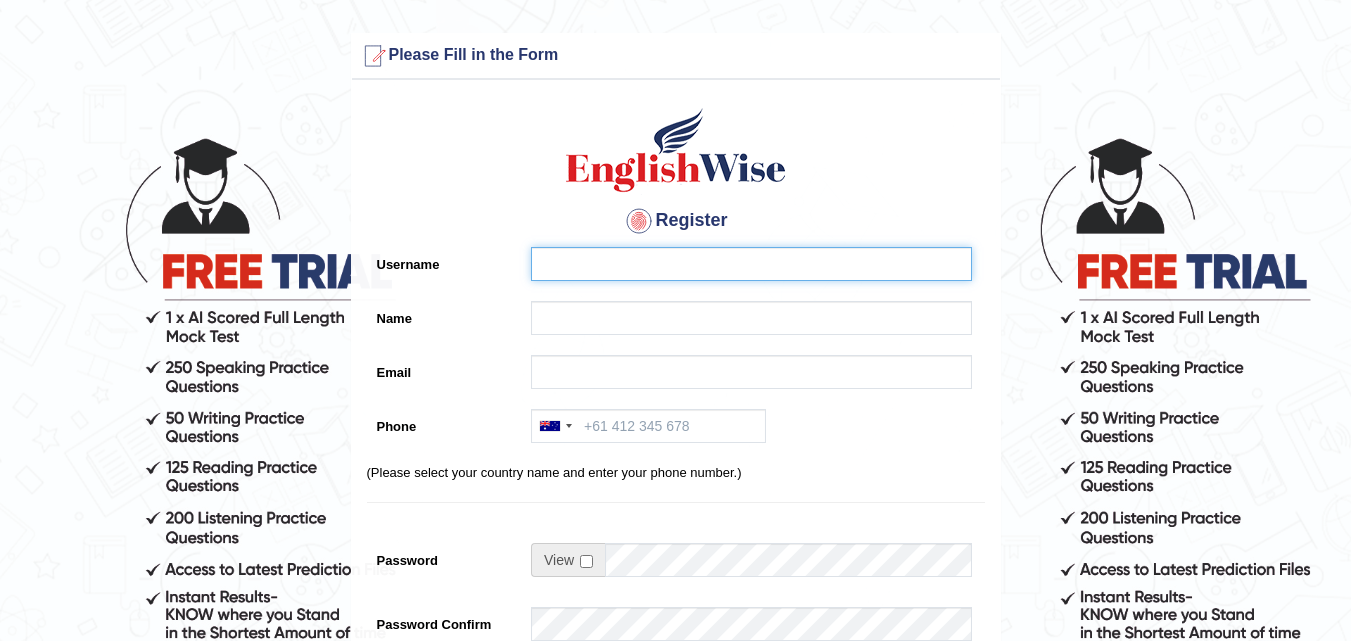 click on "Username" at bounding box center (751, 264) 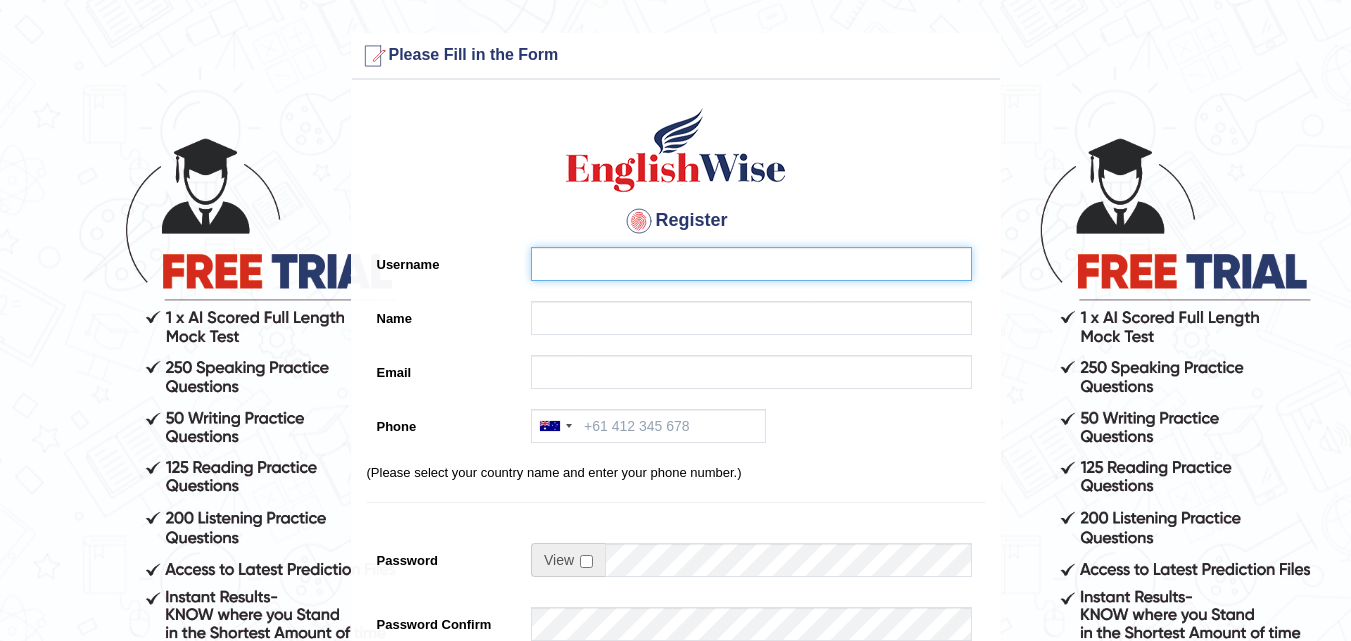 click on "Username" at bounding box center (751, 264) 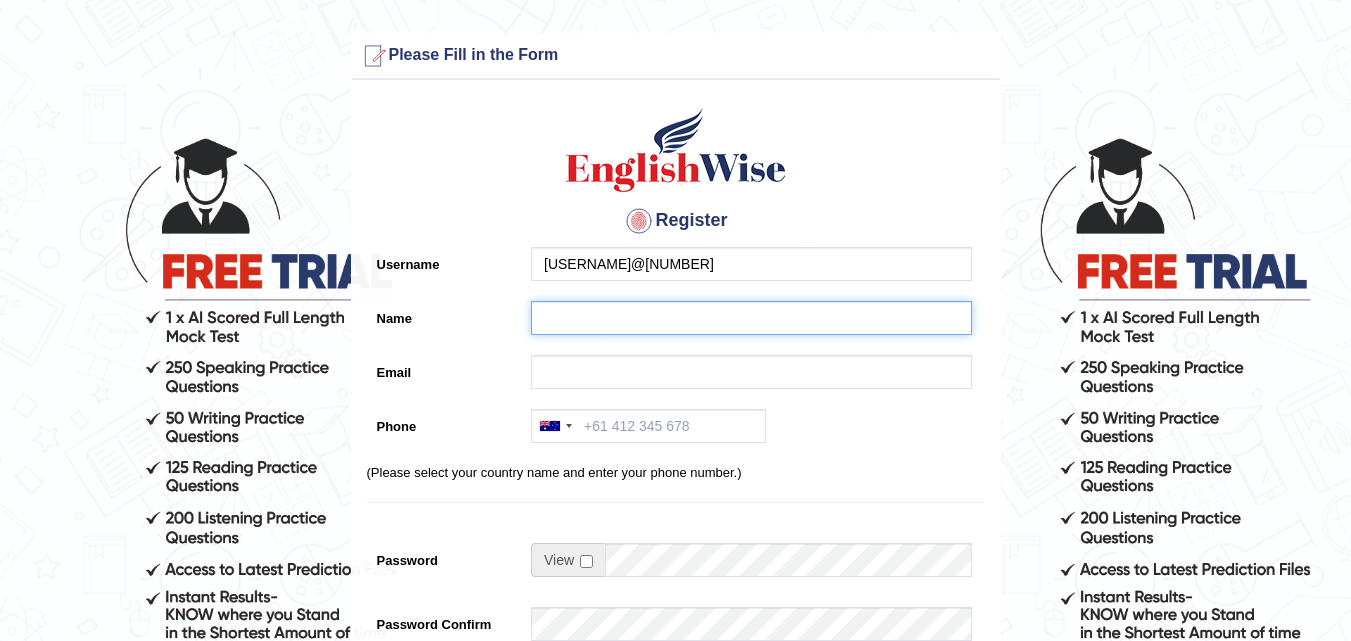 click on "Name" at bounding box center [751, 318] 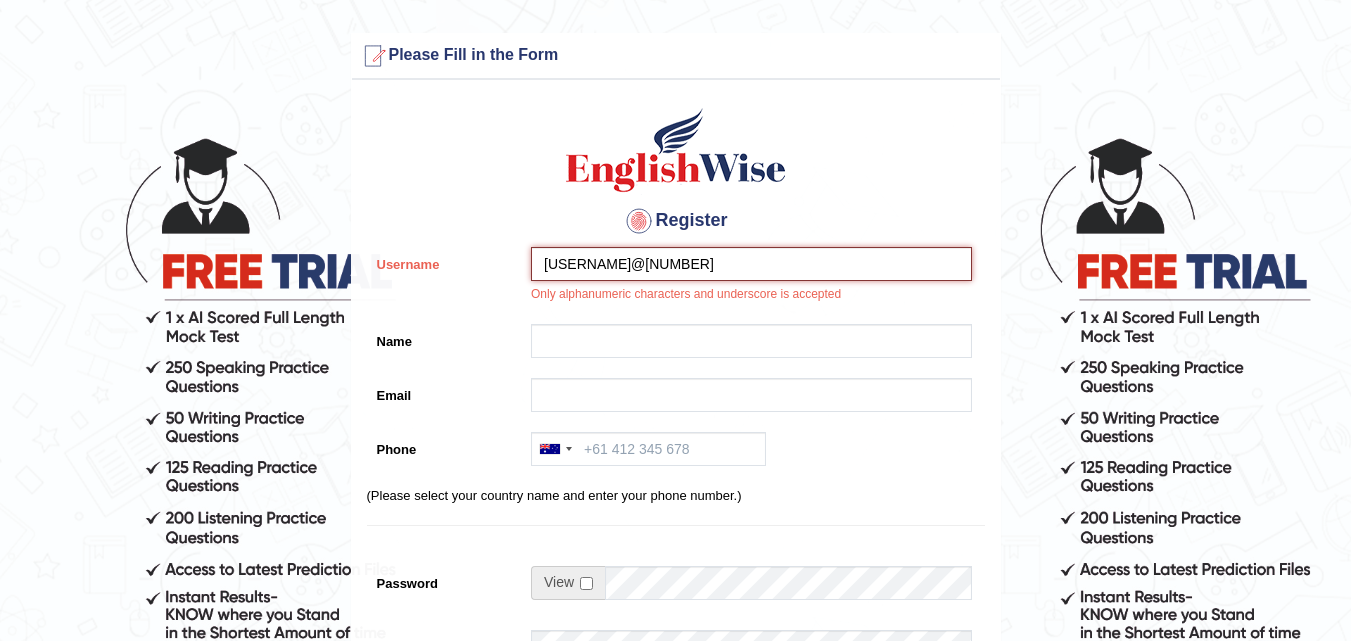 click on "saugat@123" at bounding box center (751, 264) 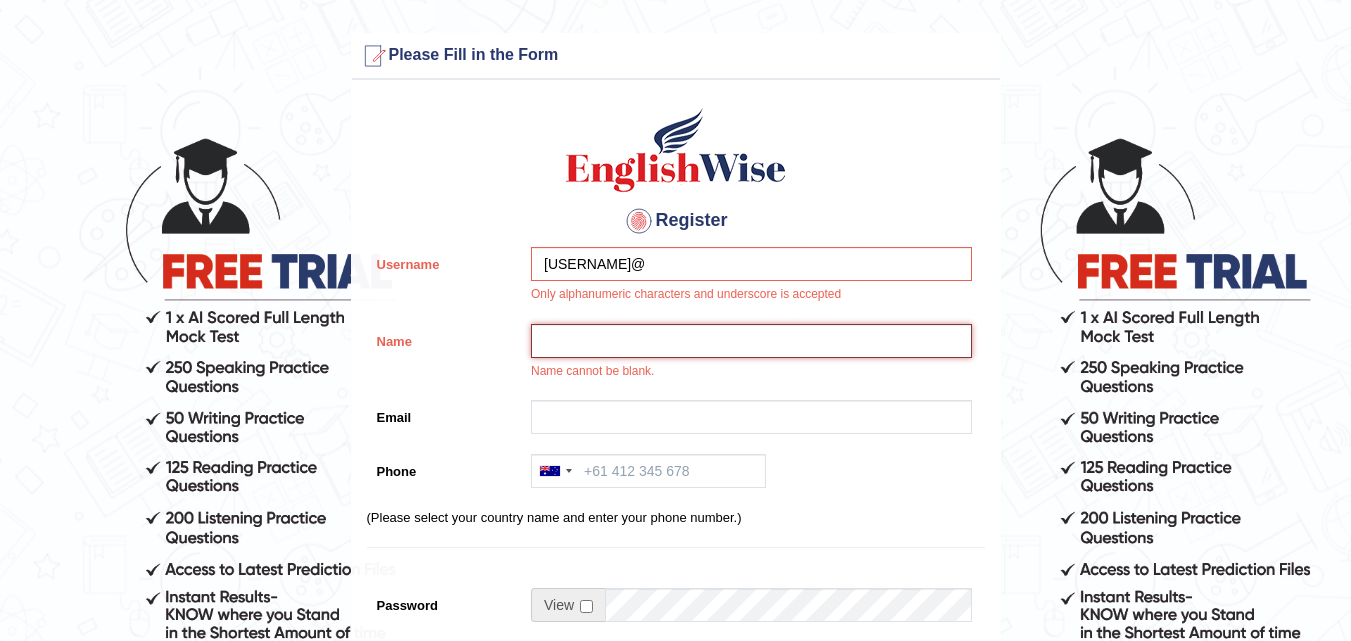 click on "Name" at bounding box center (751, 341) 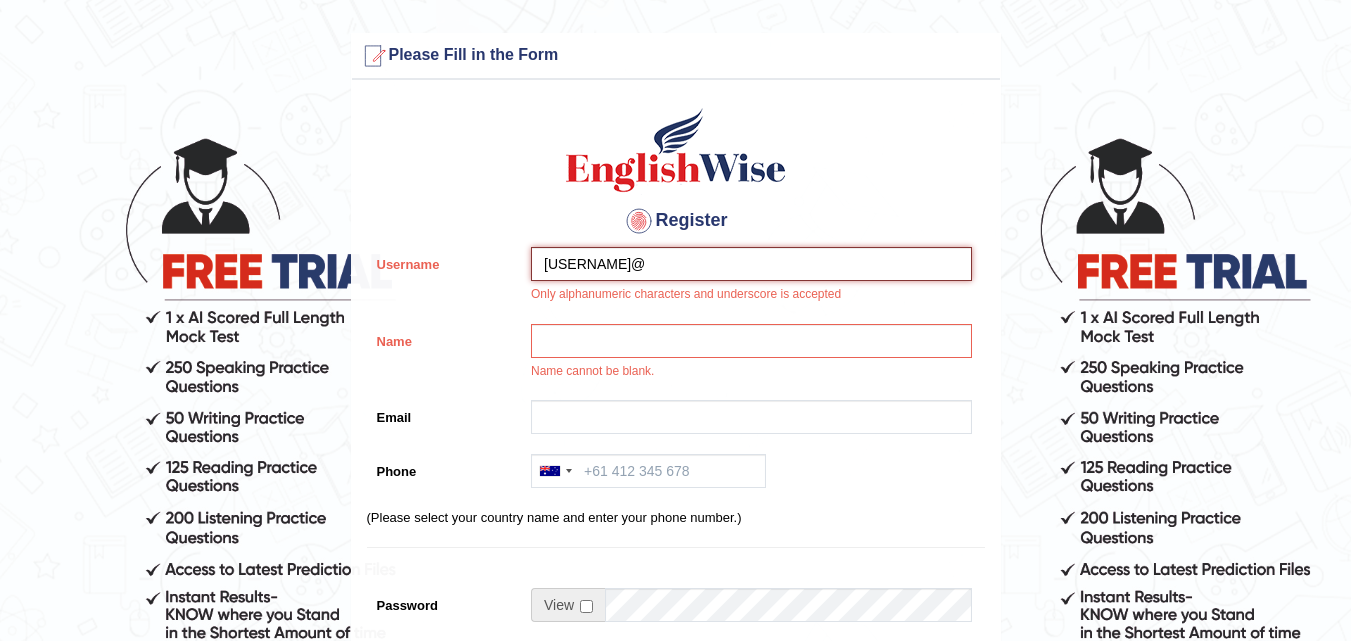 click on "saugat@" at bounding box center [751, 264] 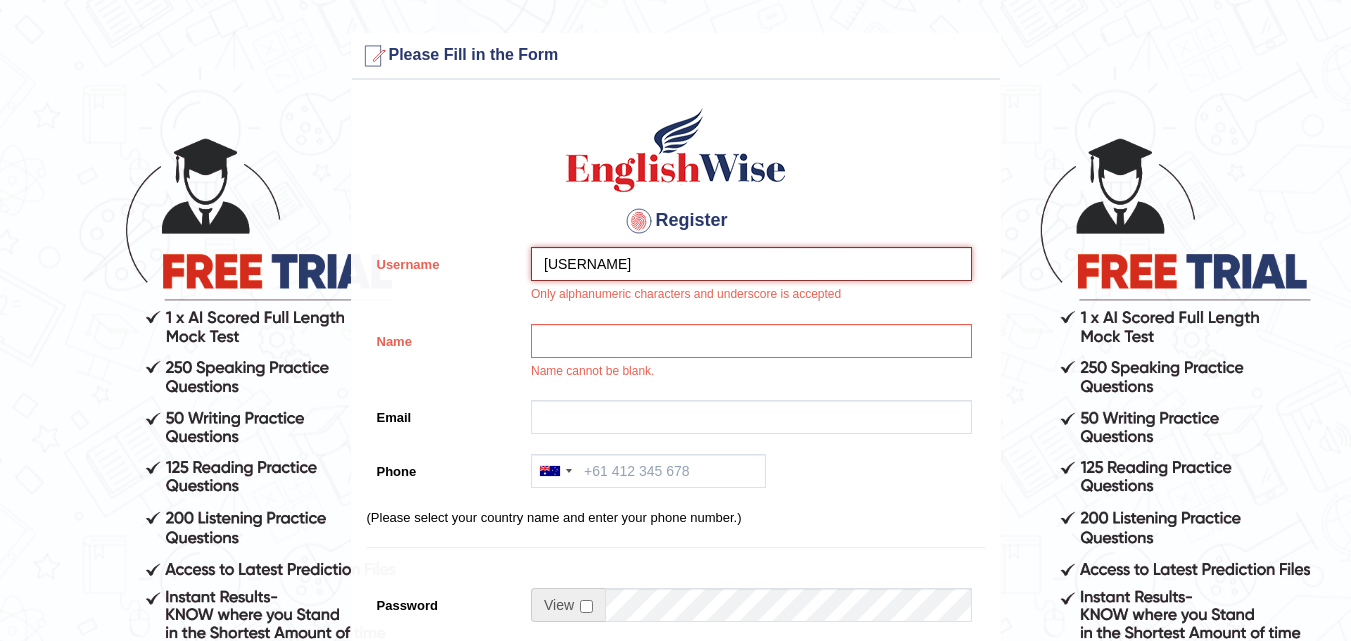 click on "saugat" at bounding box center [751, 264] 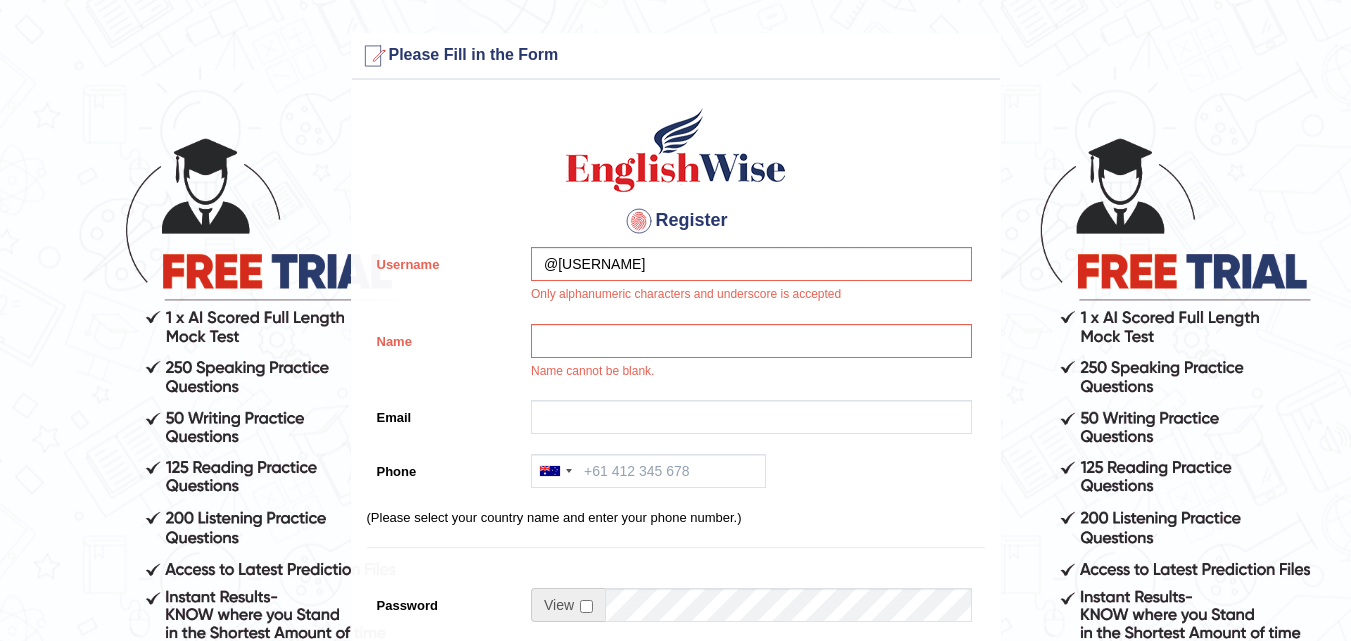 click on "Register
Username
@saugat
Only alphanumeric characters and underscore is accepted
Name
Name cannot be blank.
Email
Phone
Australia +61 India (भारत) +91 New Zealand +64 United States +1 Canada +1 United Arab Emirates (‫الإمارات العربية المتحدة‬‎) +971 Saudi Arabia (‫المملكة العربية السعودية‬‎) +966 Bahrain (‫البحرين‬‎) +973 Afghanistan (‫افغانستان‬‎) +93 Albania (Shqipëri) +355 Algeria (‫الجزائر‬‎) +213 American Samoa +1 Andorra +376 Angola +244 Anguilla +1 Antigua and Barbuda +1 Argentina +54 Armenia (Հայաստան) +374 Aruba +297 Australia +61 Austria (Österreich) +43 Azerbaijan (Azərbaycan) +994 Bahamas +1 Bahrain (‫البحرين‬‎) +973 Bangladesh (বাংলাদেশ) +880 Barbados +1 Belarus (Беларусь) +375 Belgium (België) +32 Belize +501 Benin (Bénin) +229 Bermuda +1 Bhutan (འབྲུག) +975 Bolivia +591 +387 Botswana +1" at bounding box center [676, 530] 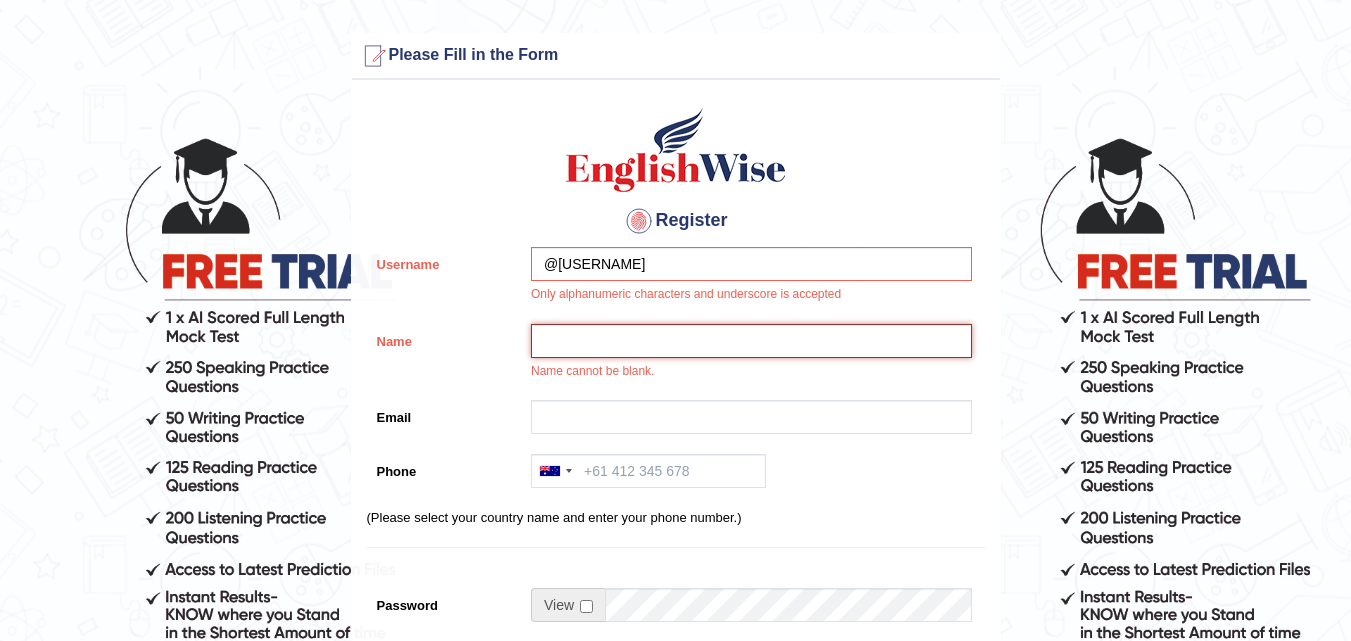 click on "Name" at bounding box center (751, 341) 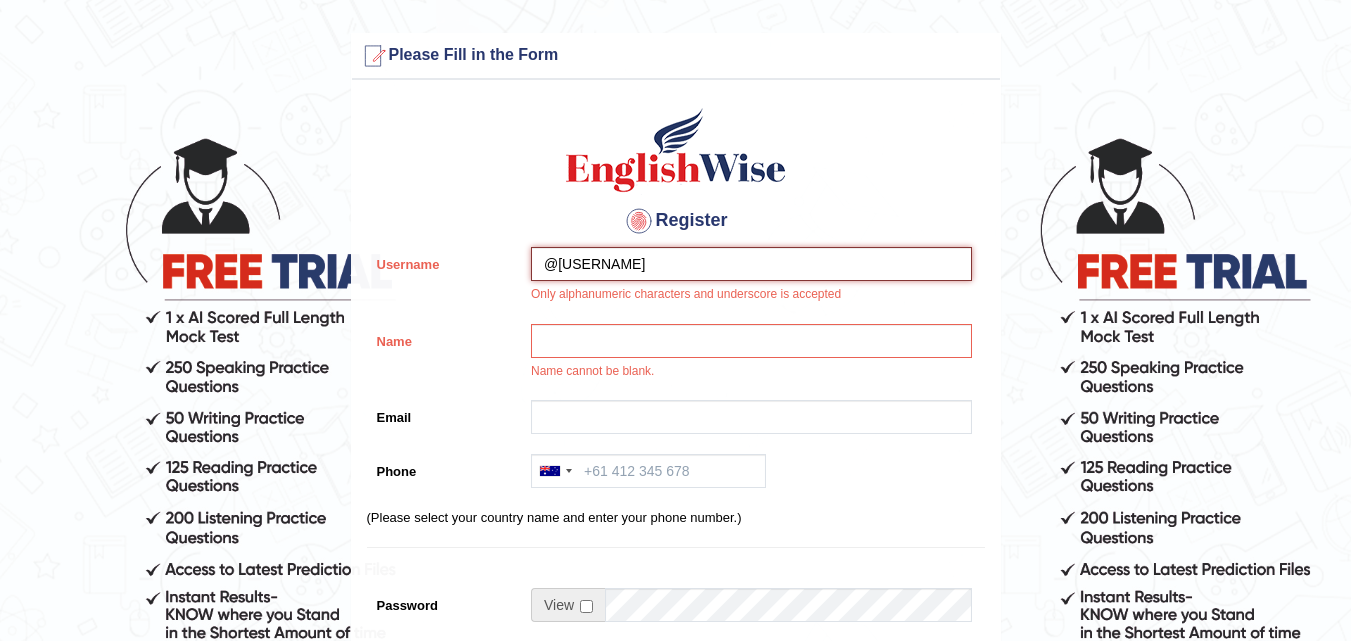 click on "@saugat" at bounding box center (751, 264) 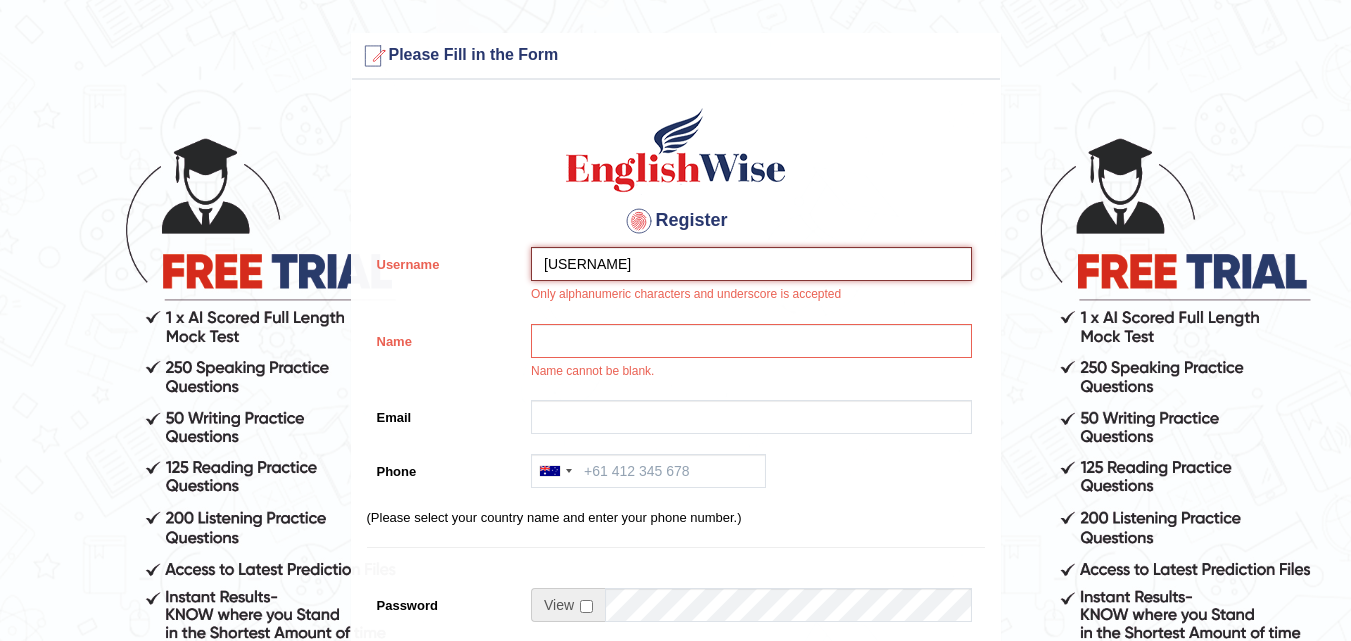 click on "[LAST]" at bounding box center (751, 264) 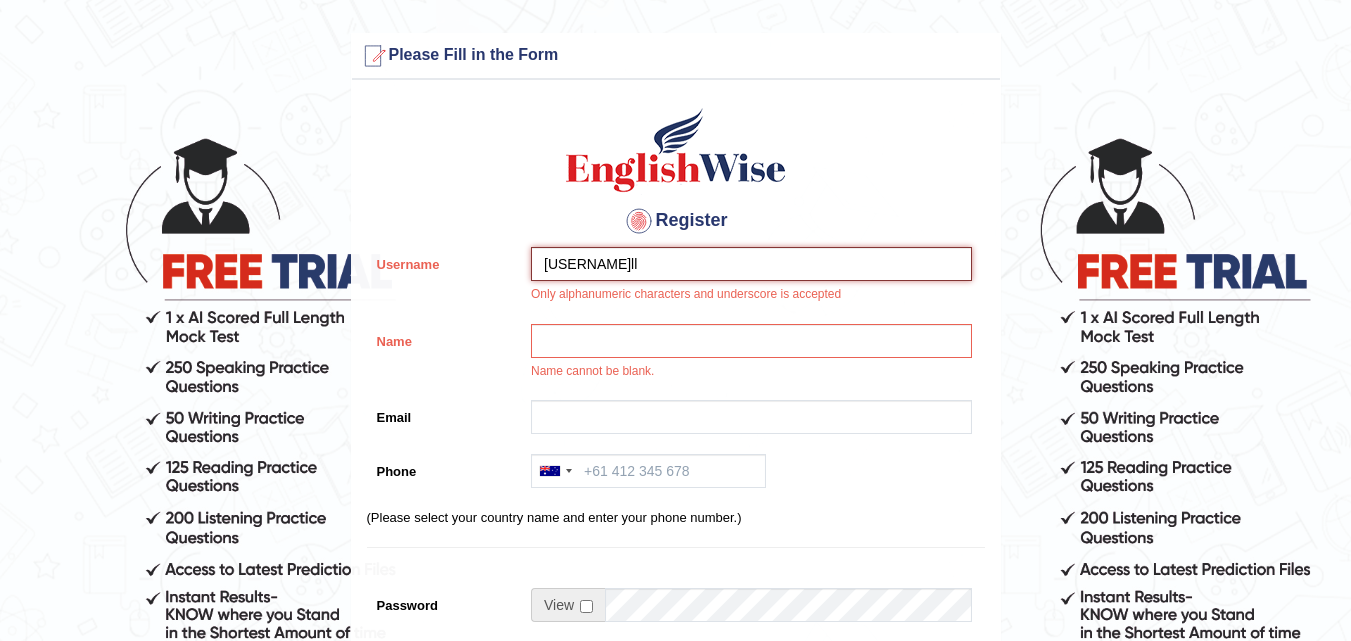 type on "saugatll" 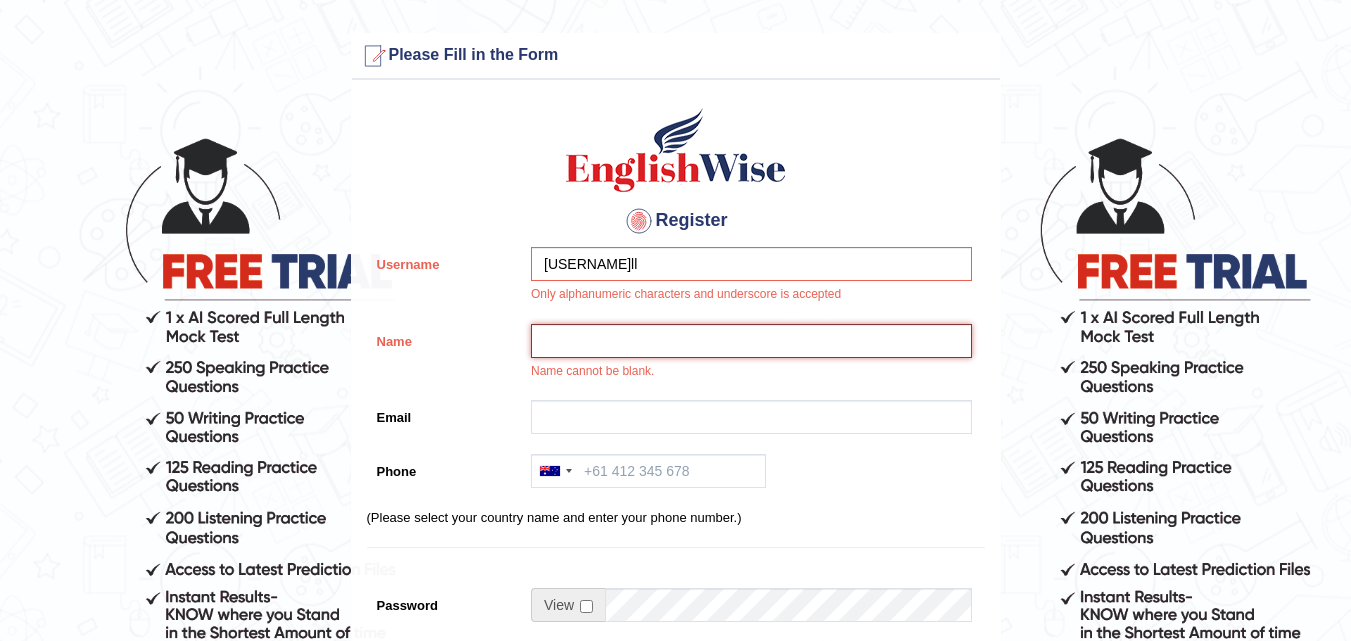 click on "Name" at bounding box center (751, 341) 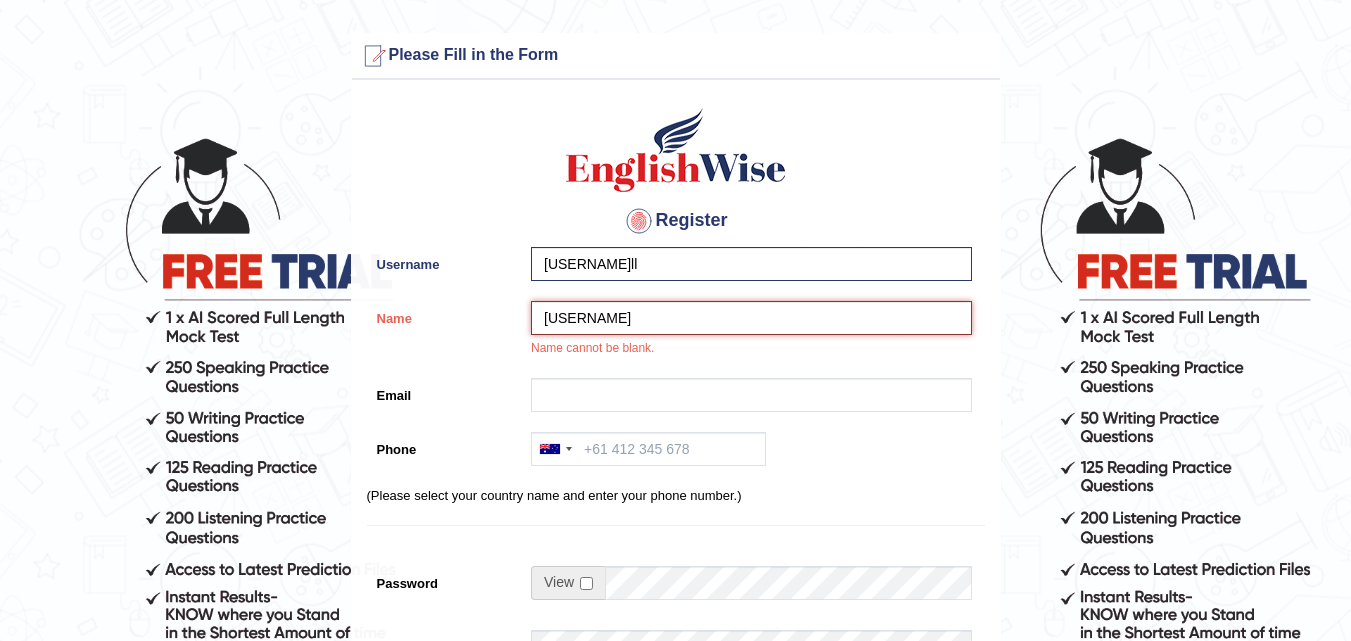 type on "[LAST]" 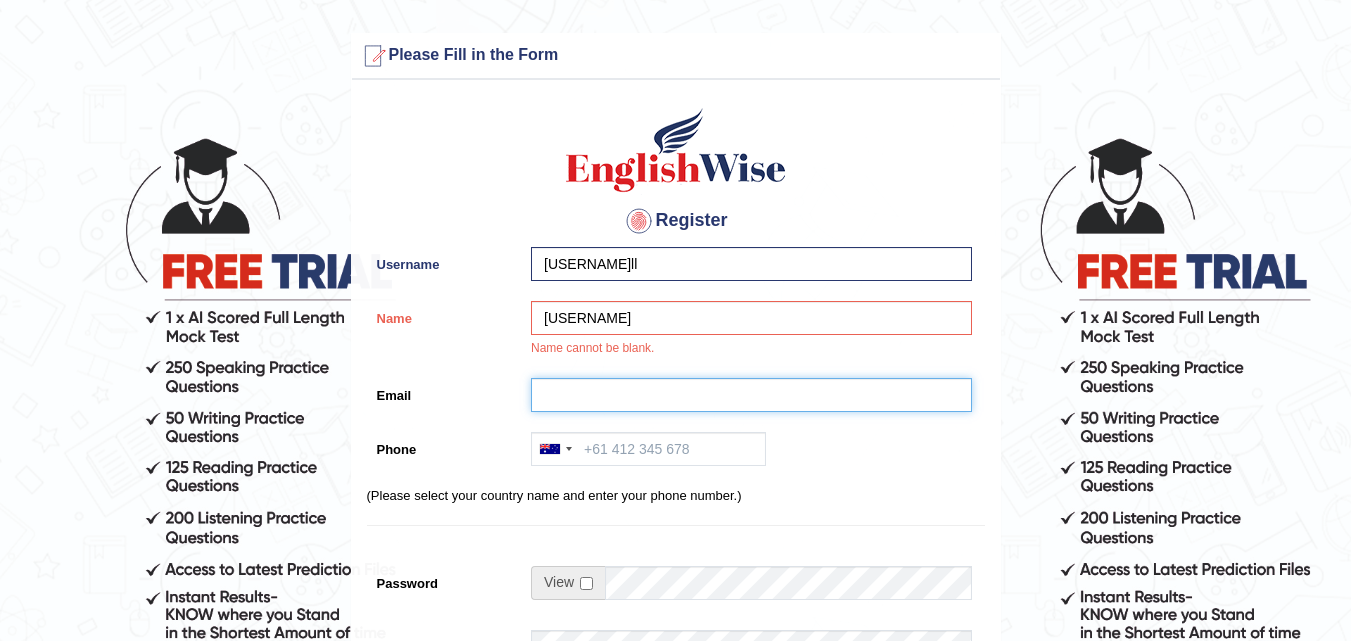 click on "Email" at bounding box center (751, 395) 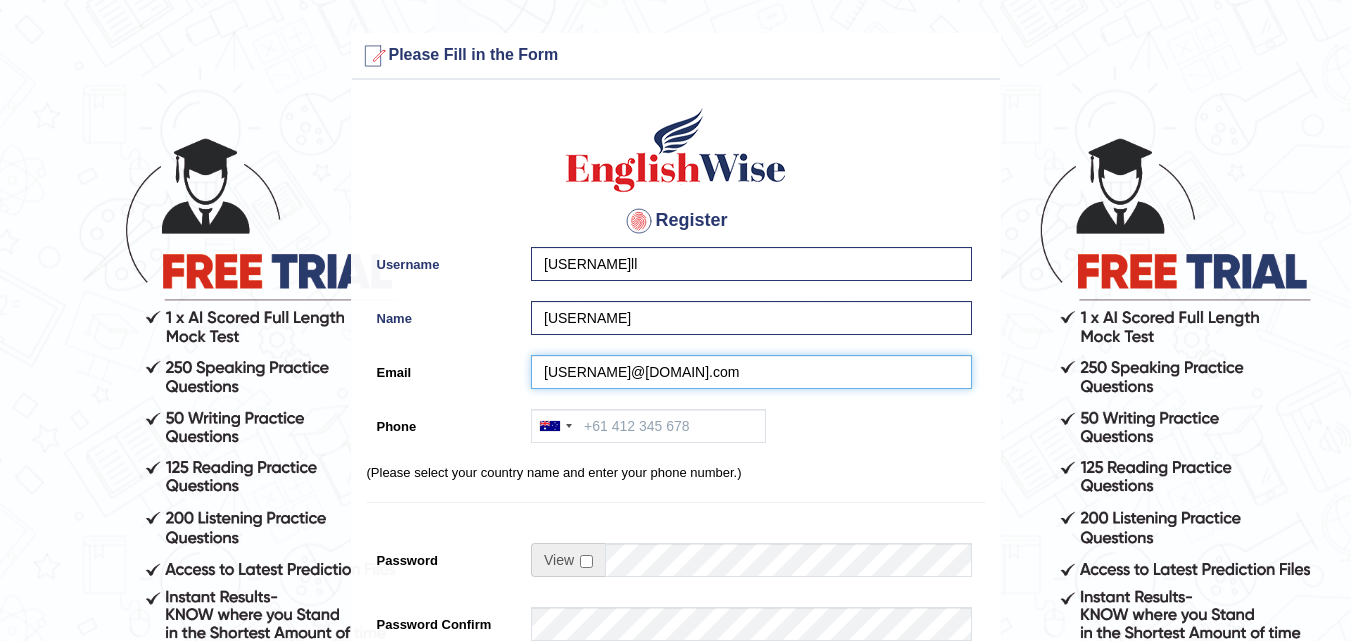 type on "saugatlaudari8@gmail.com" 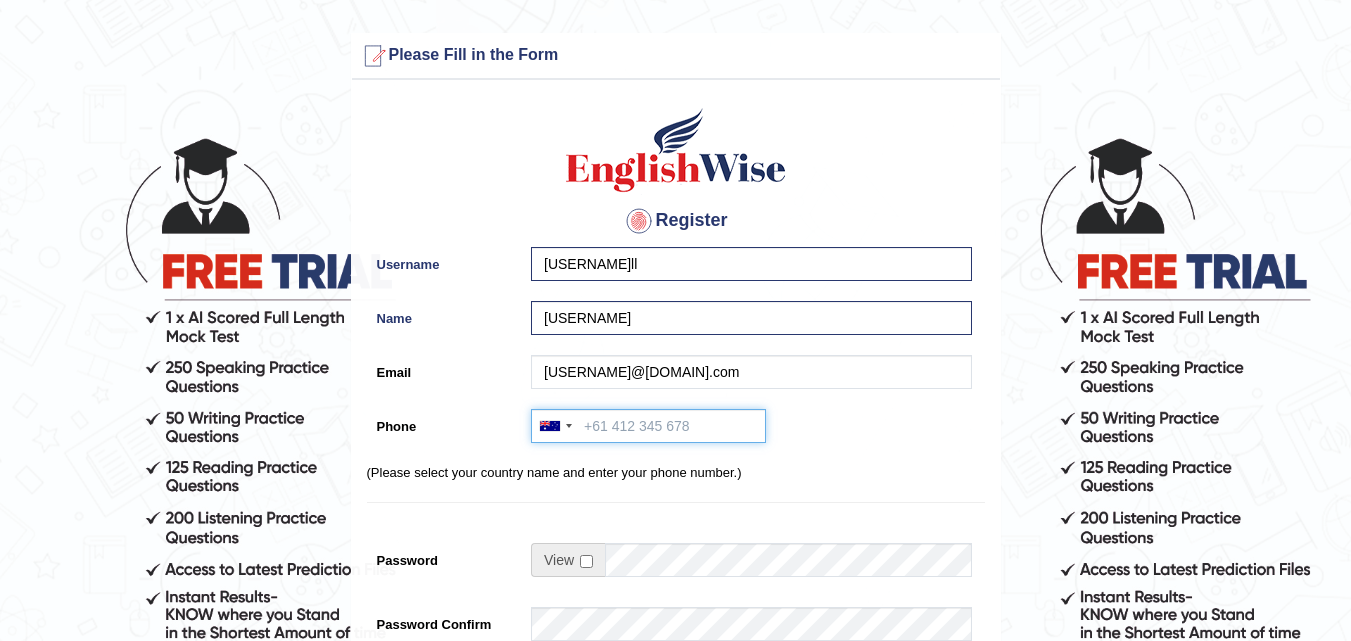 click on "Phone" at bounding box center (648, 426) 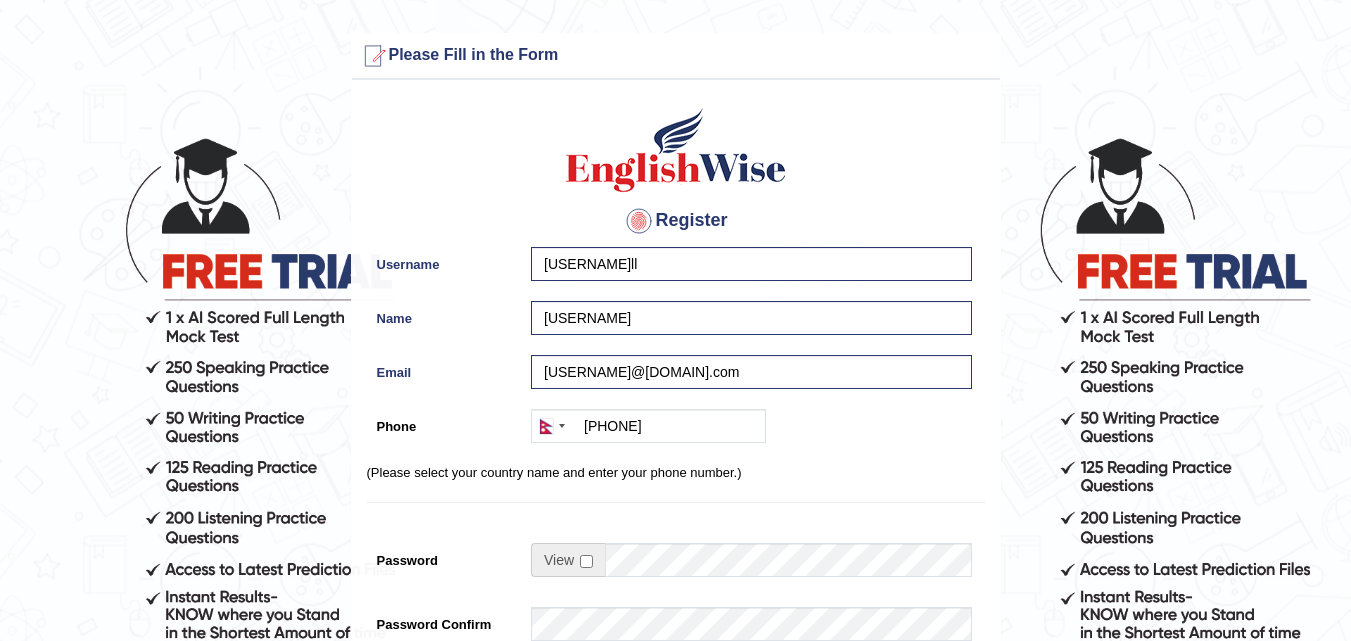 click at bounding box center [568, 560] 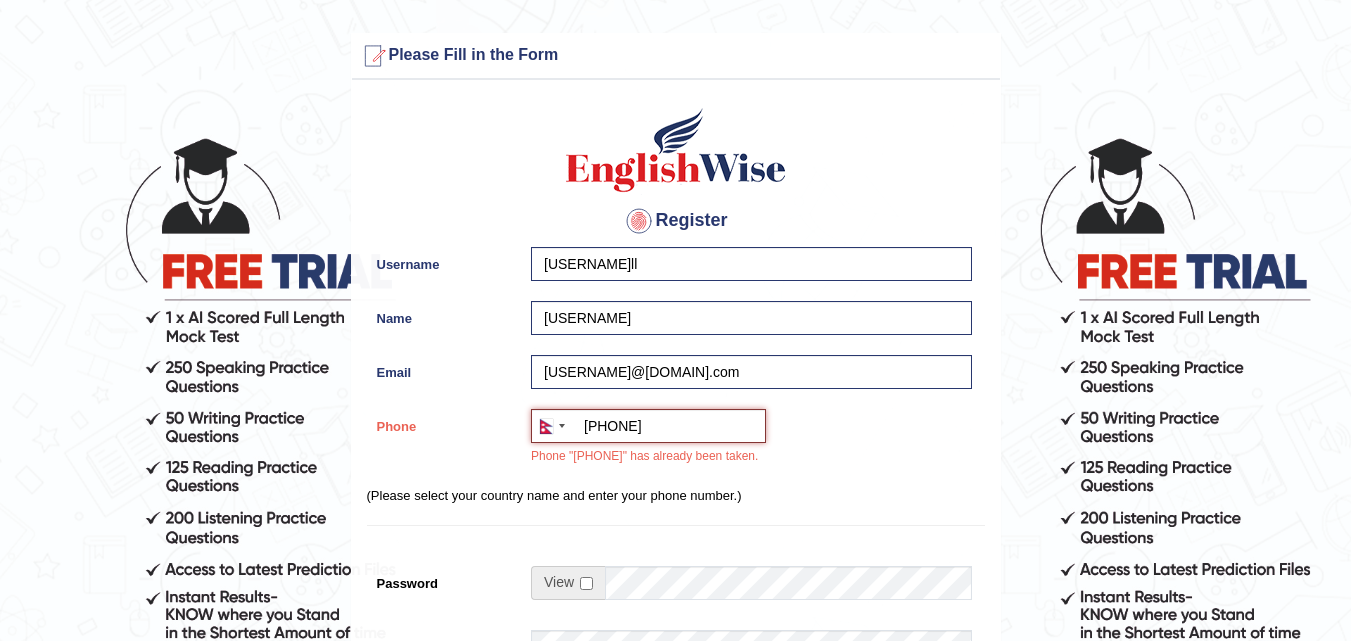 click on "+9779708722927" at bounding box center [648, 426] 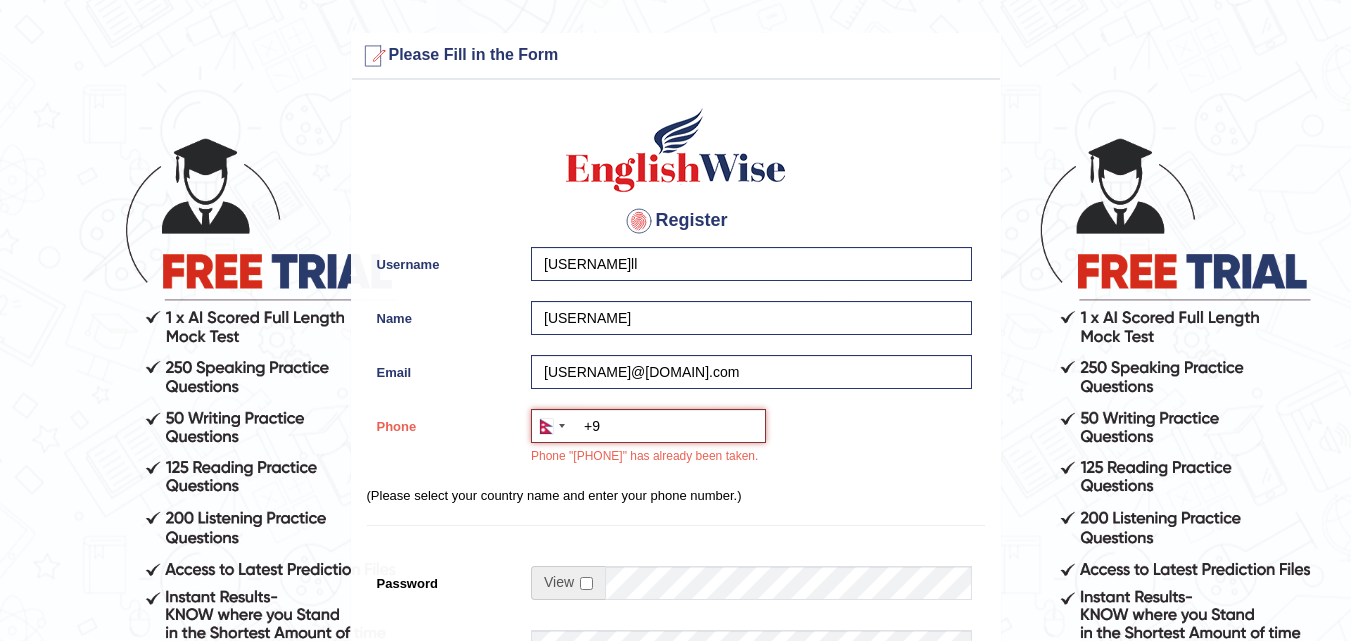 type on "+" 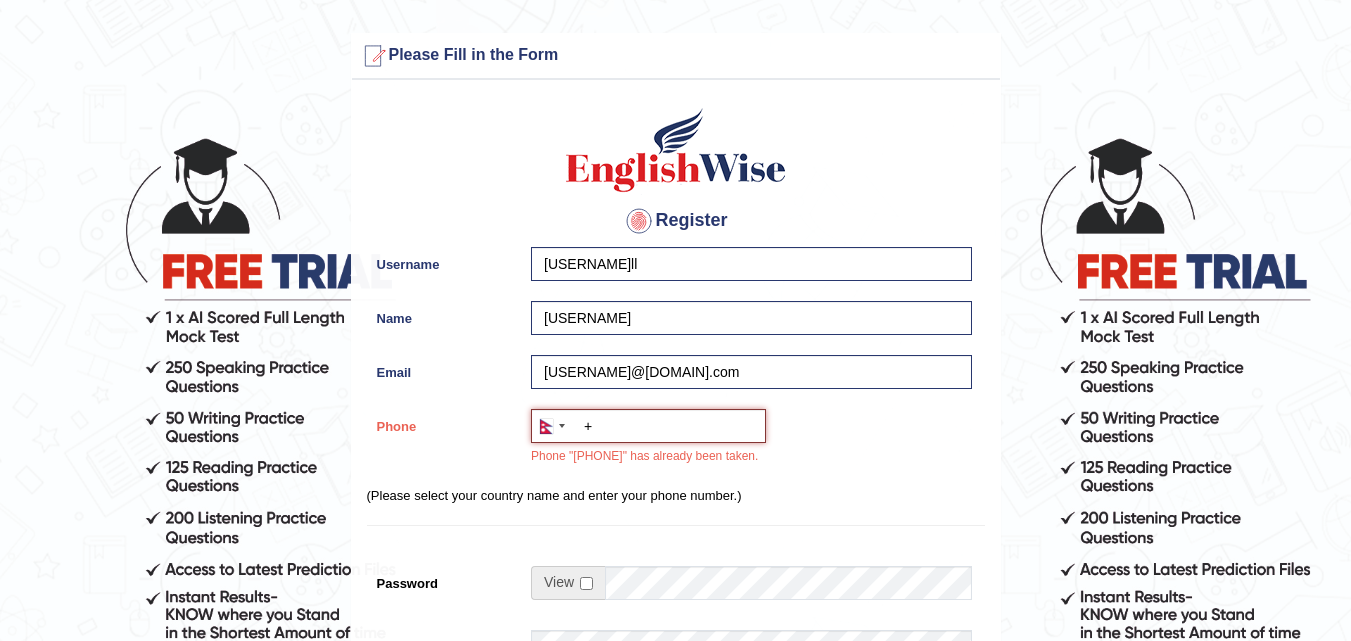 type 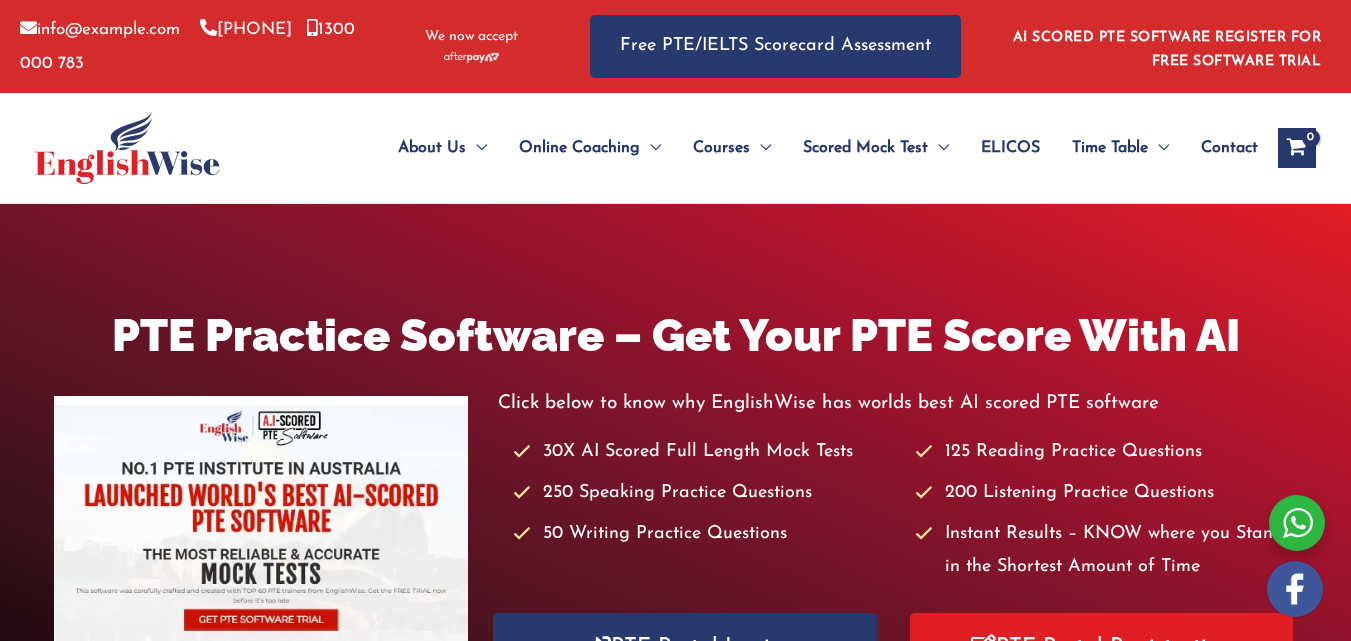 click on "PTE Portal Registration" at bounding box center (1101, 647) 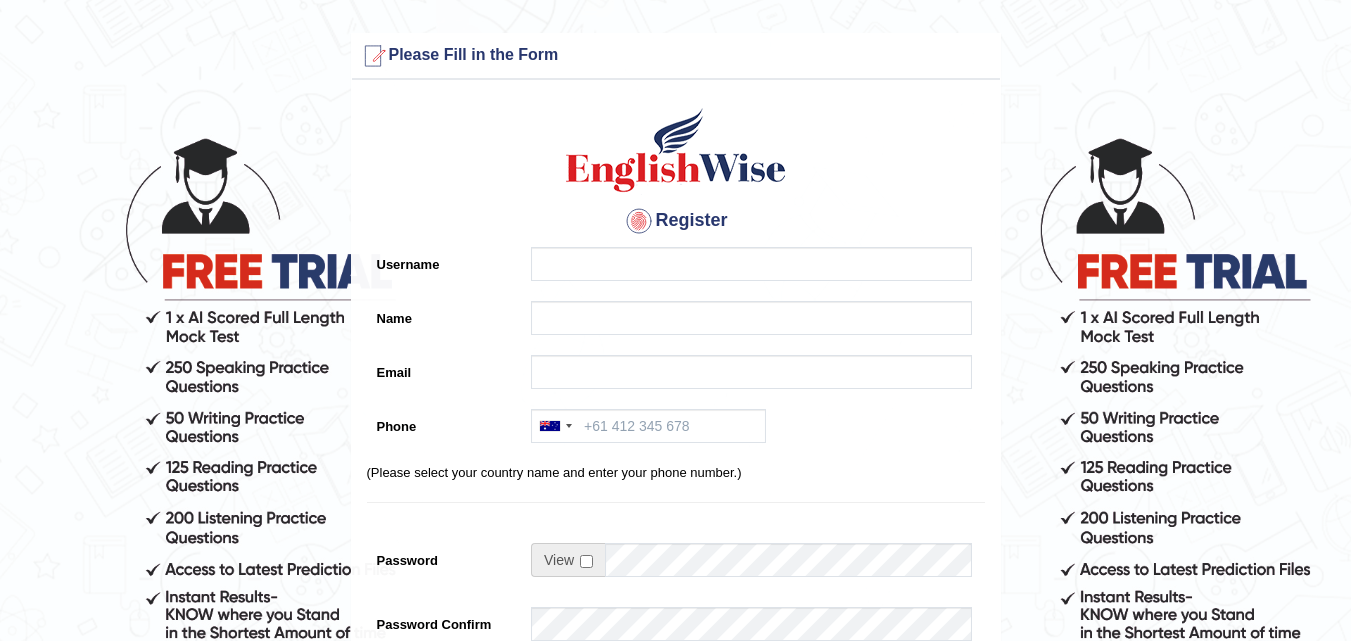 scroll, scrollTop: 0, scrollLeft: 0, axis: both 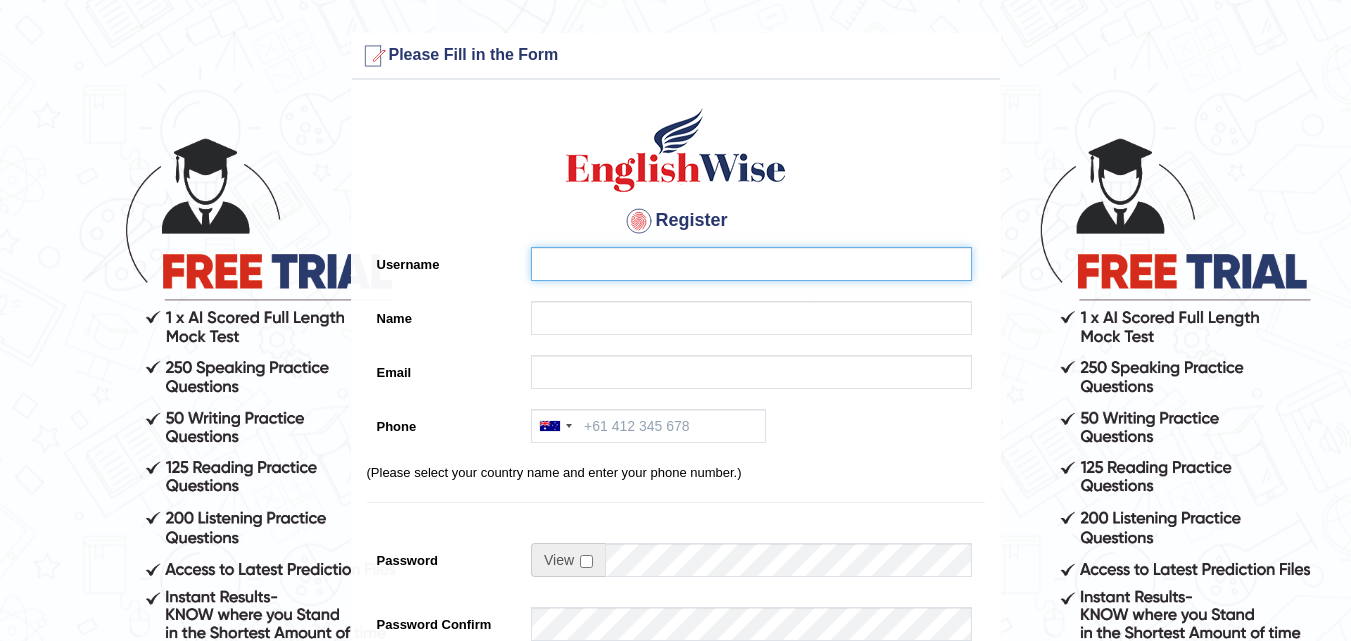 click on "Username" at bounding box center [751, 264] 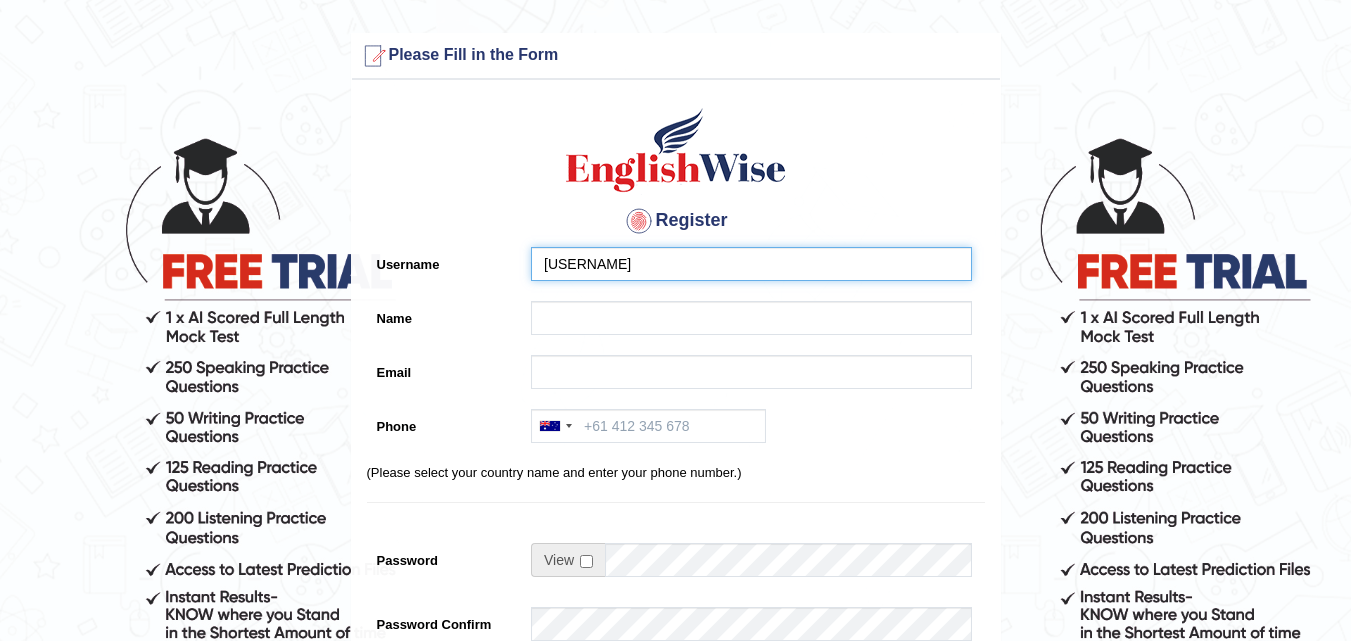 type on "saugatll" 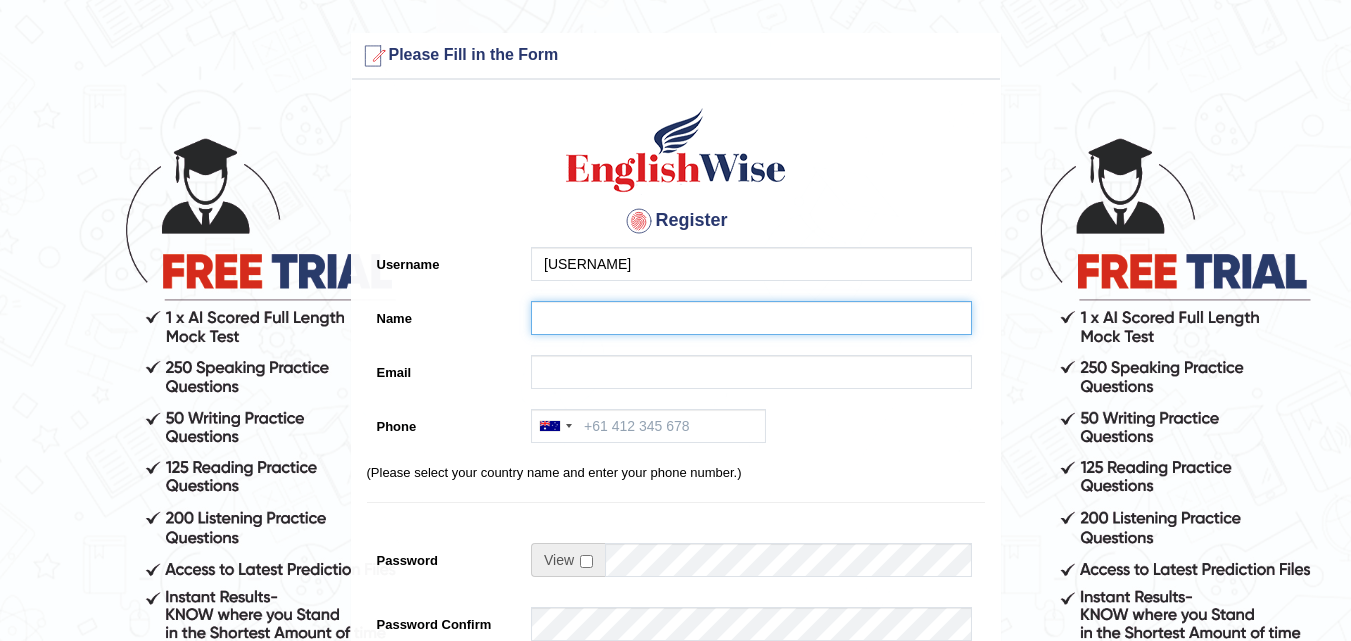 click on "Name" at bounding box center [751, 318] 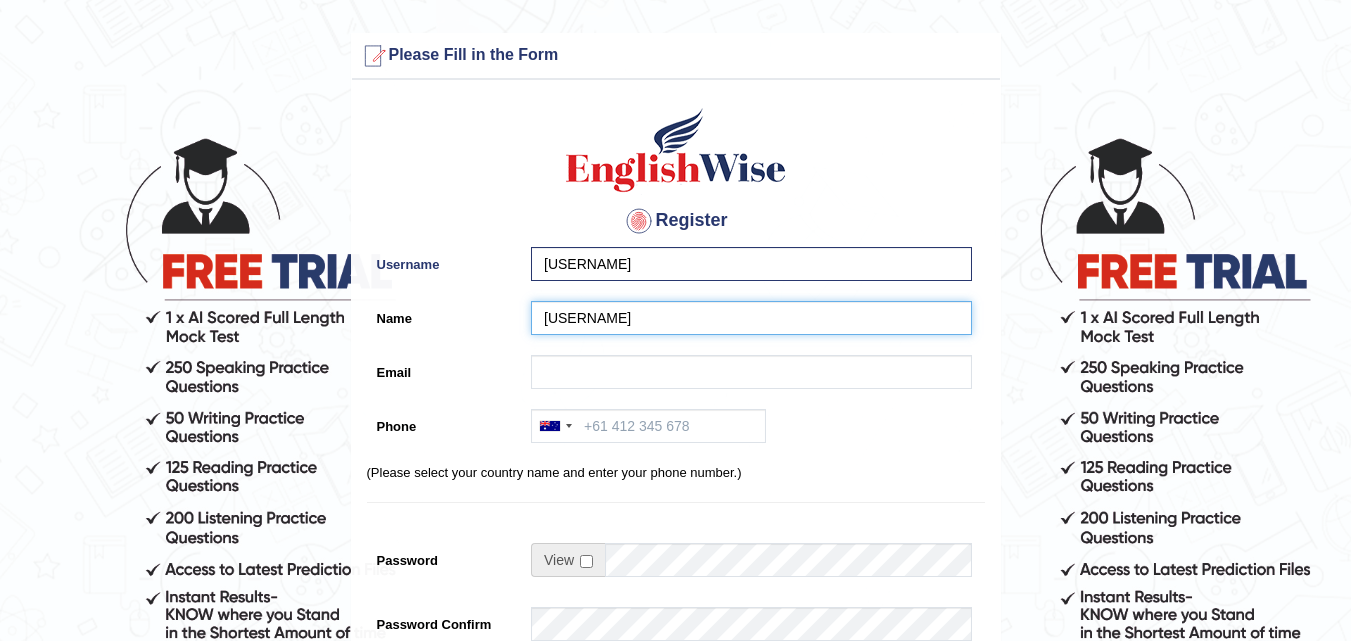 type on "[USERNAME]" 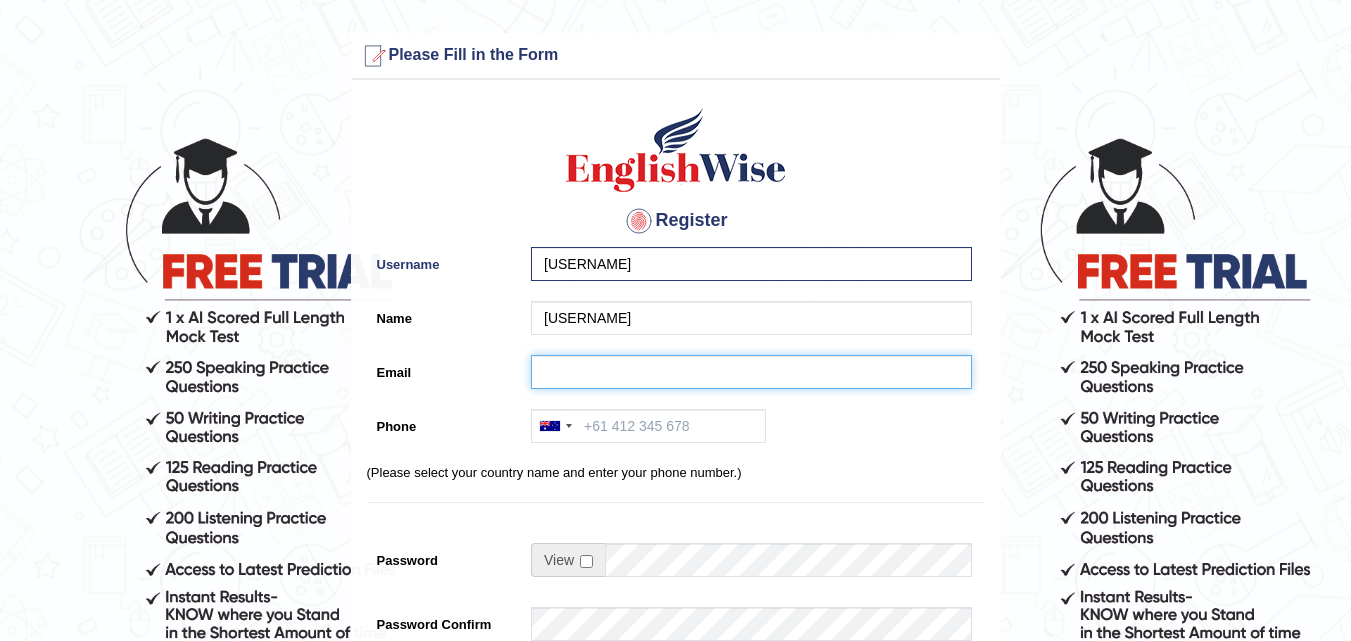 click on "Email" at bounding box center (751, 372) 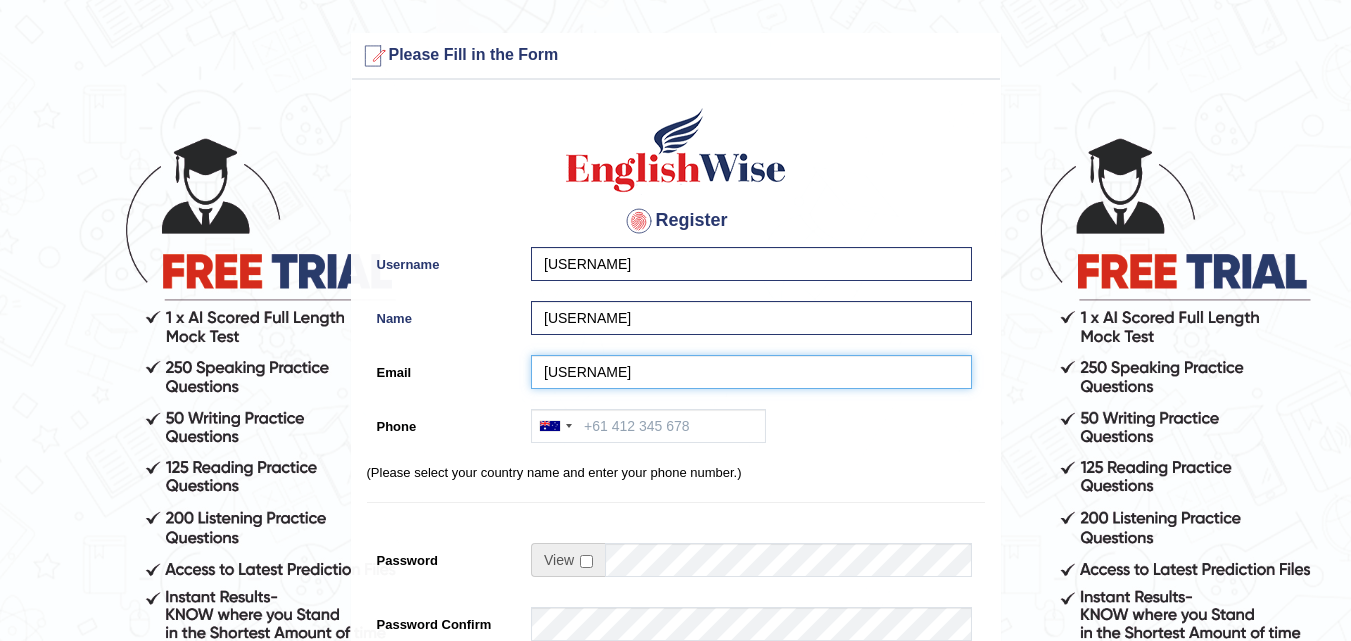 type on "saugatlaudari8@gmail.com" 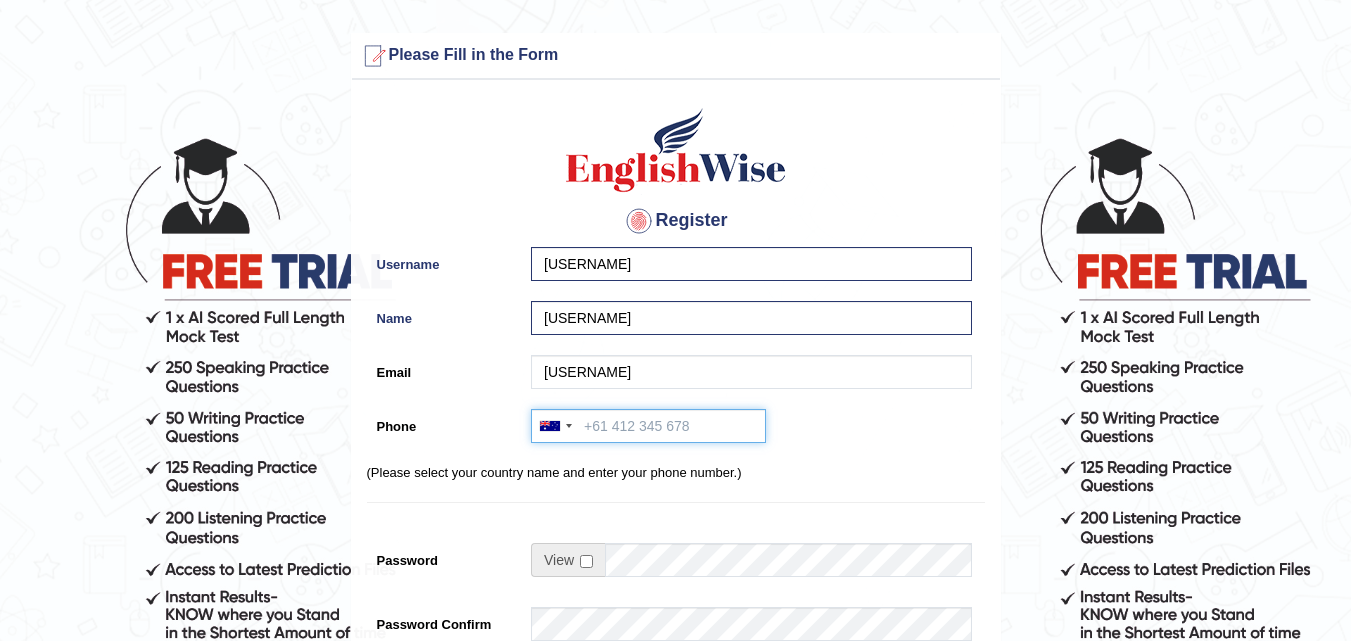 click on "Phone" at bounding box center (648, 426) 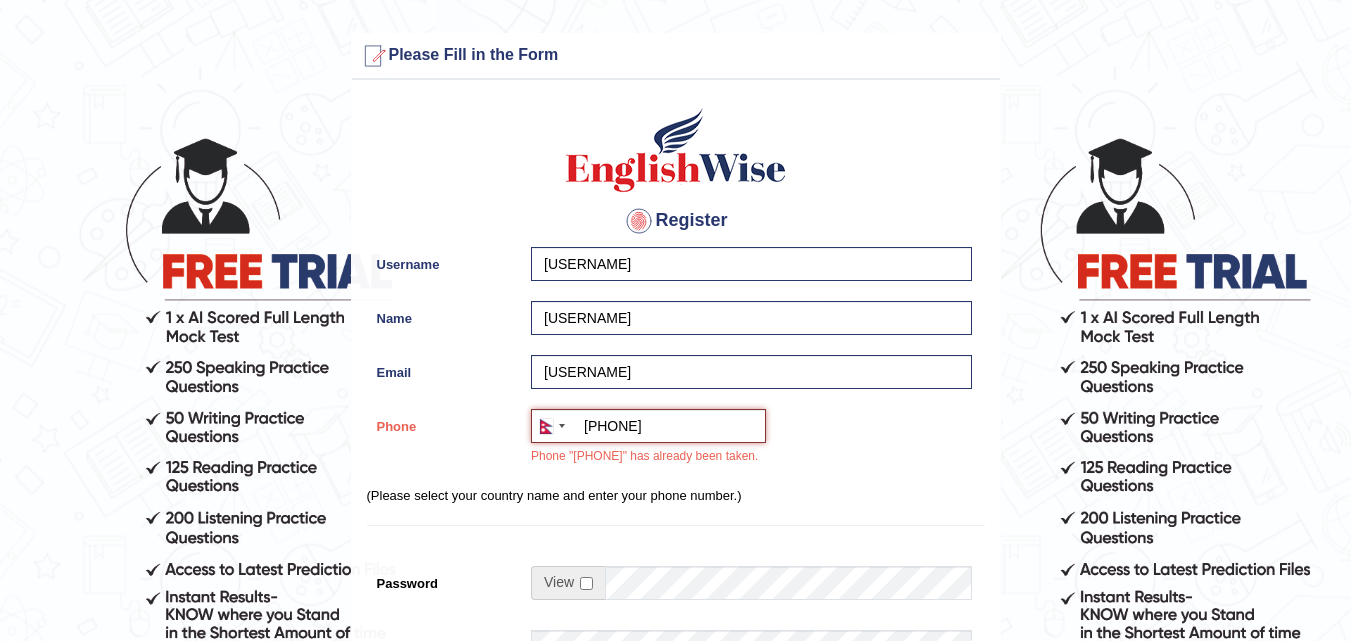 click on "+9779827511524" at bounding box center (648, 426) 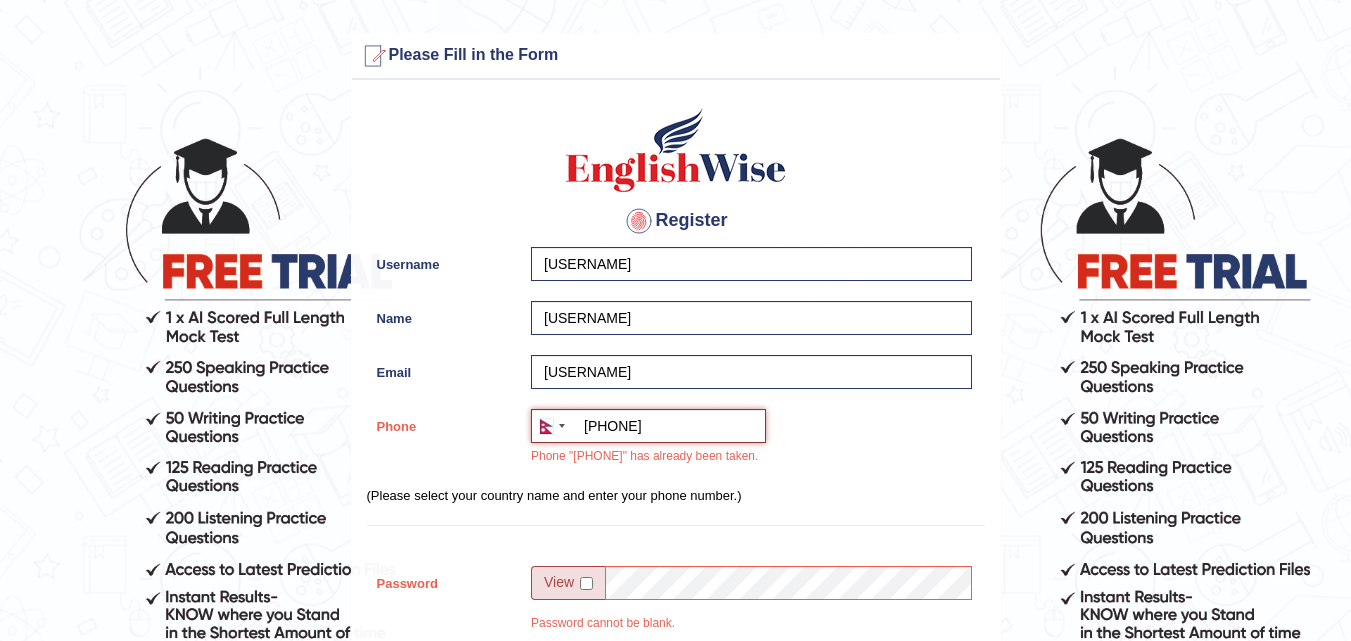 type on "+9779765061644" 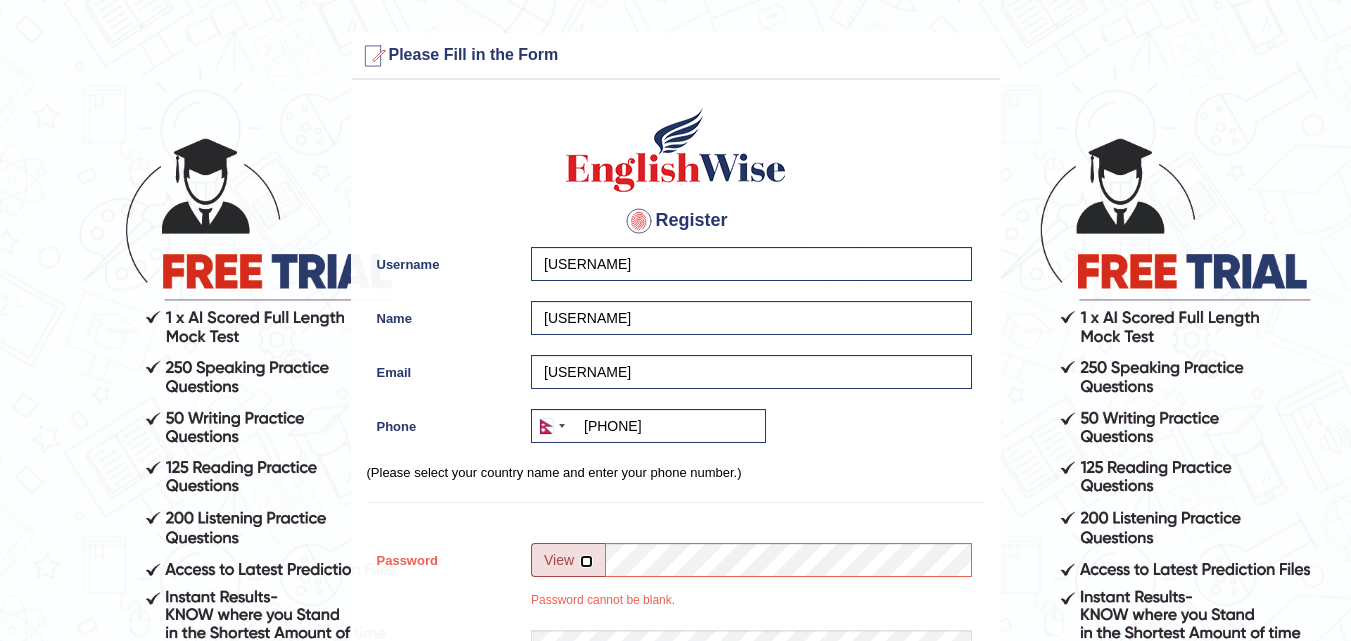 click at bounding box center [586, 561] 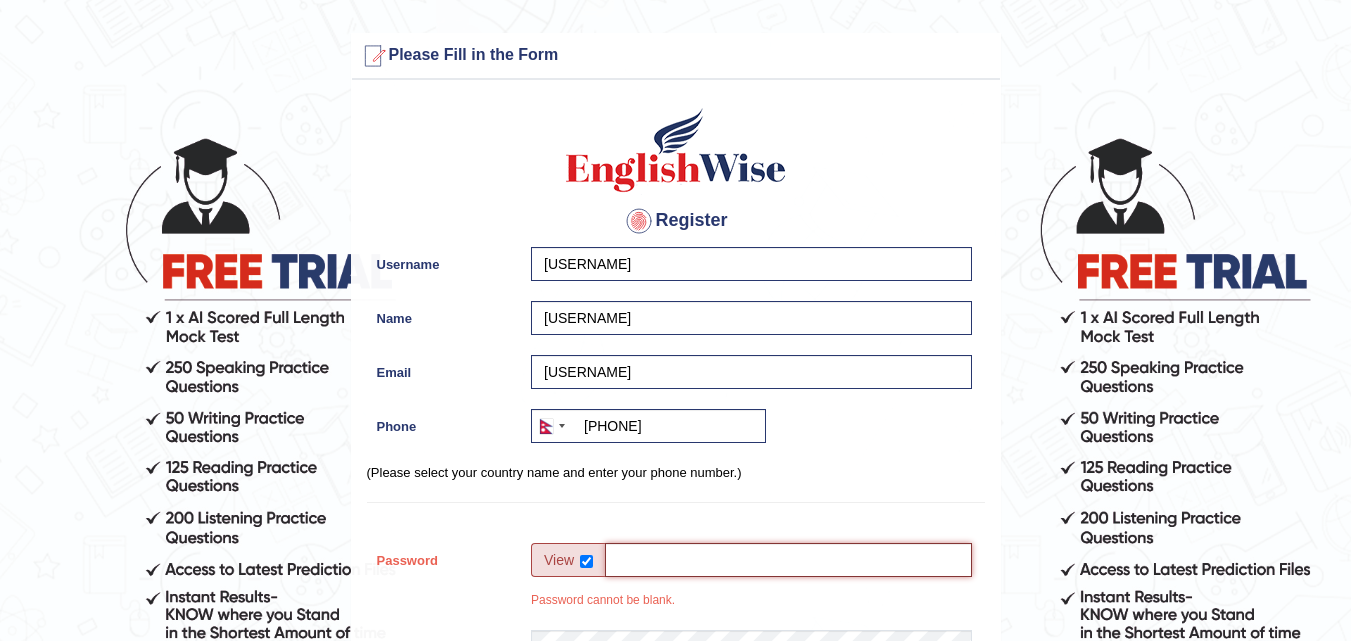 click on "Password" at bounding box center [788, 560] 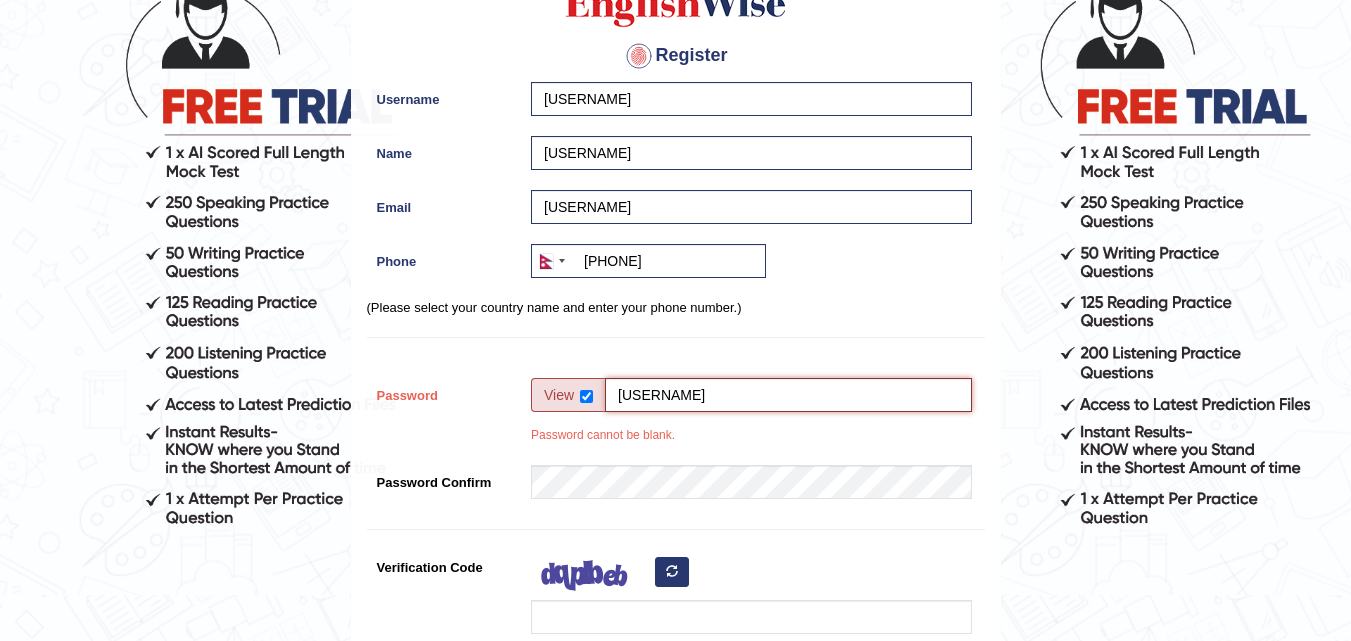 scroll, scrollTop: 200, scrollLeft: 0, axis: vertical 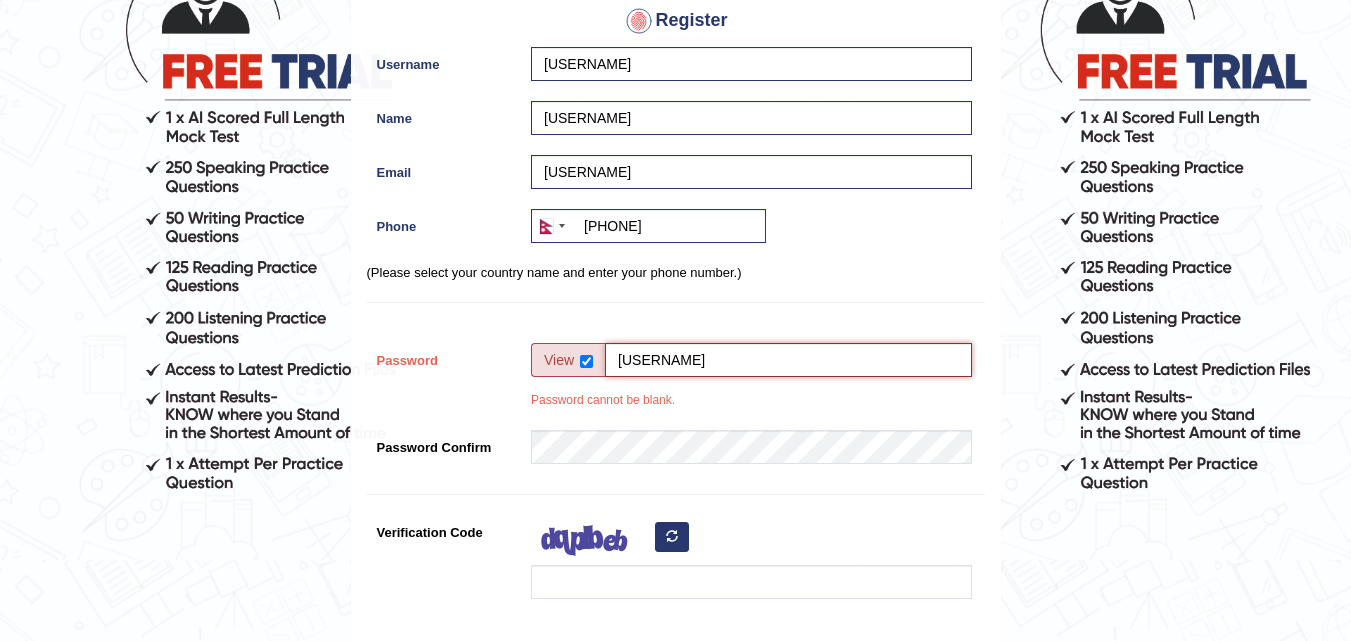 type on "saugat@123" 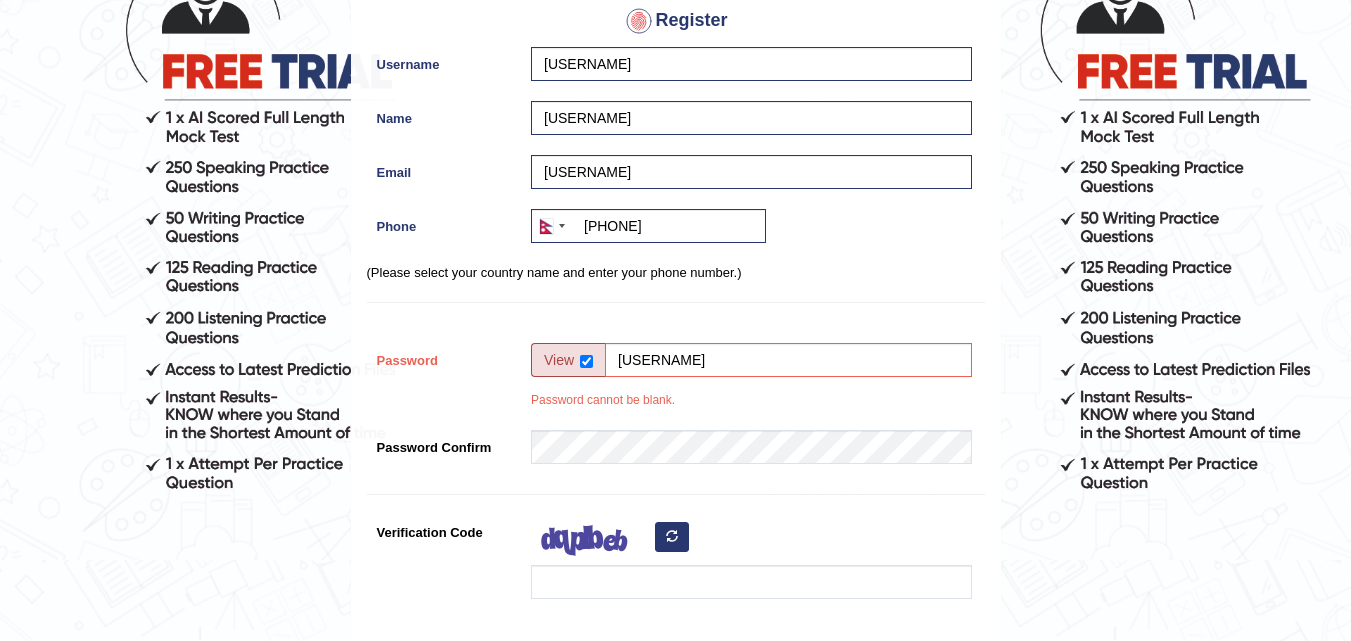 click at bounding box center [746, 452] 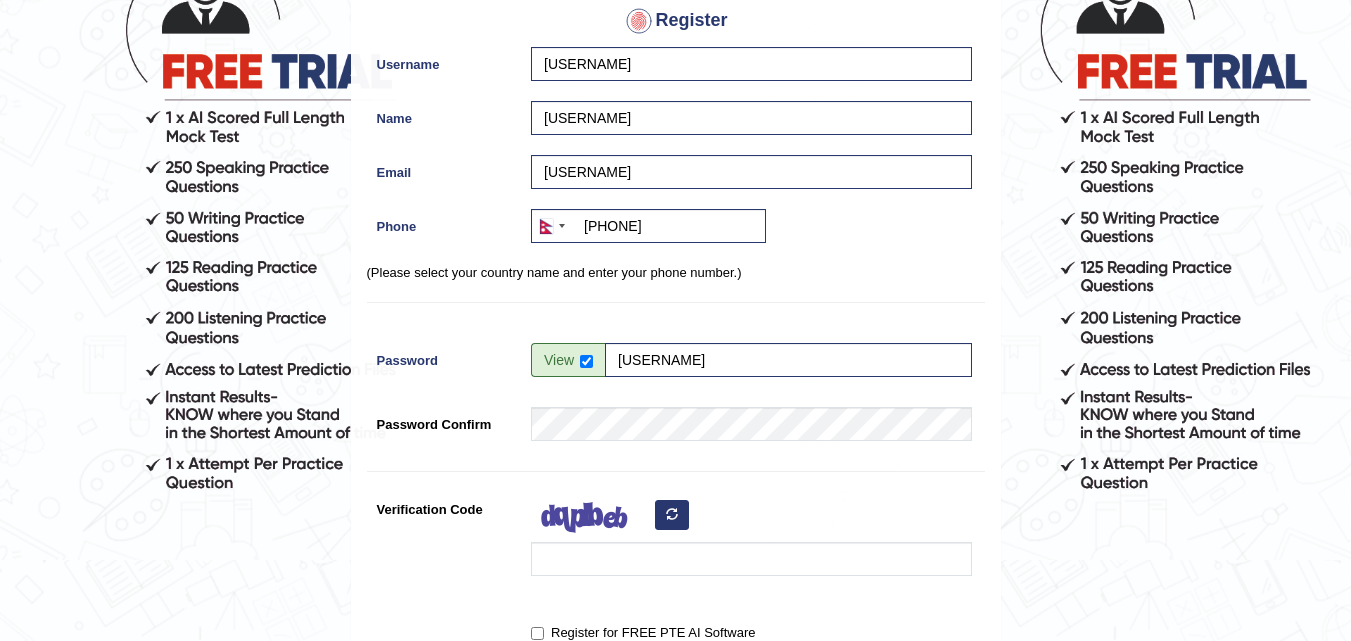 click on "Register
Username
saugatll
Name
saugat
Email
saugatlaudari8@gmail.com
Phone
Australia +61 India (भारत) +91 New Zealand +64 United States +1 Canada +1 United Arab Emirates (‫الإمارات العربية المتحدة‬‎) +971 Saudi Arabia (‫المملكة العربية السعودية‬‎) +966 Bahrain (‫البحرين‬‎) +973 Afghanistan (‫افغانستان‬‎) +93 Albania (Shqipëri) +355 Algeria (‫الجزائر‬‎) +213 American Samoa +1 Andorra +376 Angola +244 Anguilla +1 Antigua and Barbuda +1 Argentina +54 Armenia (Հայաստան) +374 Aruba +297 Australia +61 Austria (Österreich) +43 Azerbaijan (Azərbaycan) +994 Bahamas +1 Bahrain (‫البحرين‬‎) +973 Bangladesh (বাংলাদেশ) +880 Barbados +1 Belarus (Беларусь) +375 Belgium (België) +32 Belize +501 Benin (Bénin) +229 Bermuda +1 Bhutan (འབྲུག) +975 Bolivia +591 Bosnia and Herzegovina (Босна и Херцеговина)" at bounding box center (676, 307) 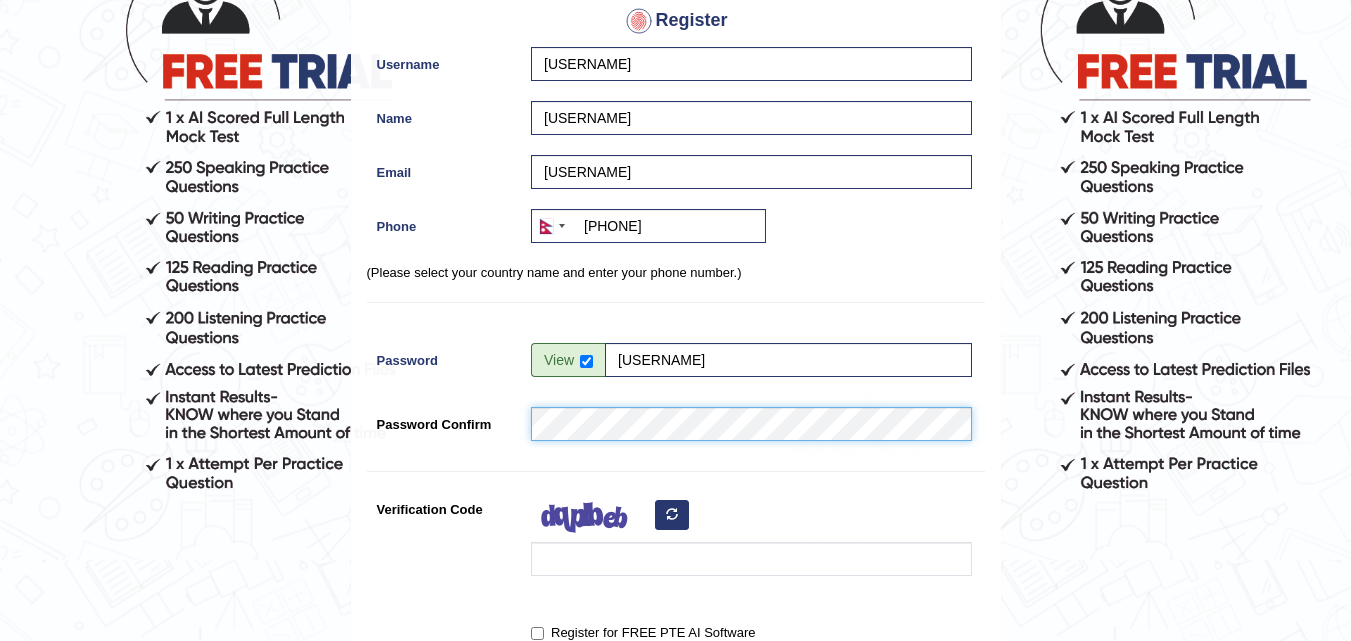 scroll, scrollTop: 300, scrollLeft: 0, axis: vertical 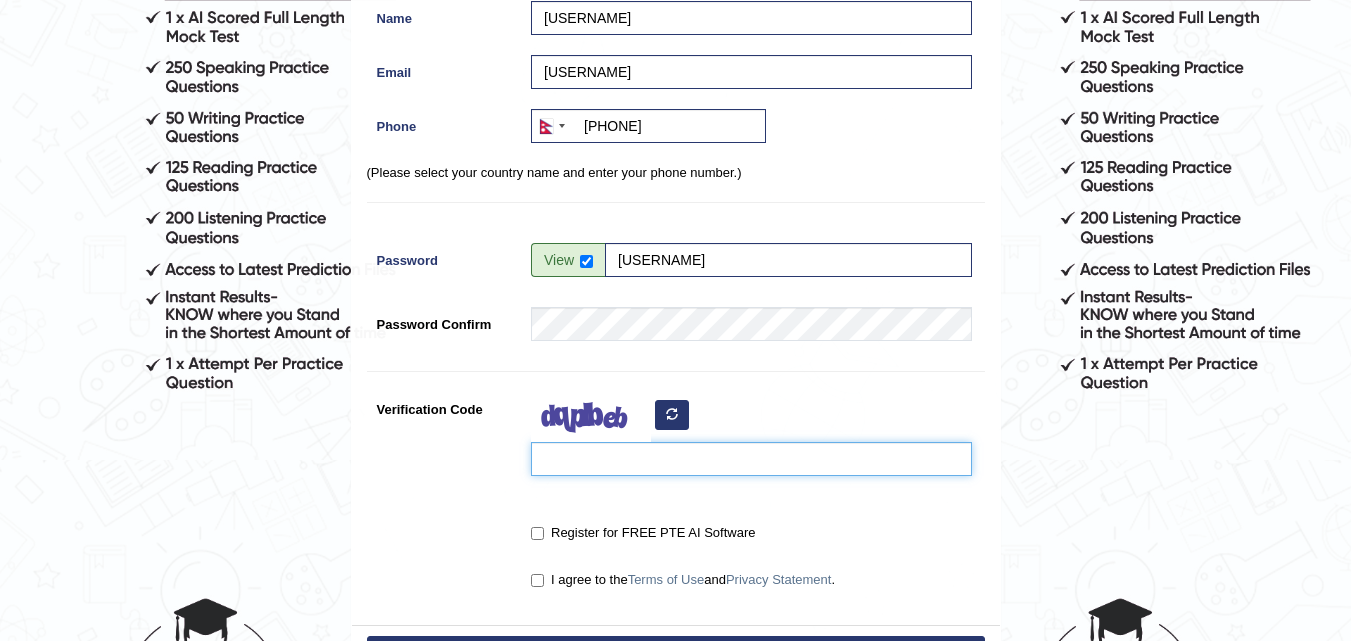 click on "Verification Code" at bounding box center [751, 459] 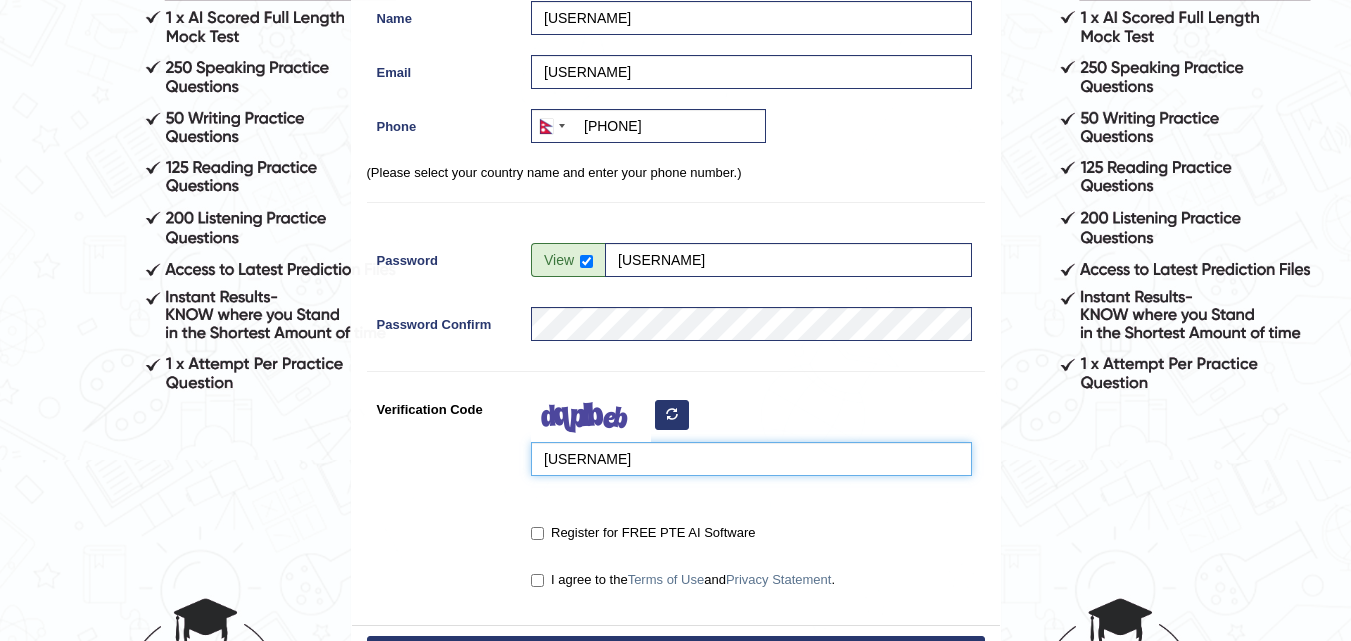 scroll, scrollTop: 500, scrollLeft: 0, axis: vertical 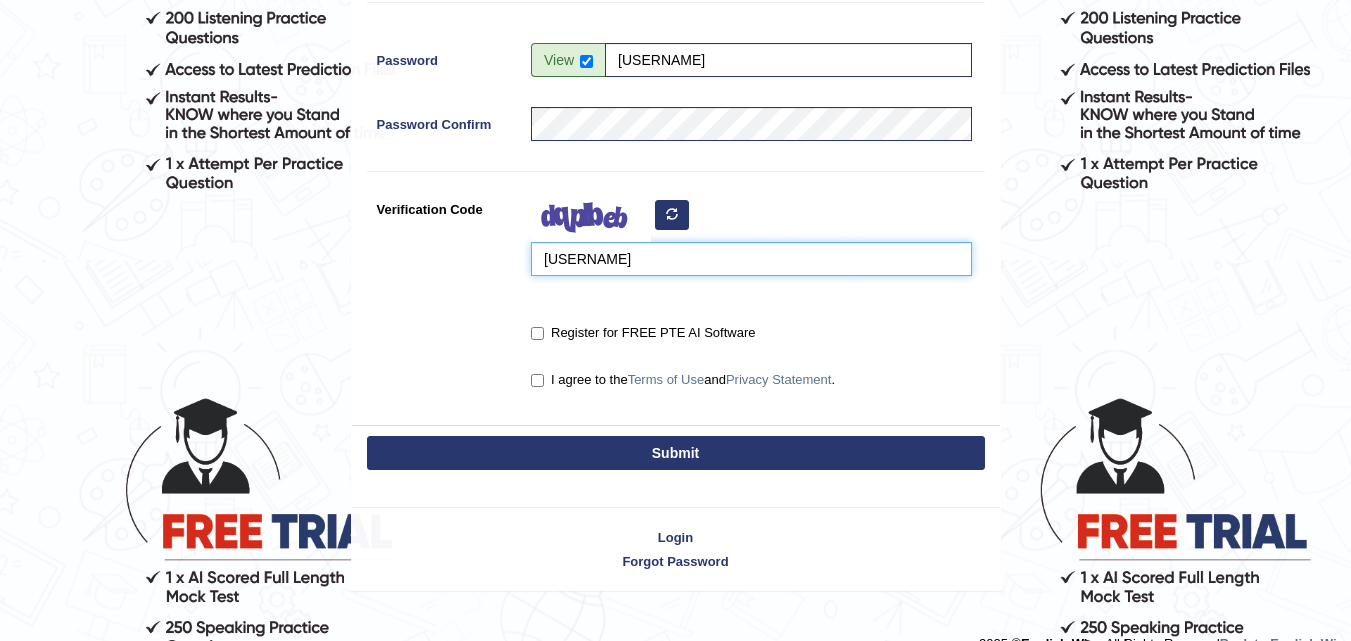 type on "foxahu" 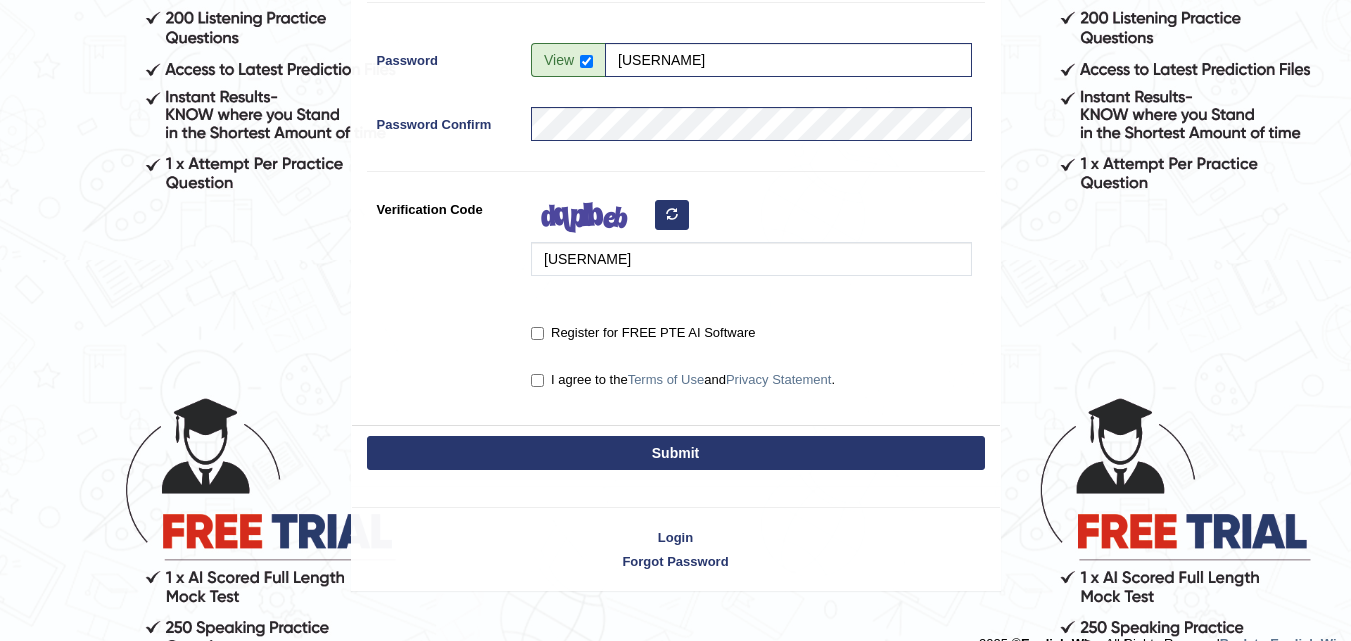 click on "Register for FREE PTE AI Software" at bounding box center [746, 334] 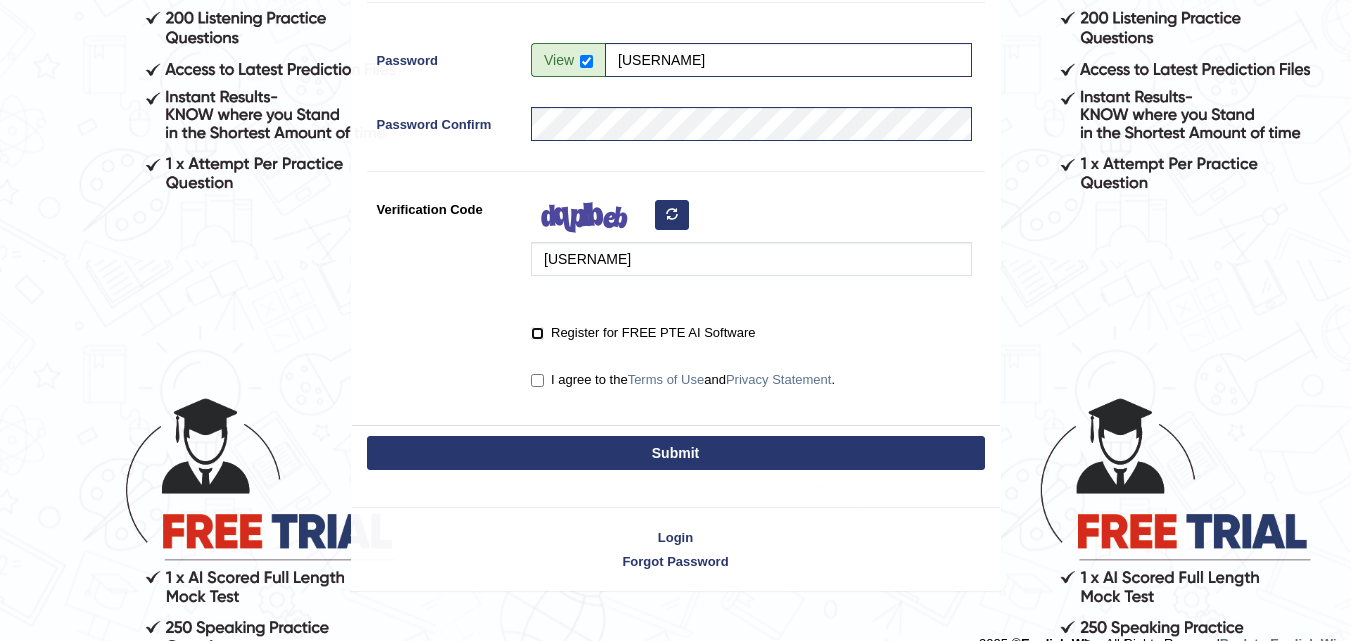 click on "Register for FREE PTE AI Software" at bounding box center (537, 333) 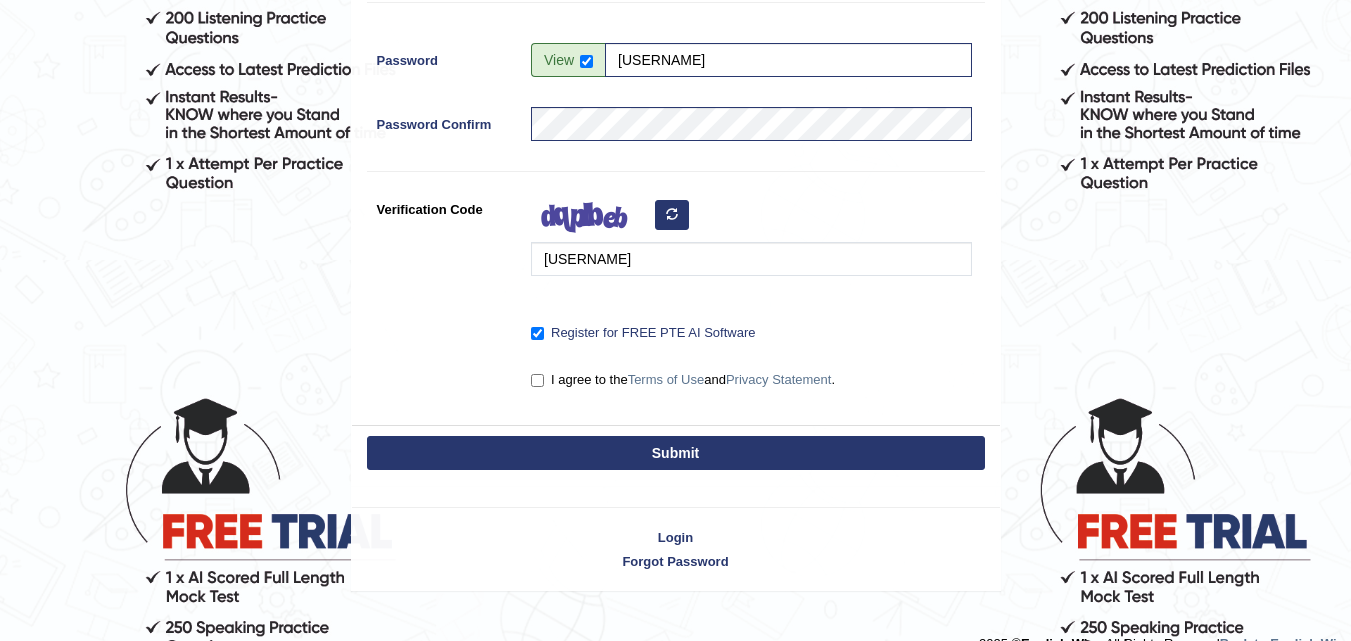 click on "I agree to the  Terms of Use  and  Privacy Statement ." at bounding box center [683, 380] 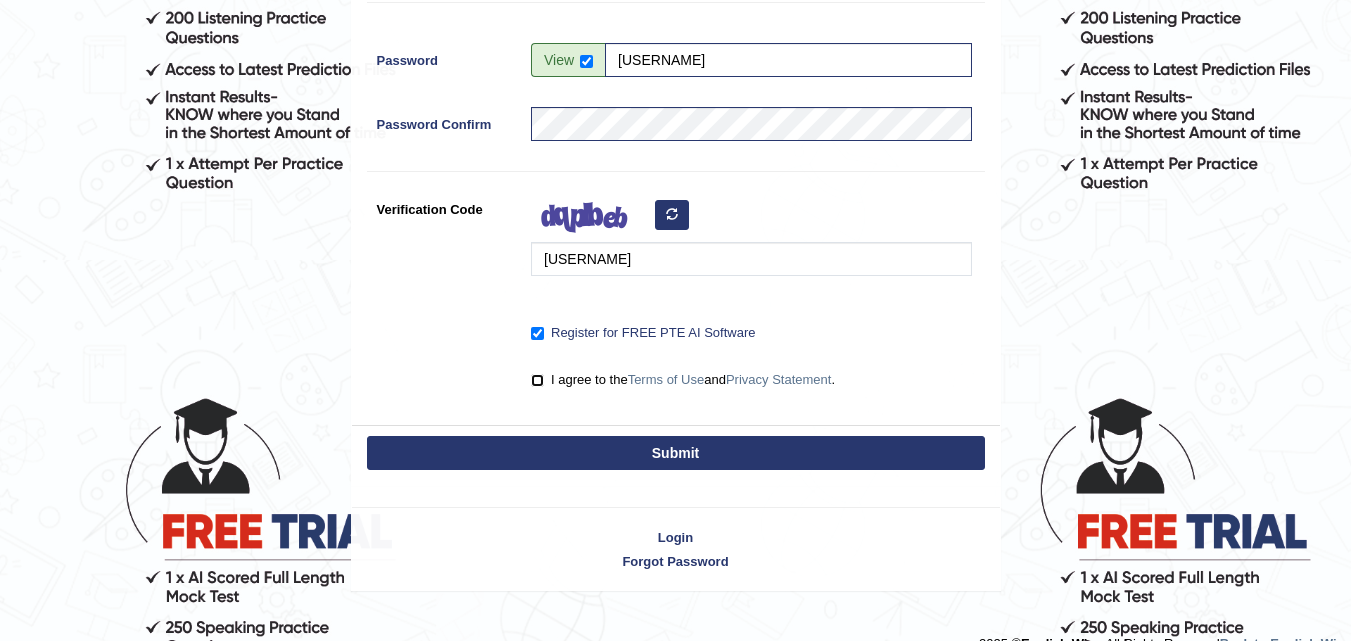 checkbox on "true" 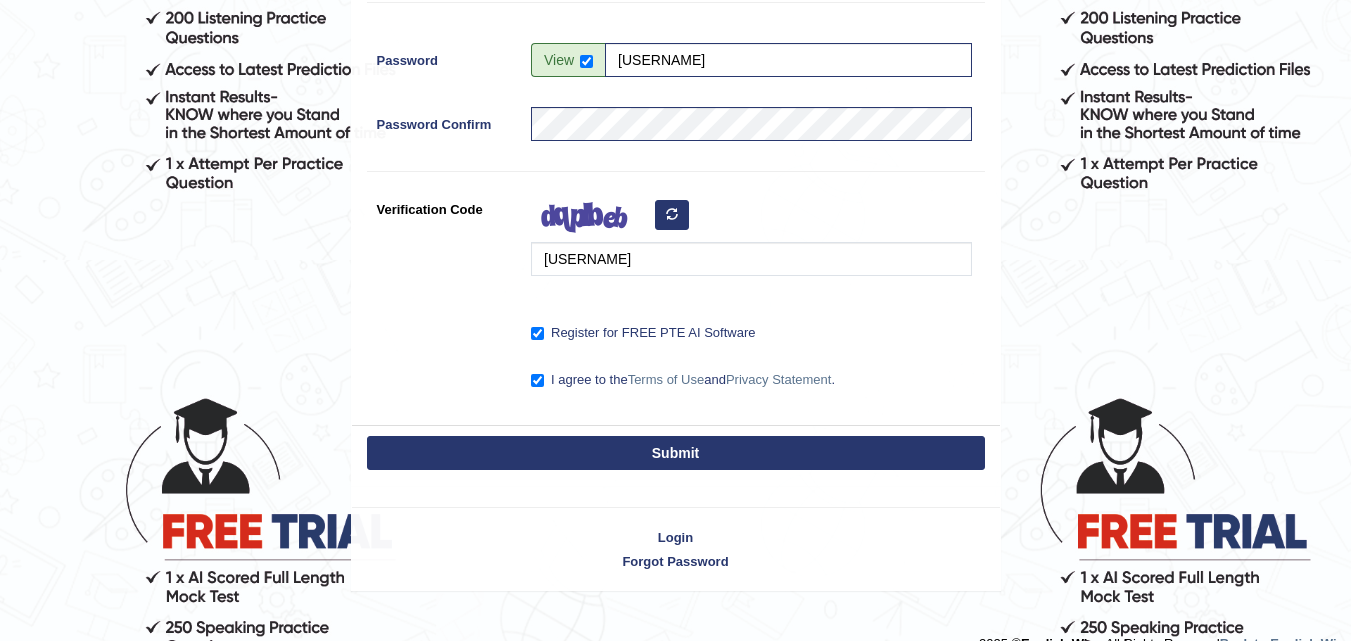 click on "Submit" at bounding box center [676, 455] 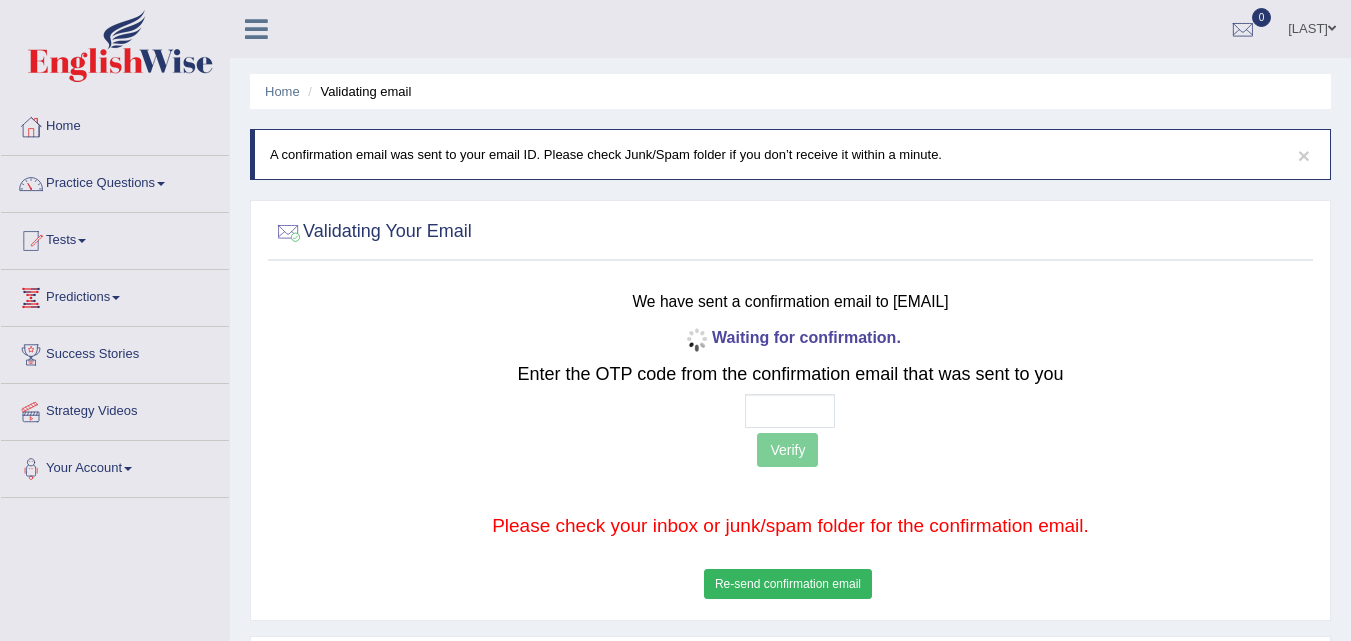 scroll, scrollTop: 0, scrollLeft: 0, axis: both 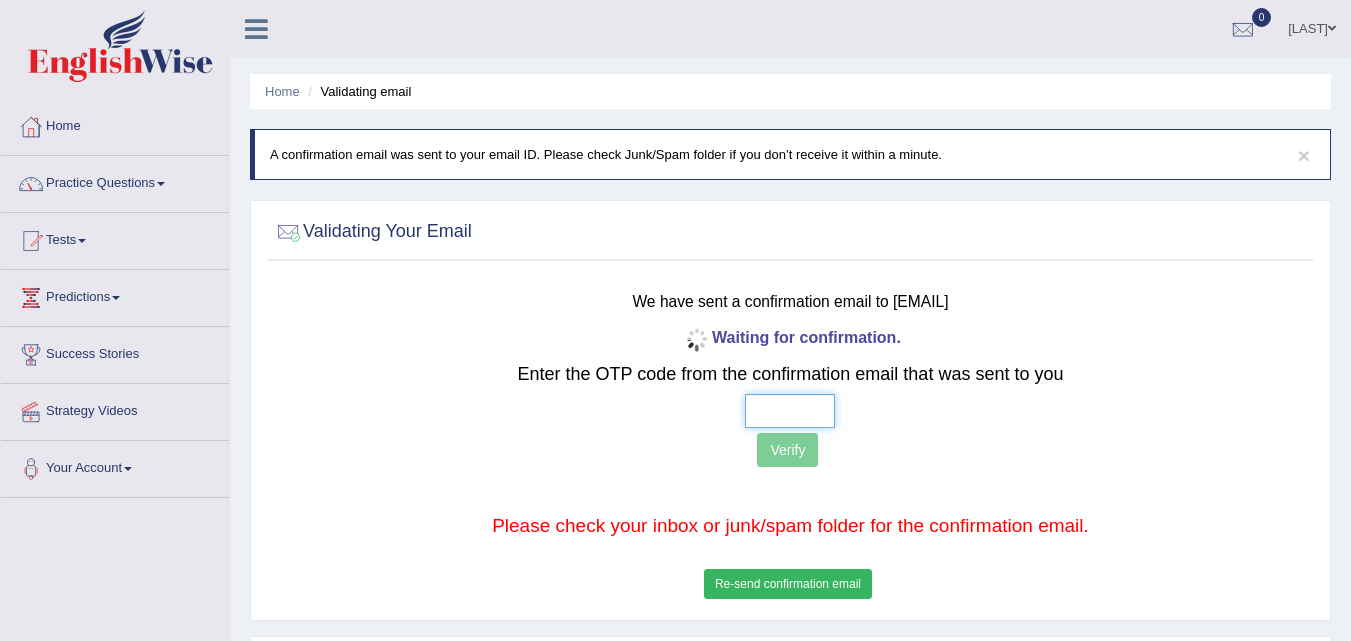 click at bounding box center [790, 411] 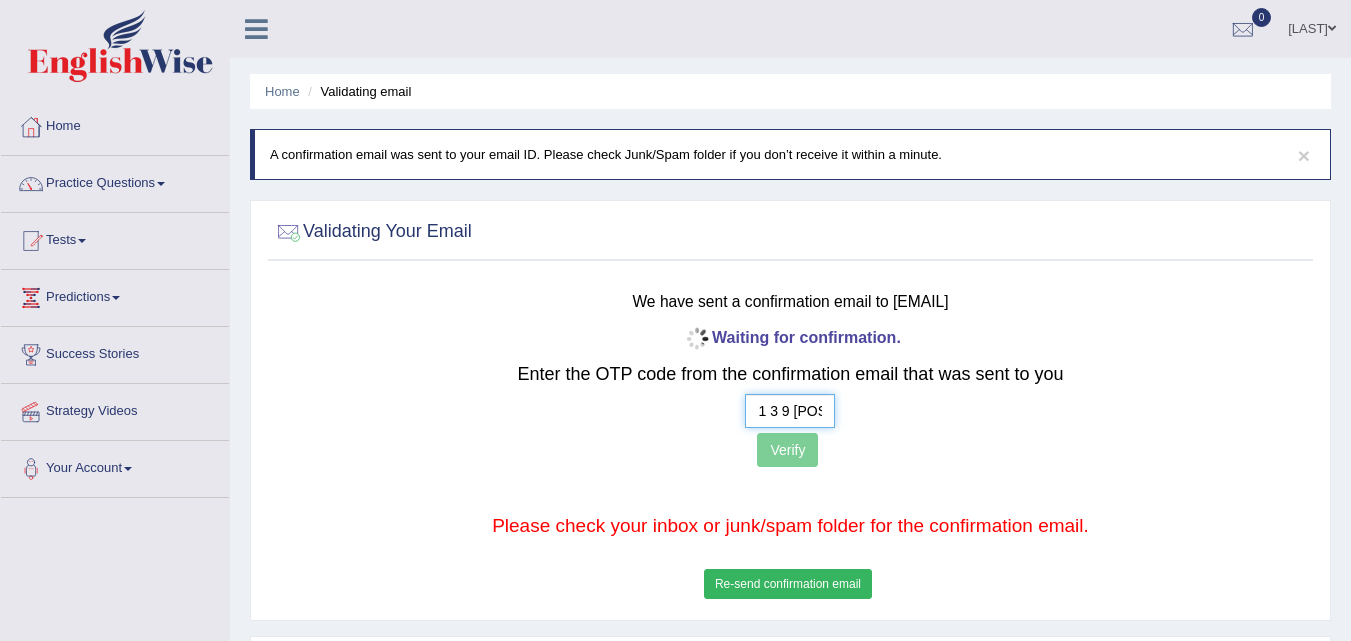 type on "1 3 9 7" 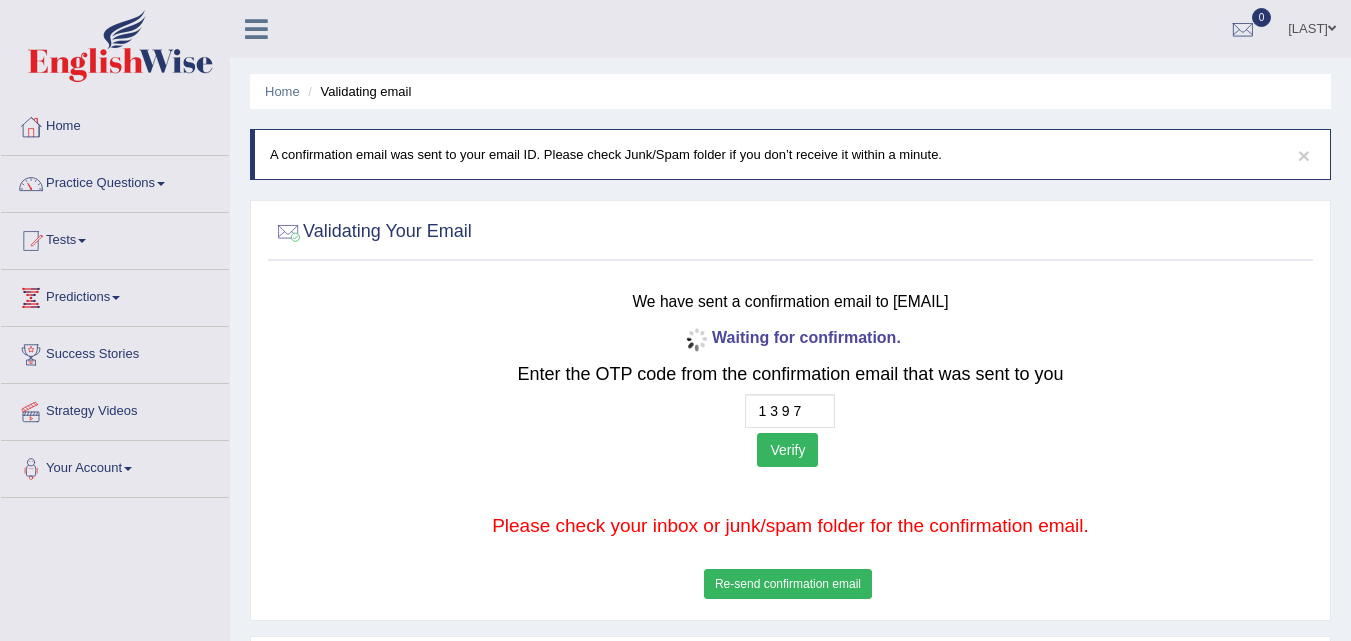 click on "Verify" at bounding box center [787, 450] 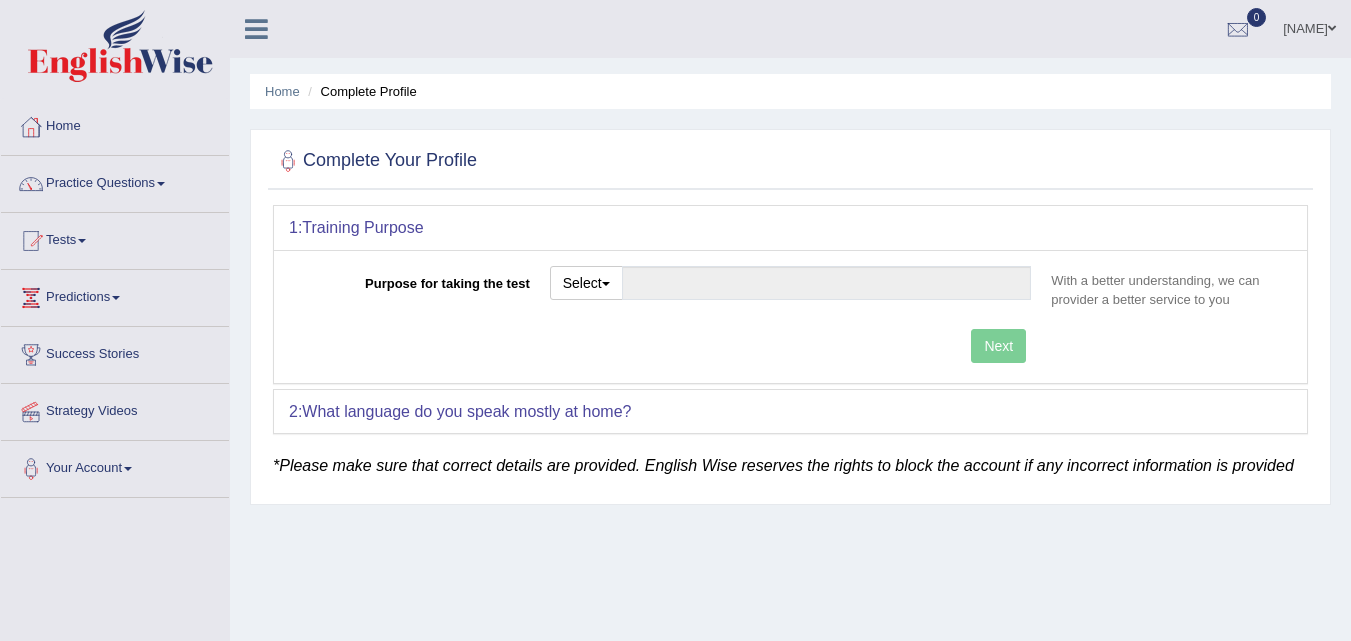 scroll, scrollTop: 0, scrollLeft: 0, axis: both 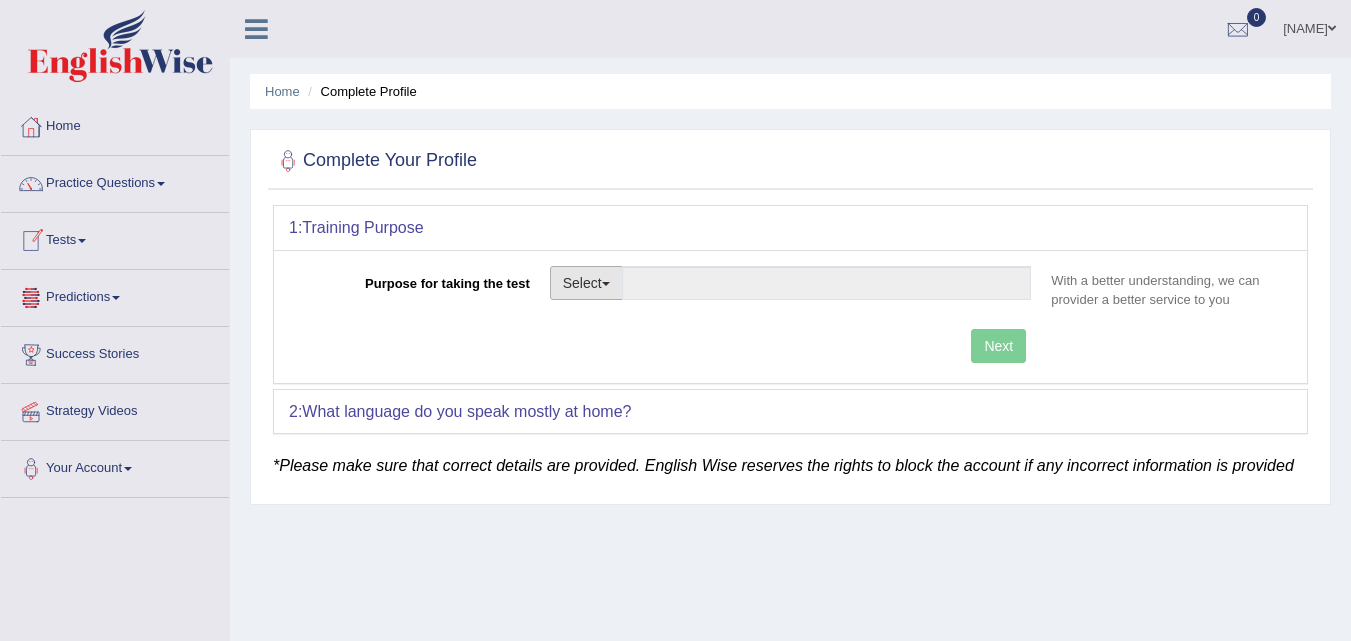 click on "Select" at bounding box center [586, 283] 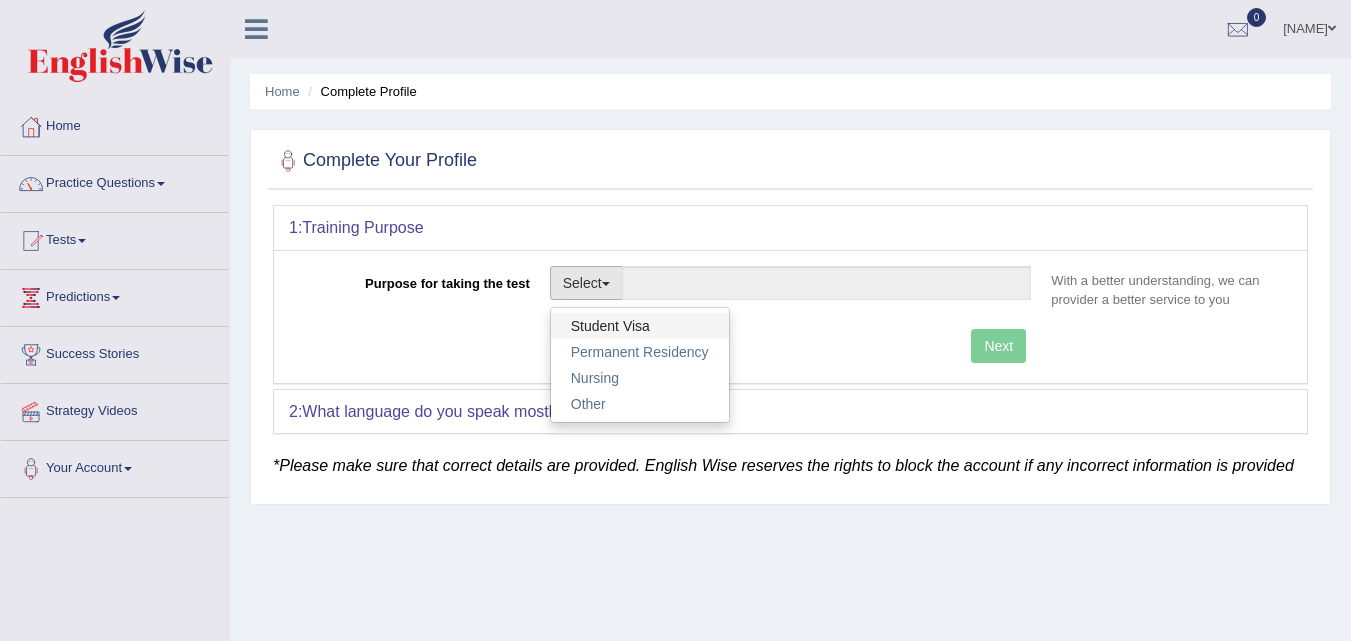 click on "Student Visa" at bounding box center [640, 326] 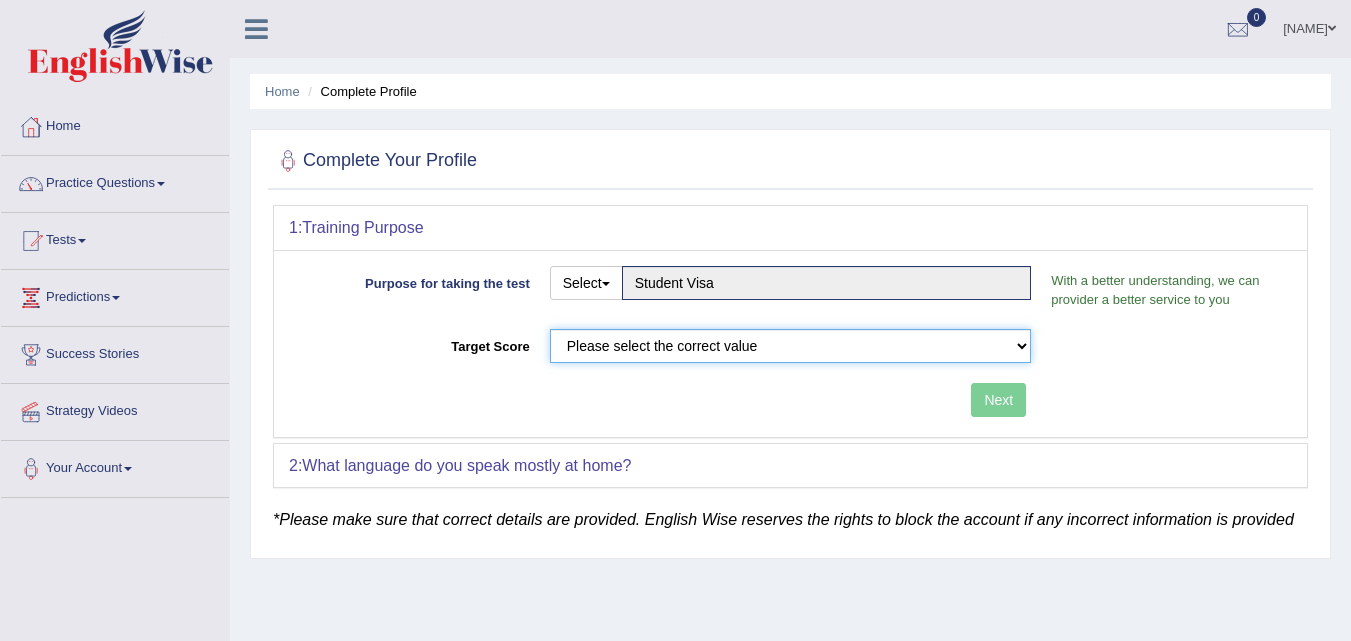 click on "Please select the correct value
50 (6 bands)
58 (6.5 bands)
65 (7 bands)
79 (8 bands)" at bounding box center [791, 346] 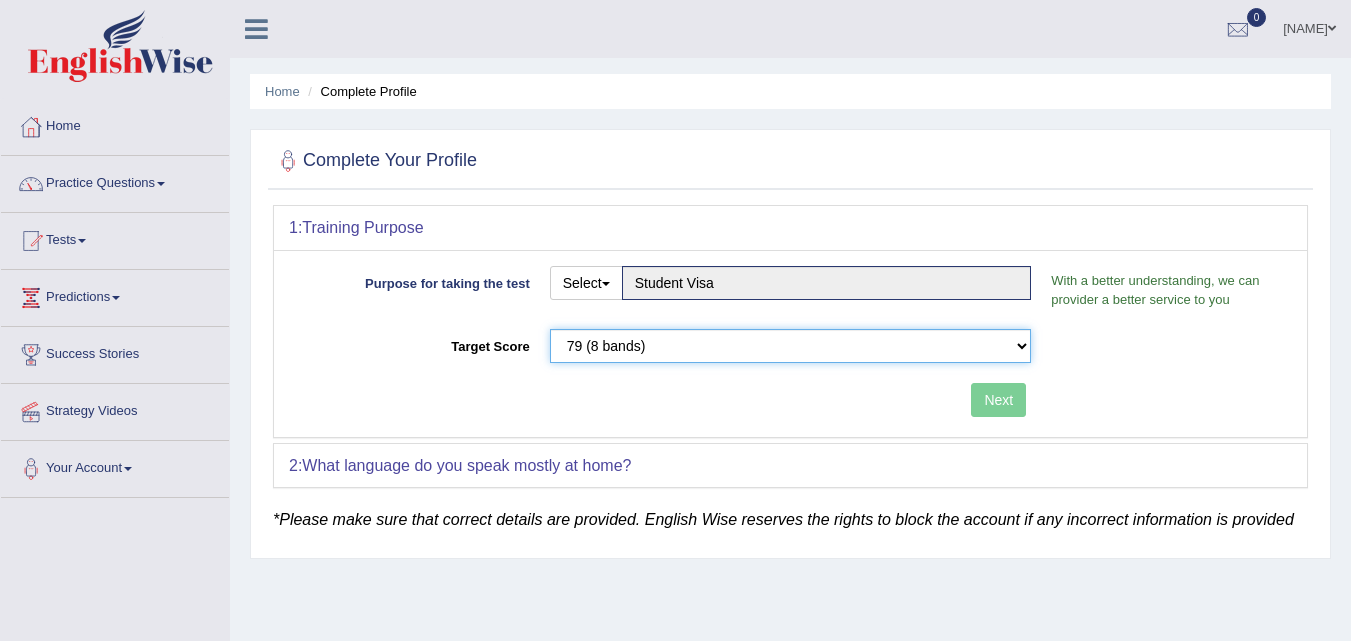 click on "Please select the correct value
50 (6 bands)
58 (6.5 bands)
65 (7 bands)
79 (8 bands)" at bounding box center [791, 346] 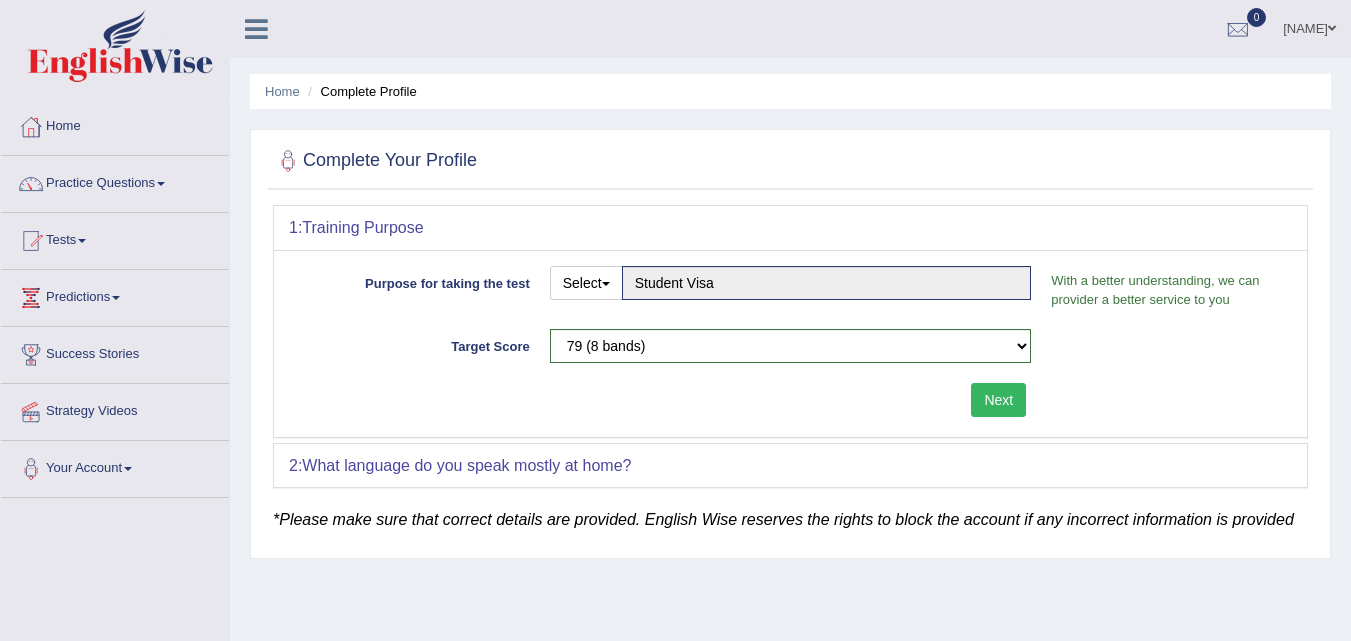 click on "Next" at bounding box center (998, 400) 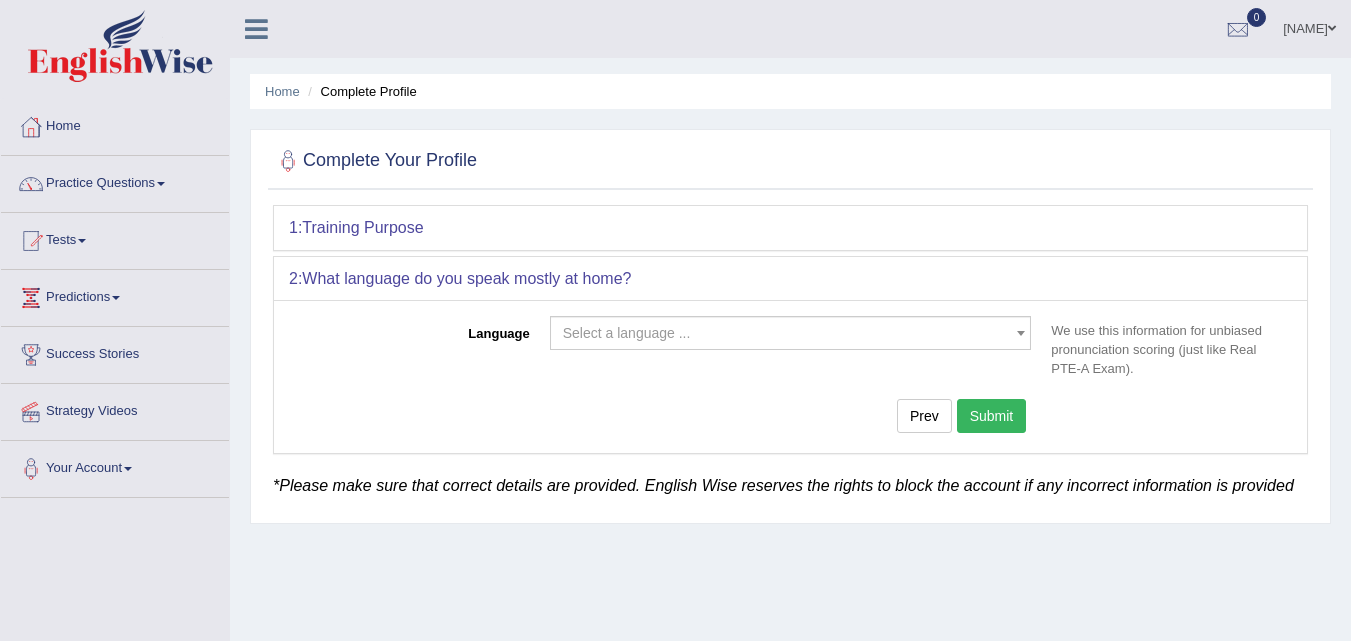 click at bounding box center [1020, 333] 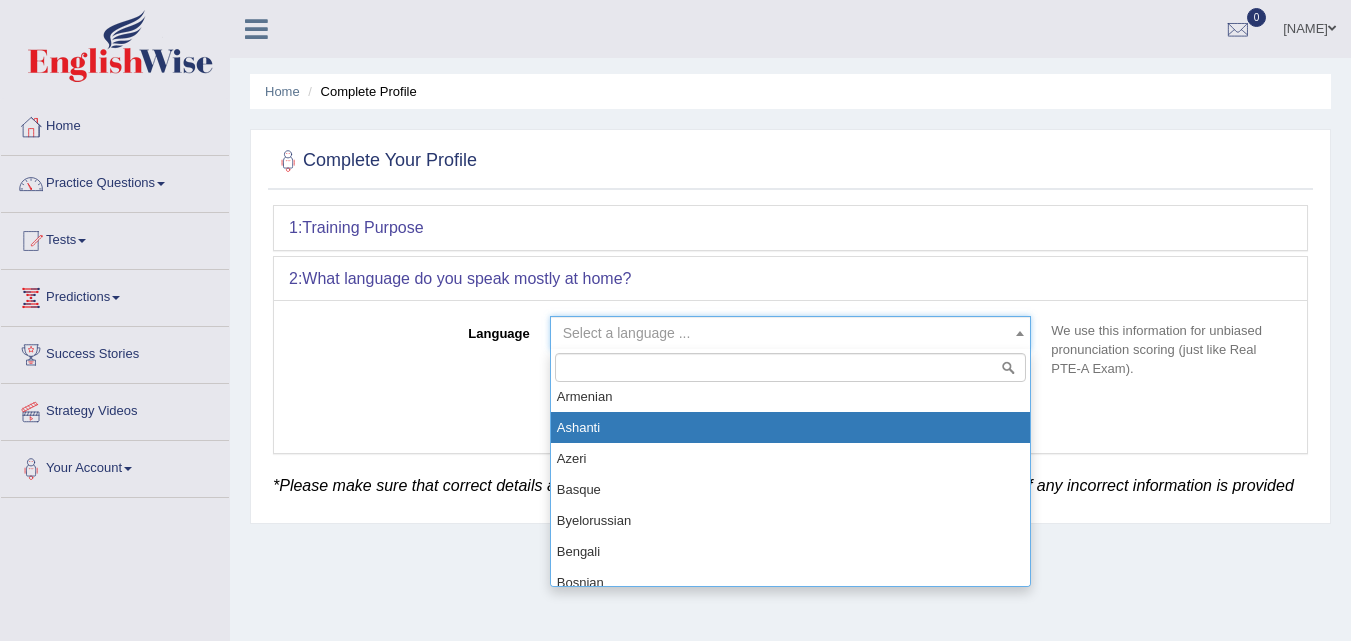 scroll, scrollTop: 100, scrollLeft: 0, axis: vertical 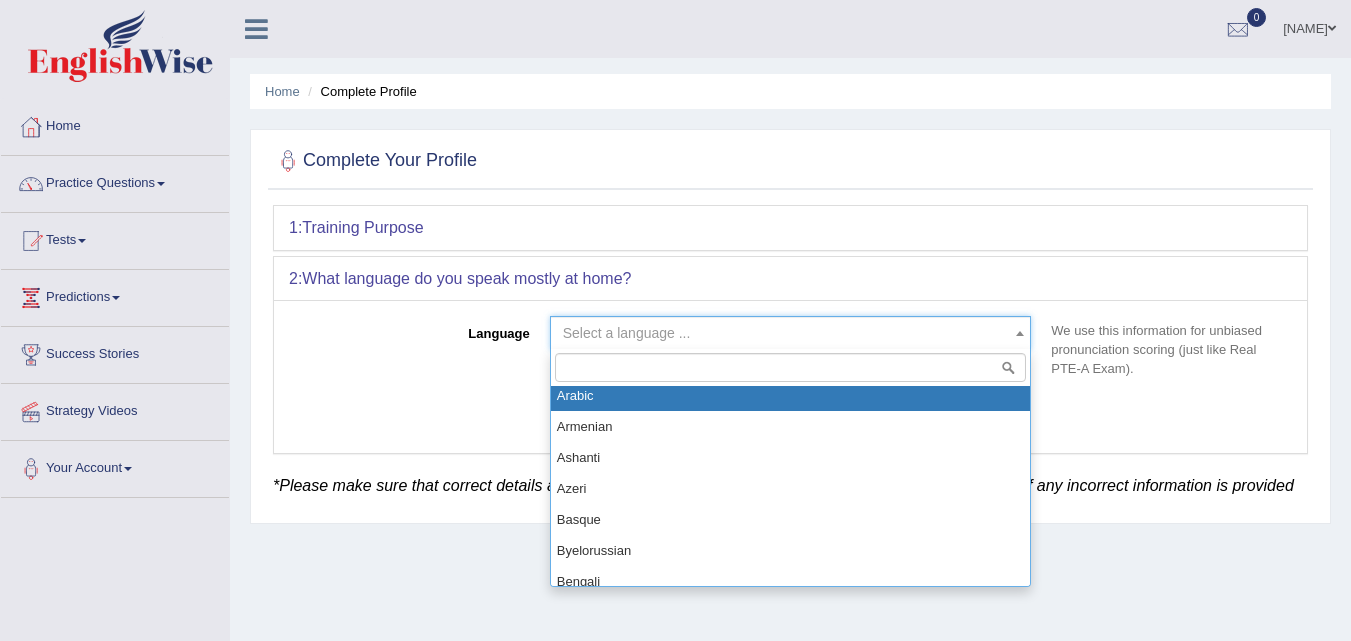 click at bounding box center (791, 367) 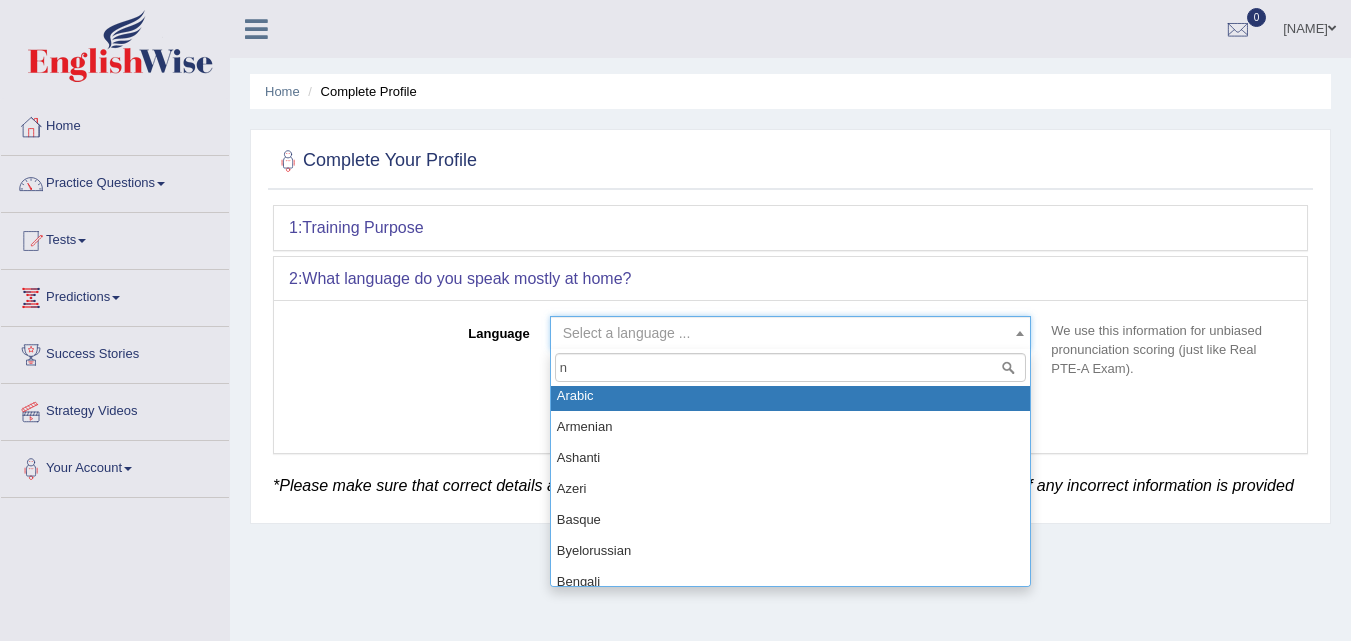 scroll, scrollTop: 0, scrollLeft: 0, axis: both 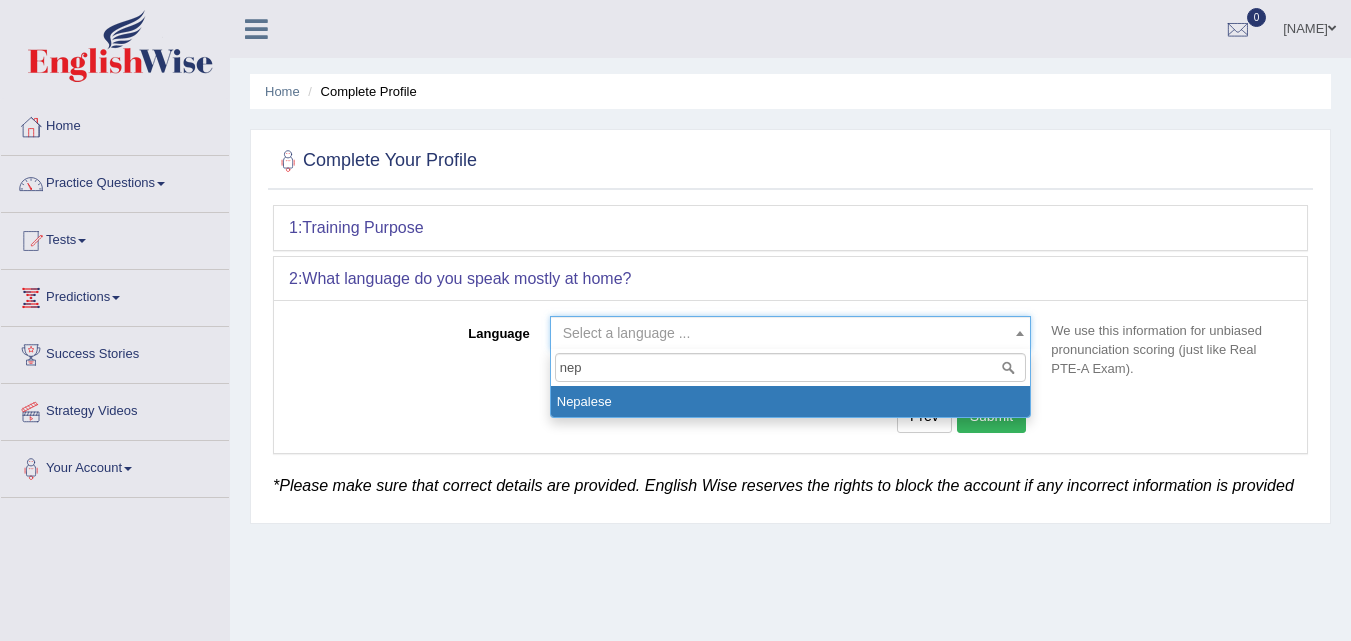 type on "nep" 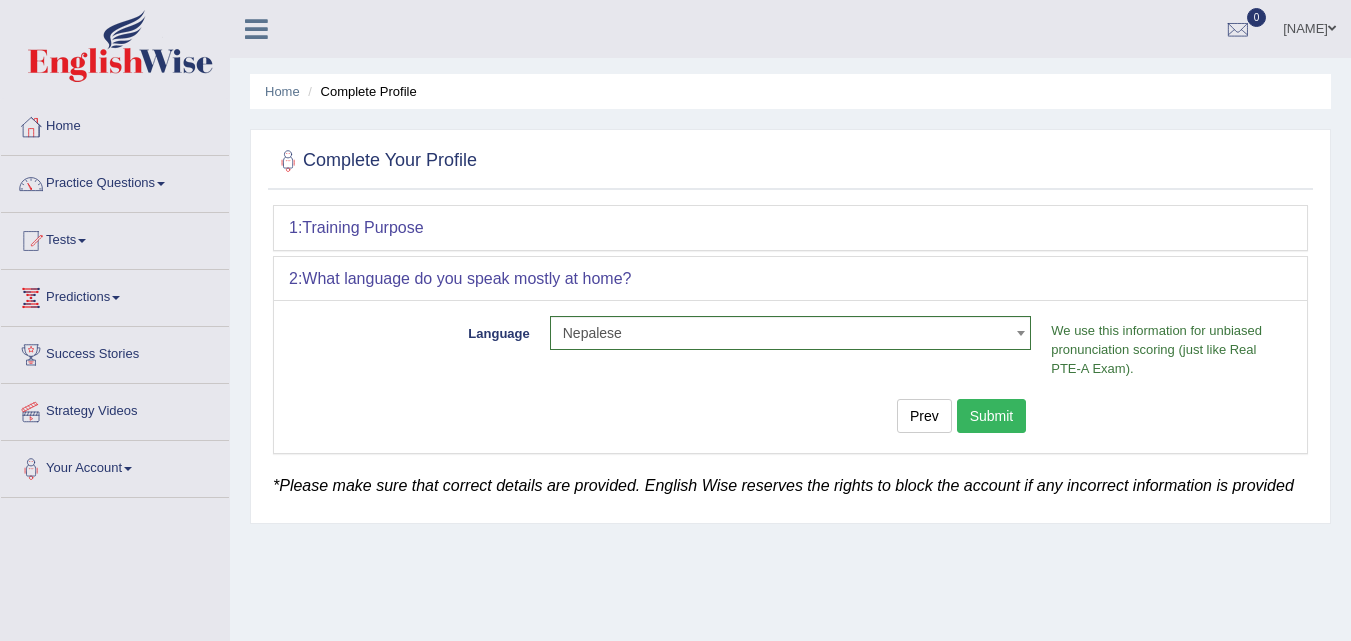 click on "Submit" at bounding box center [992, 416] 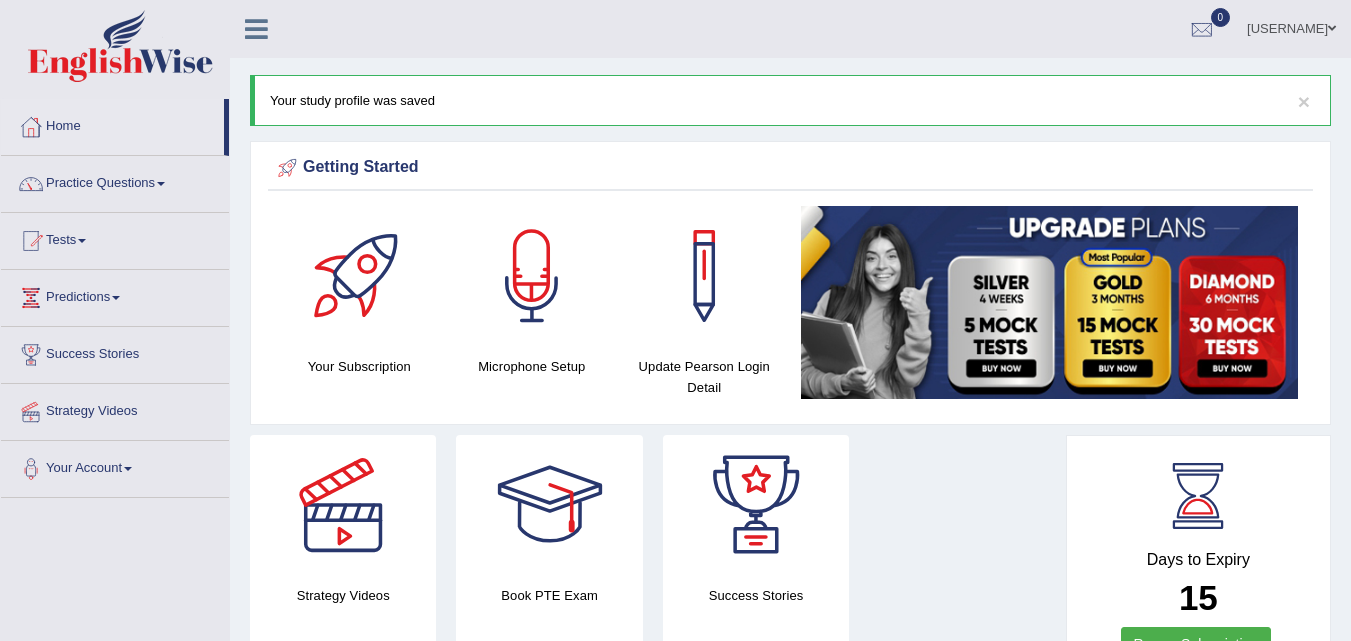scroll, scrollTop: 0, scrollLeft: 0, axis: both 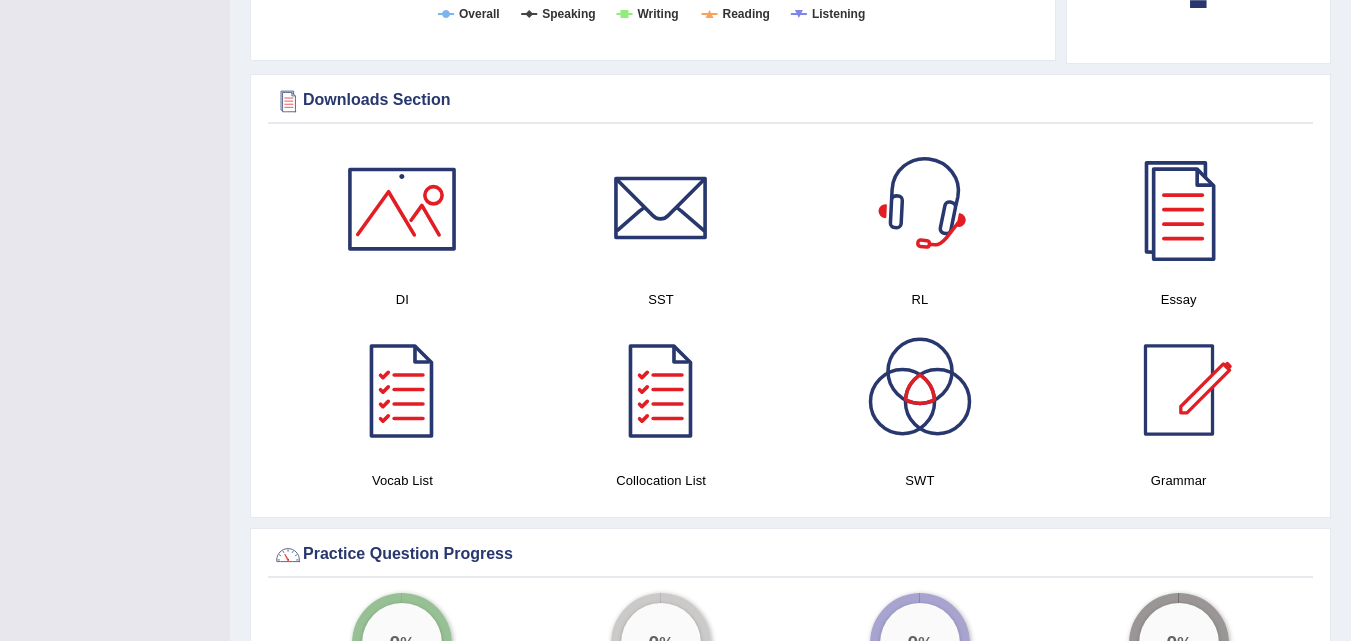 click at bounding box center (920, 209) 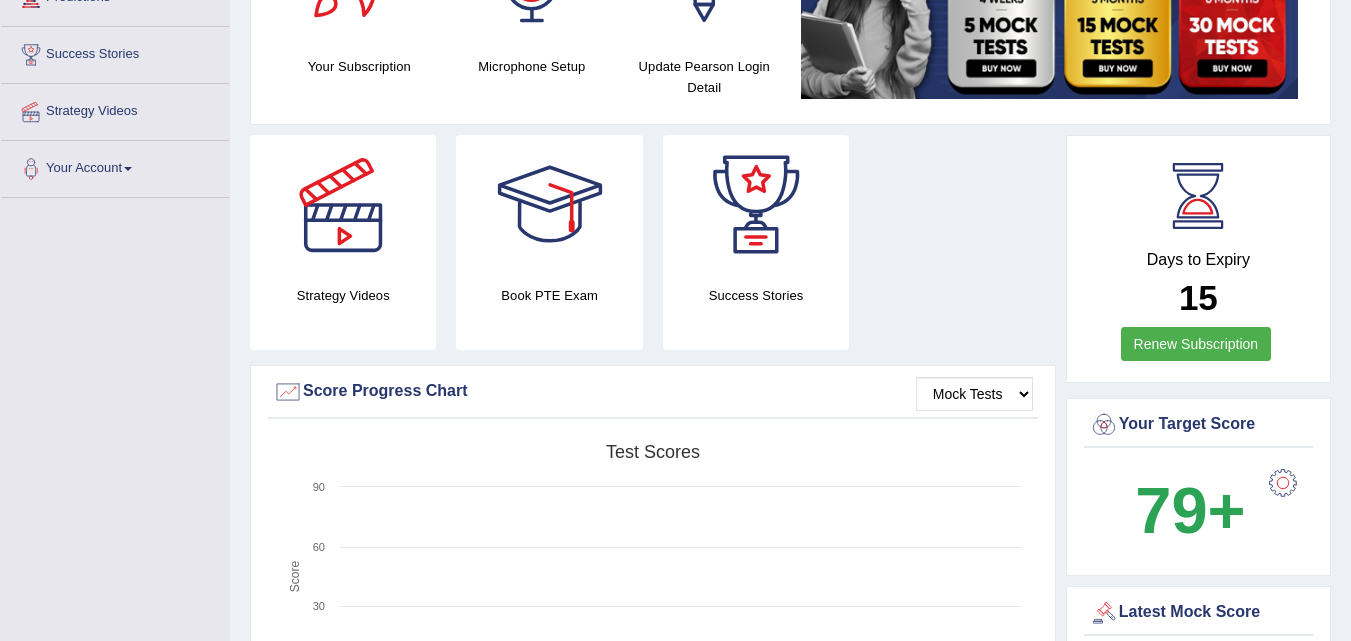 scroll, scrollTop: 0, scrollLeft: 0, axis: both 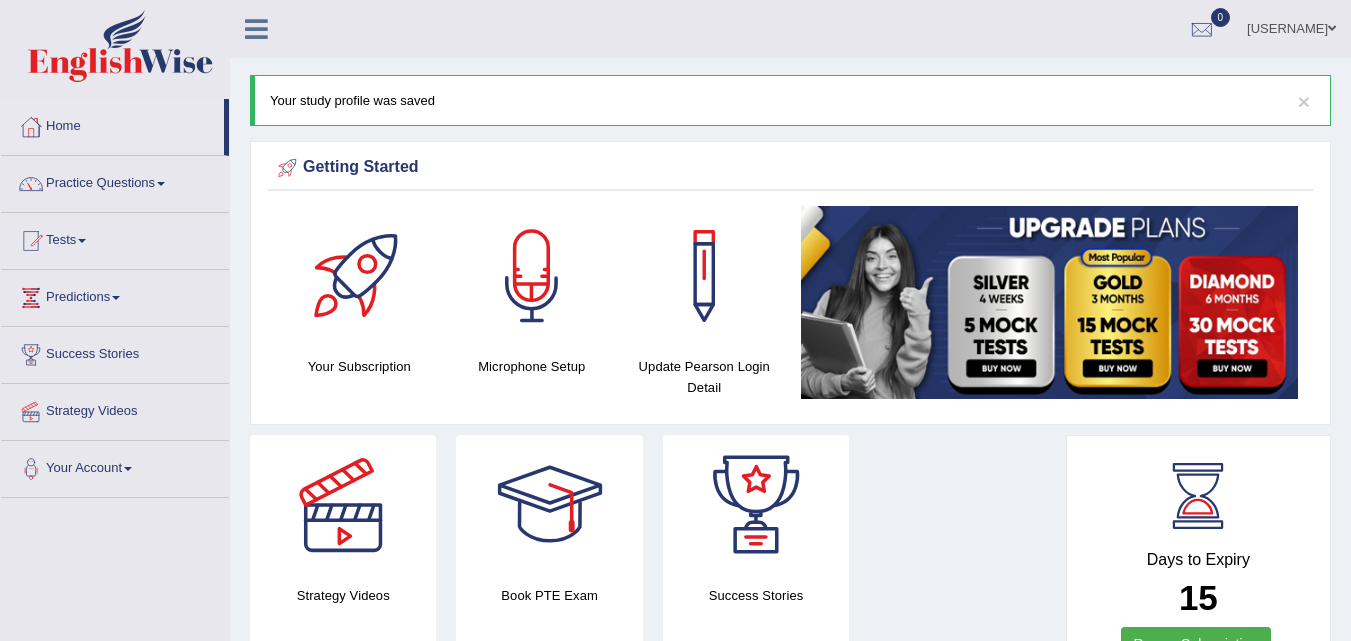 click on "Microphone Setup" at bounding box center [532, 296] 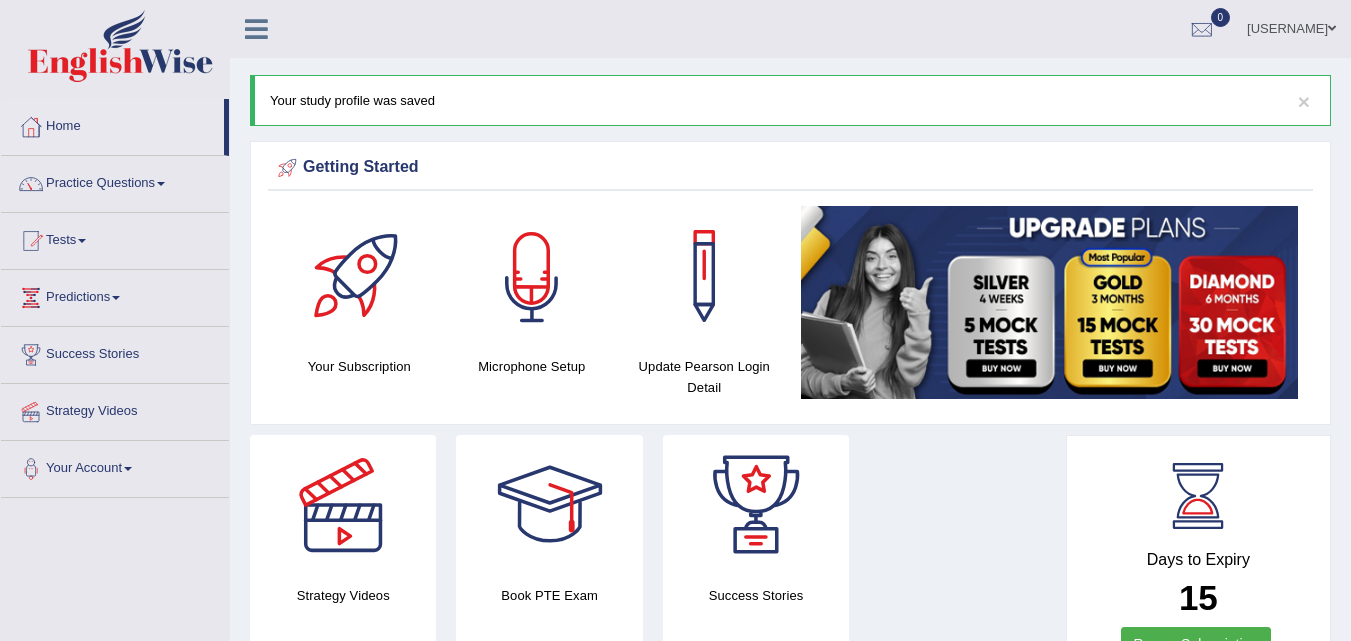 click at bounding box center [532, 276] 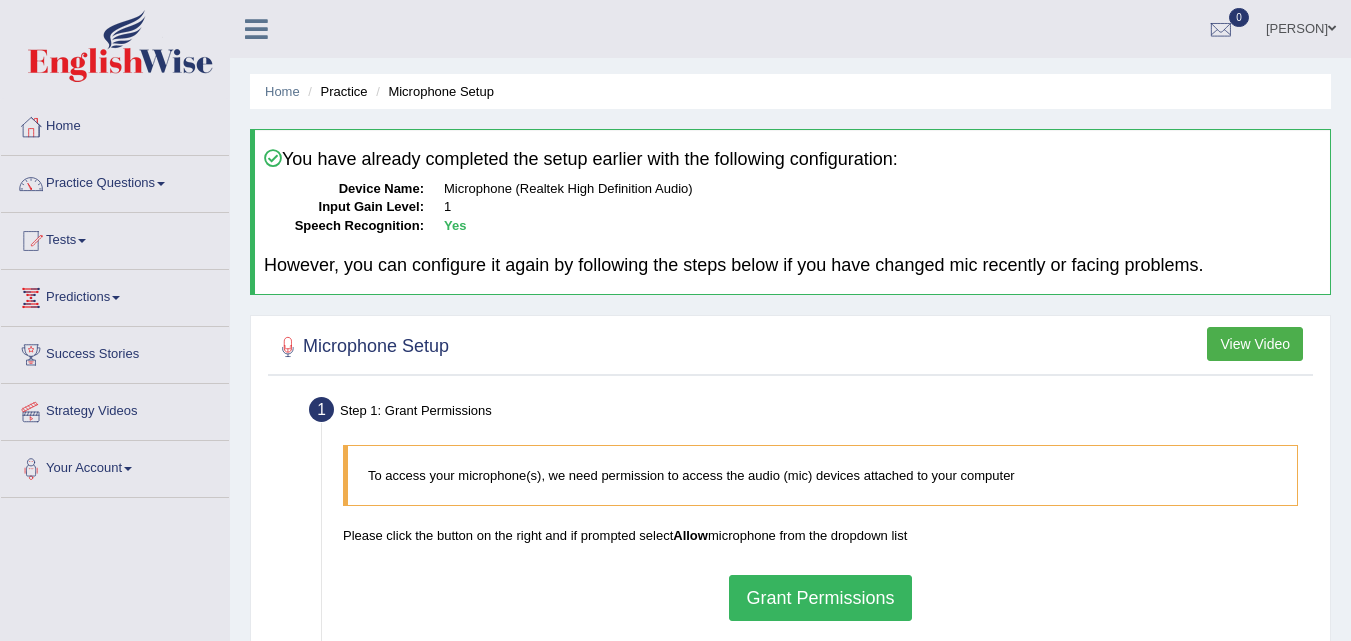 scroll, scrollTop: 0, scrollLeft: 0, axis: both 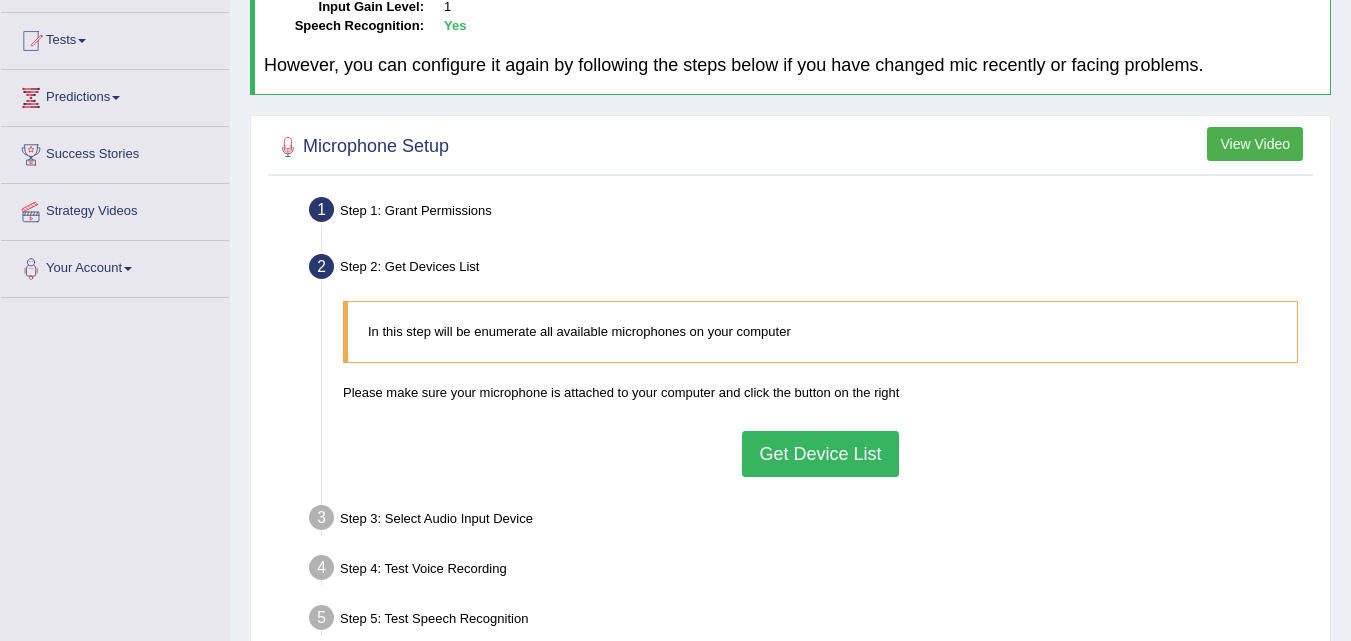 click on "Get Device List" at bounding box center (820, 454) 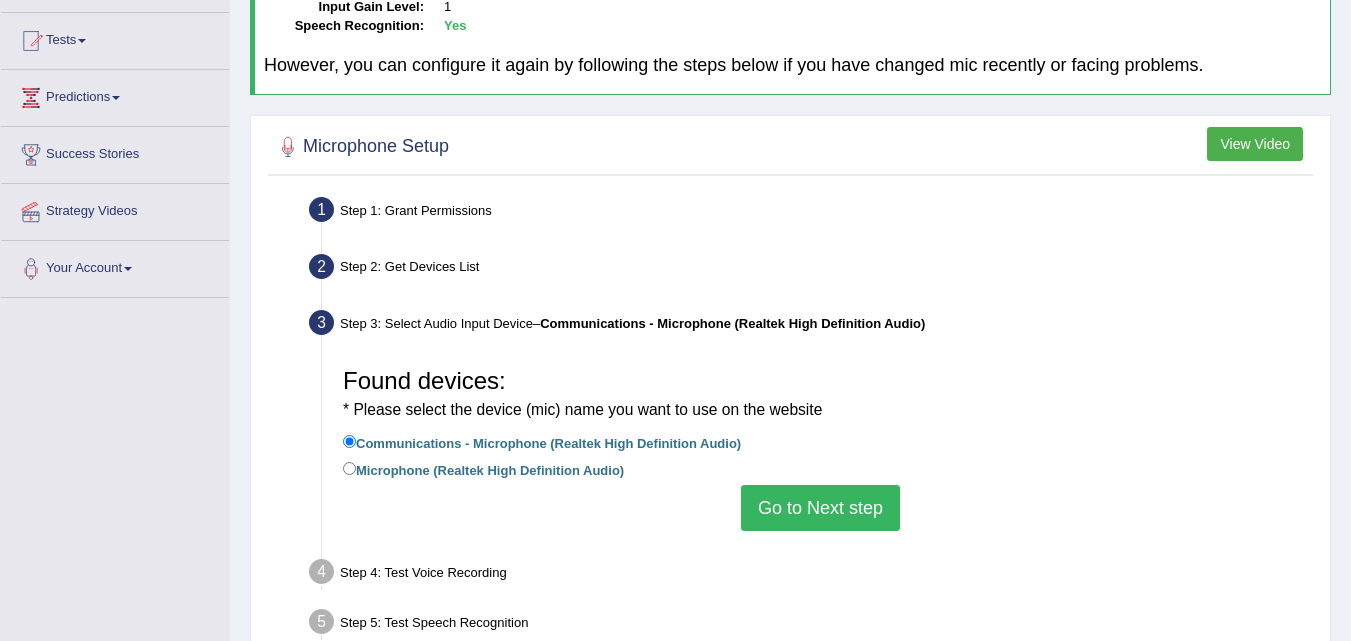 click on "Go to Next step" at bounding box center (820, 508) 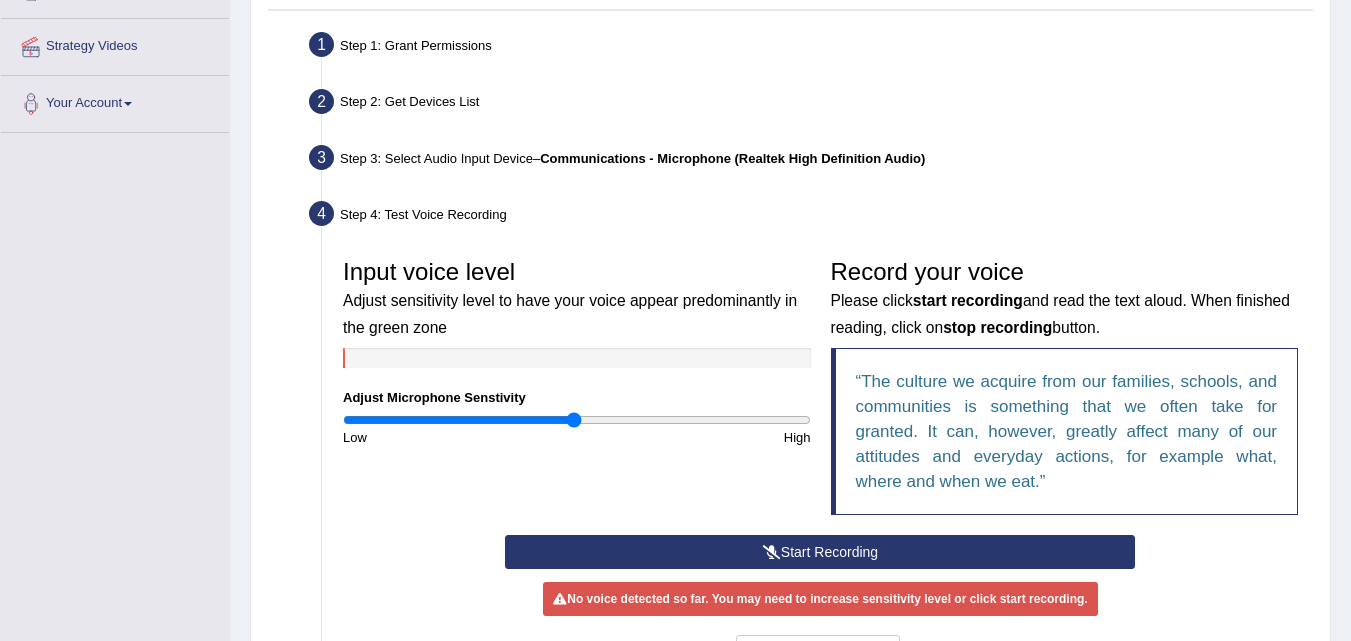 scroll, scrollTop: 400, scrollLeft: 0, axis: vertical 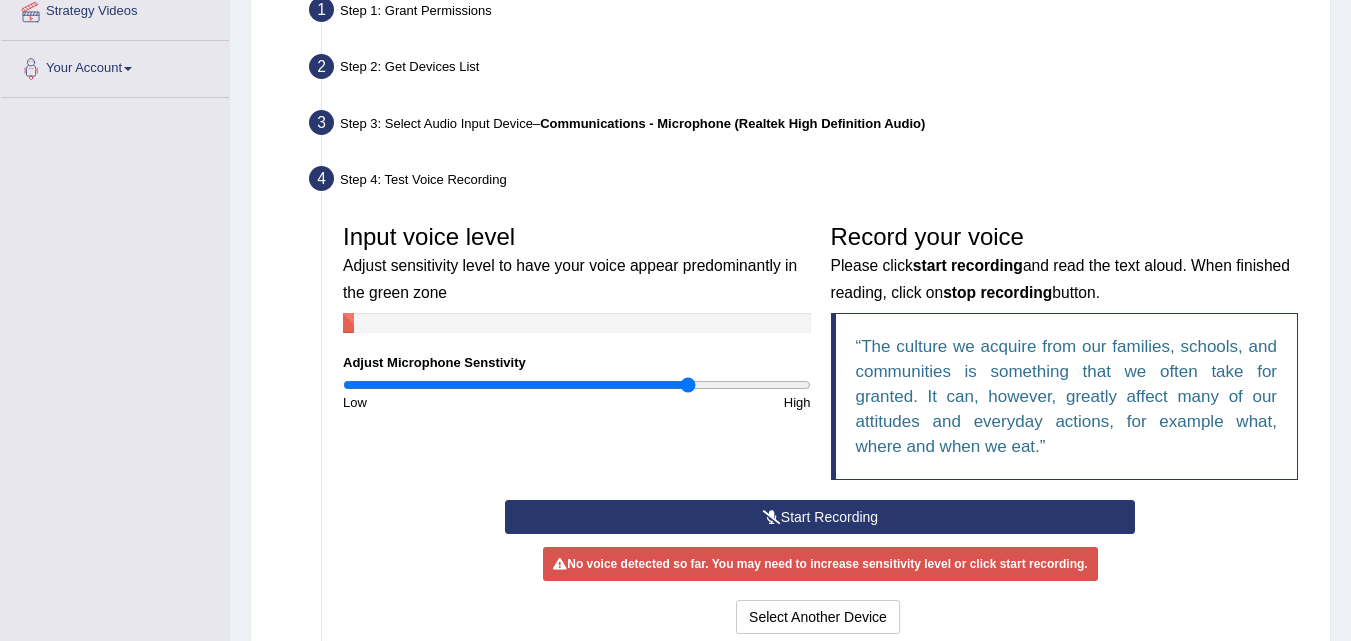 click at bounding box center [577, 385] 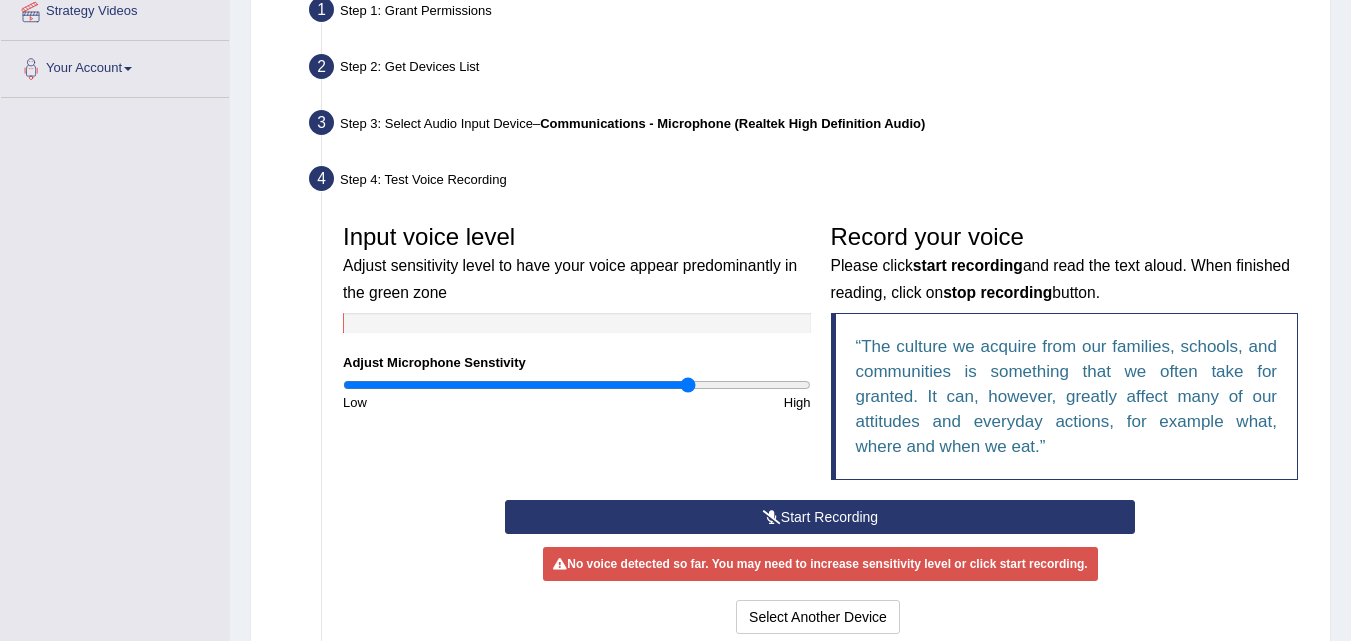 click on "Start Recording" at bounding box center (820, 517) 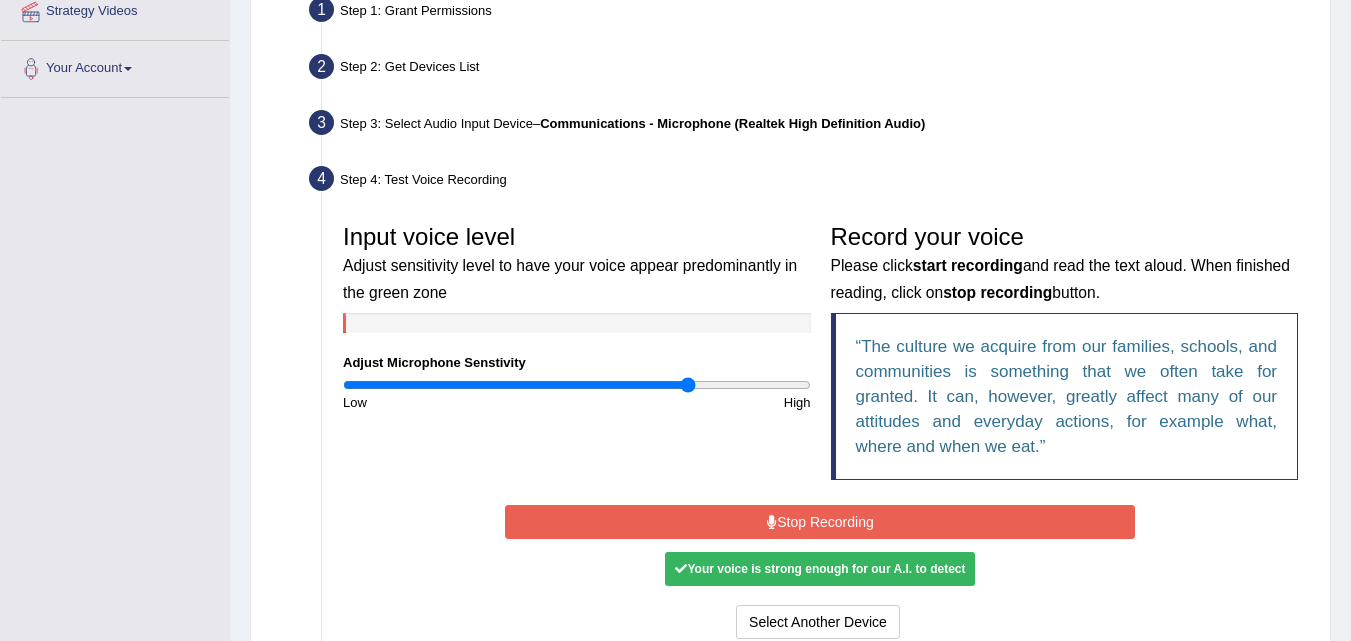 click on "Stop Recording" at bounding box center [820, 522] 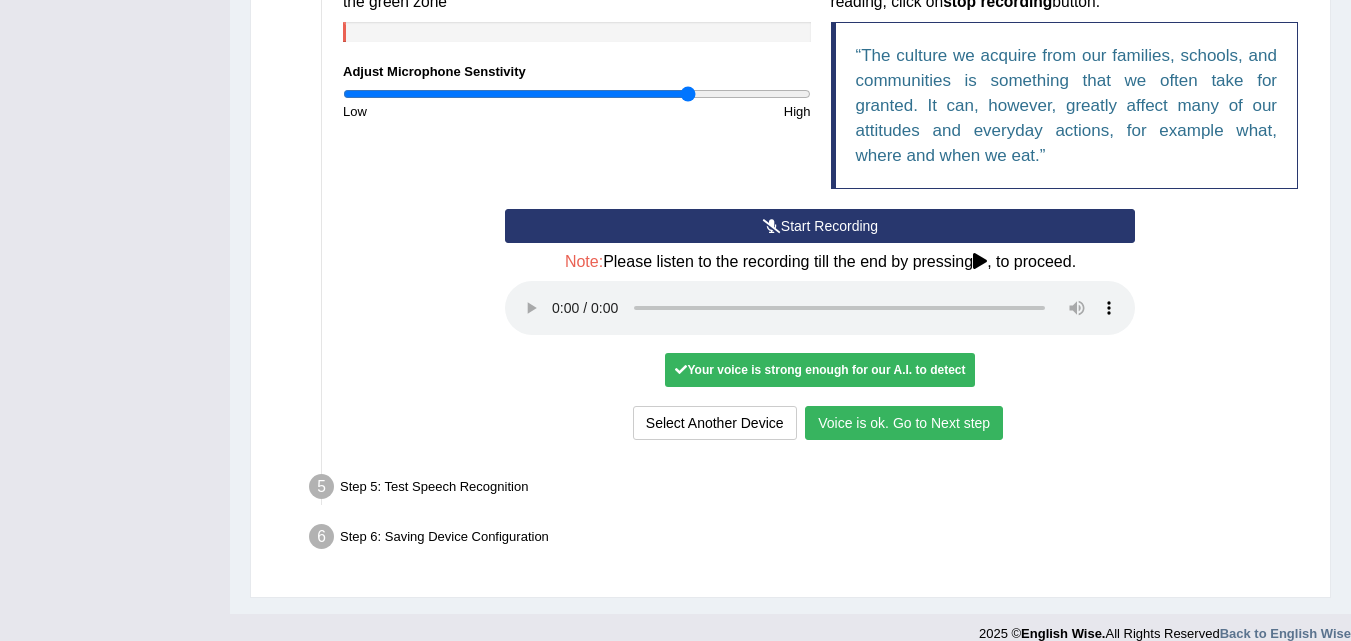 scroll, scrollTop: 700, scrollLeft: 0, axis: vertical 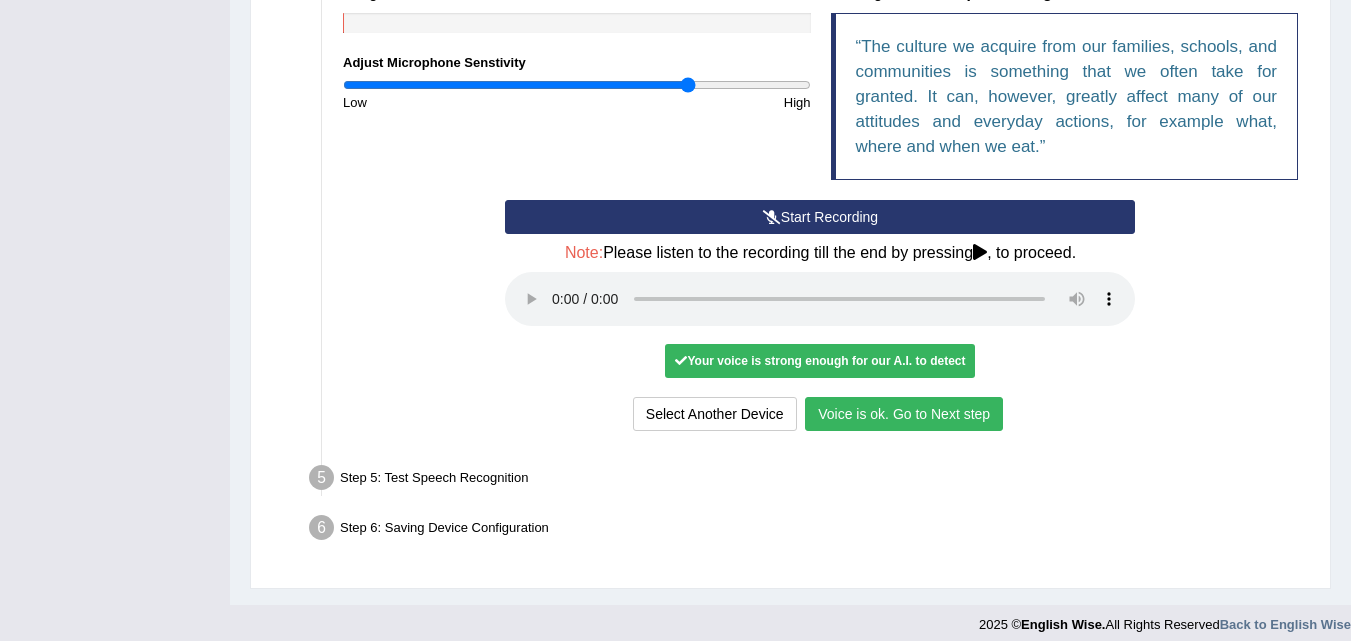 click on "Voice is ok. Go to Next step" at bounding box center (904, 414) 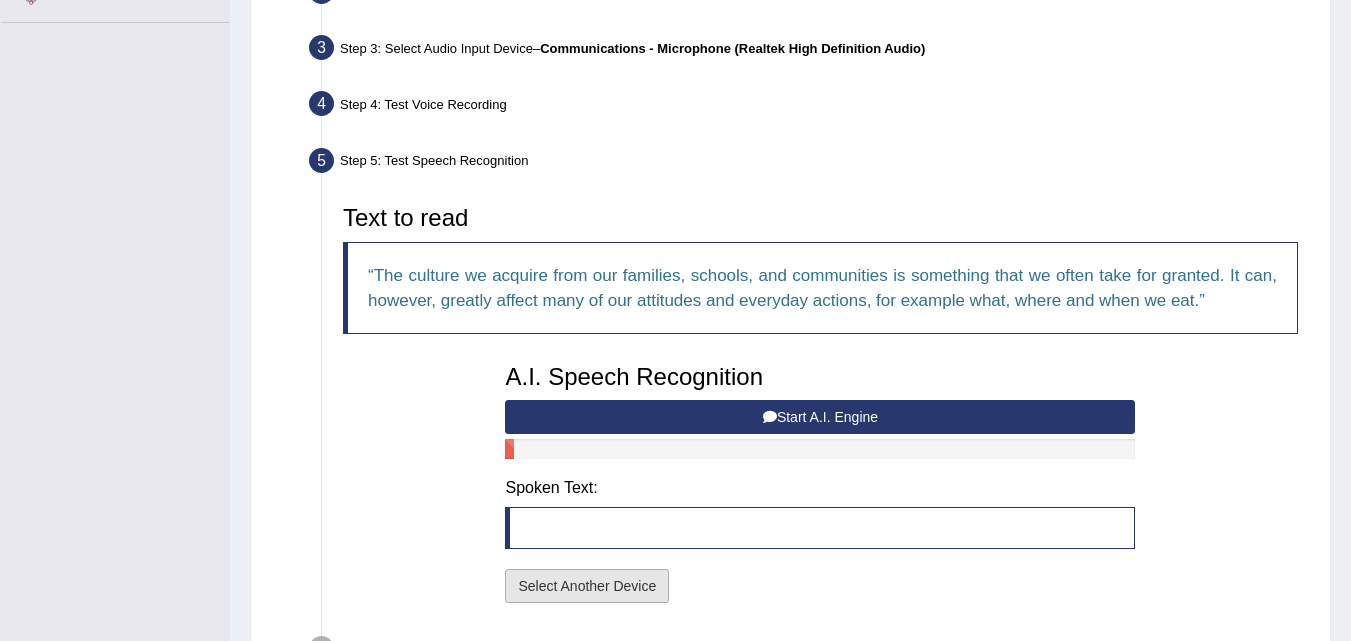 scroll, scrollTop: 510, scrollLeft: 0, axis: vertical 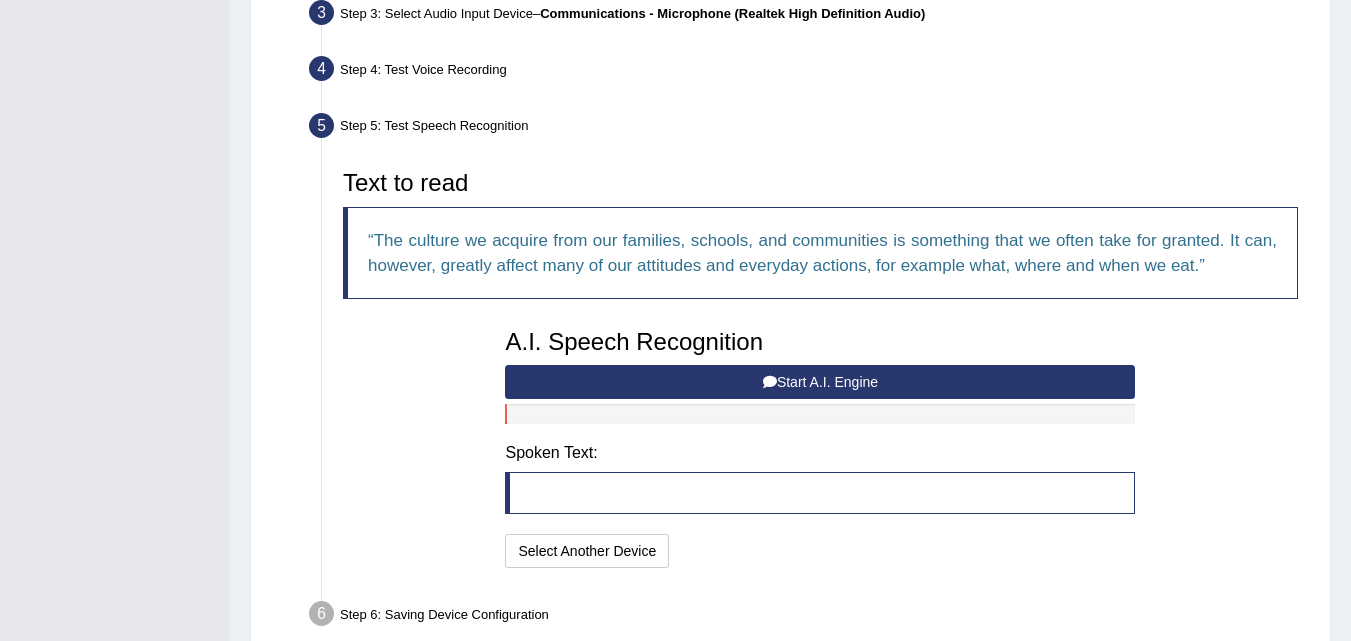 click at bounding box center (820, 493) 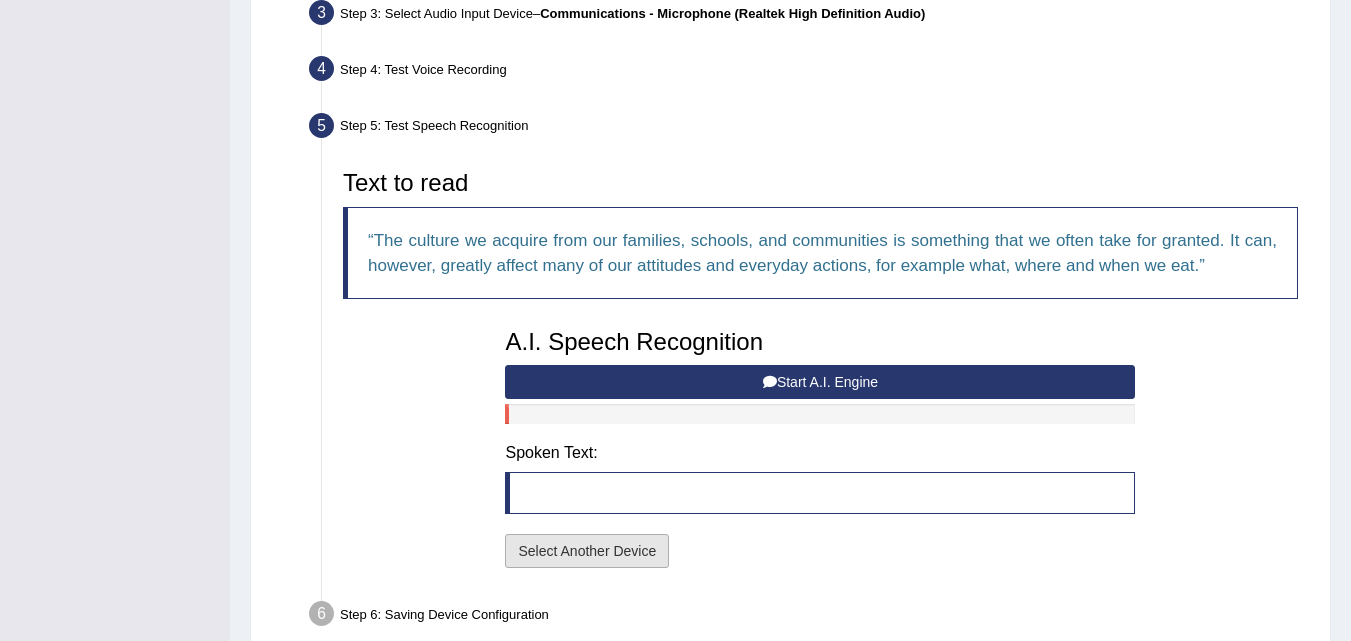 click on "Select Another Device" at bounding box center (587, 551) 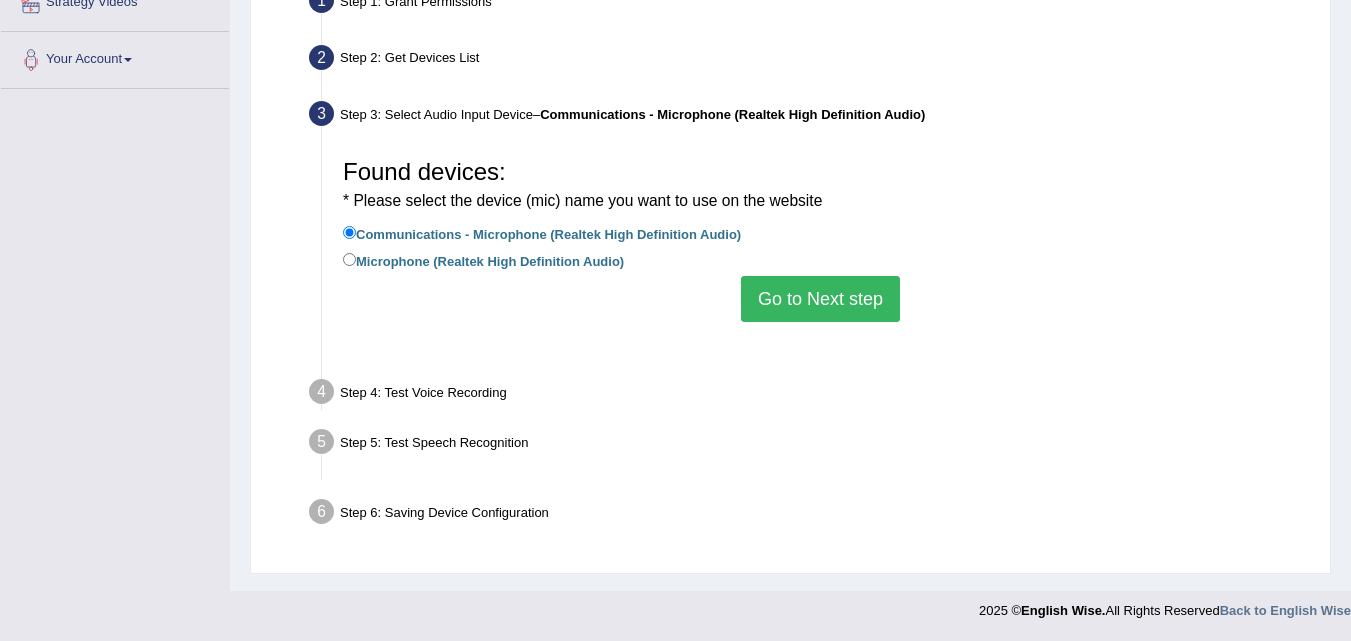 scroll, scrollTop: 409, scrollLeft: 0, axis: vertical 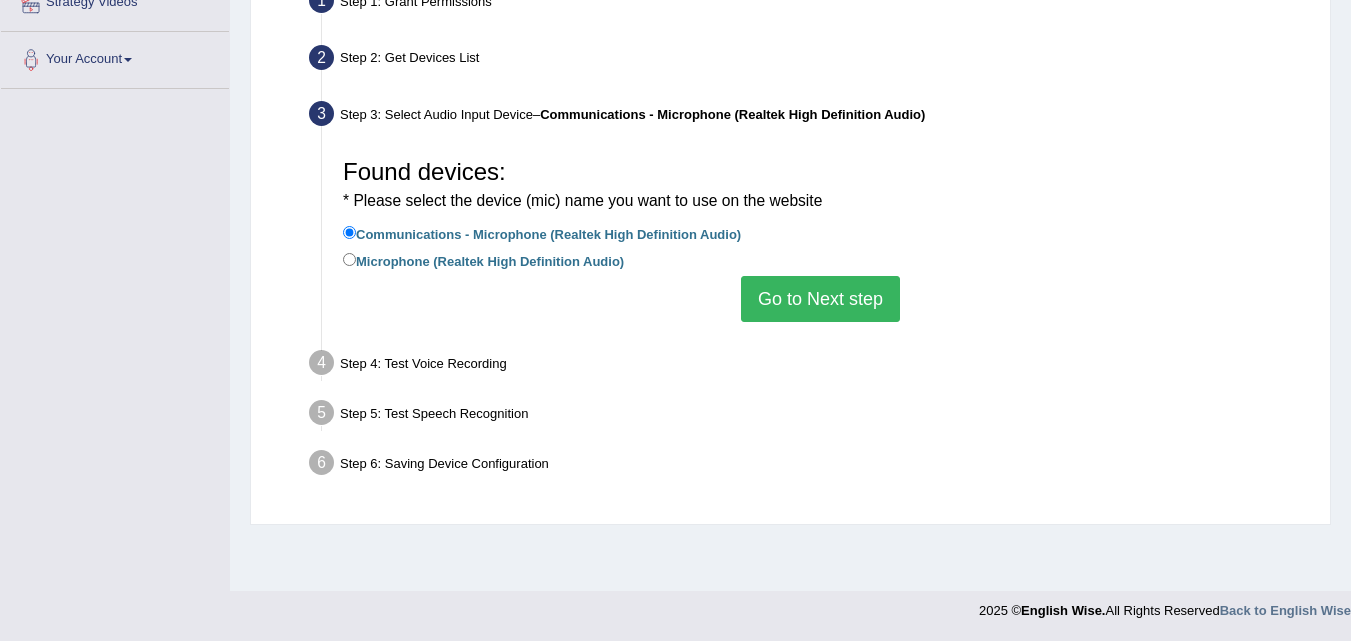 click on "Go to Next step" at bounding box center [820, 299] 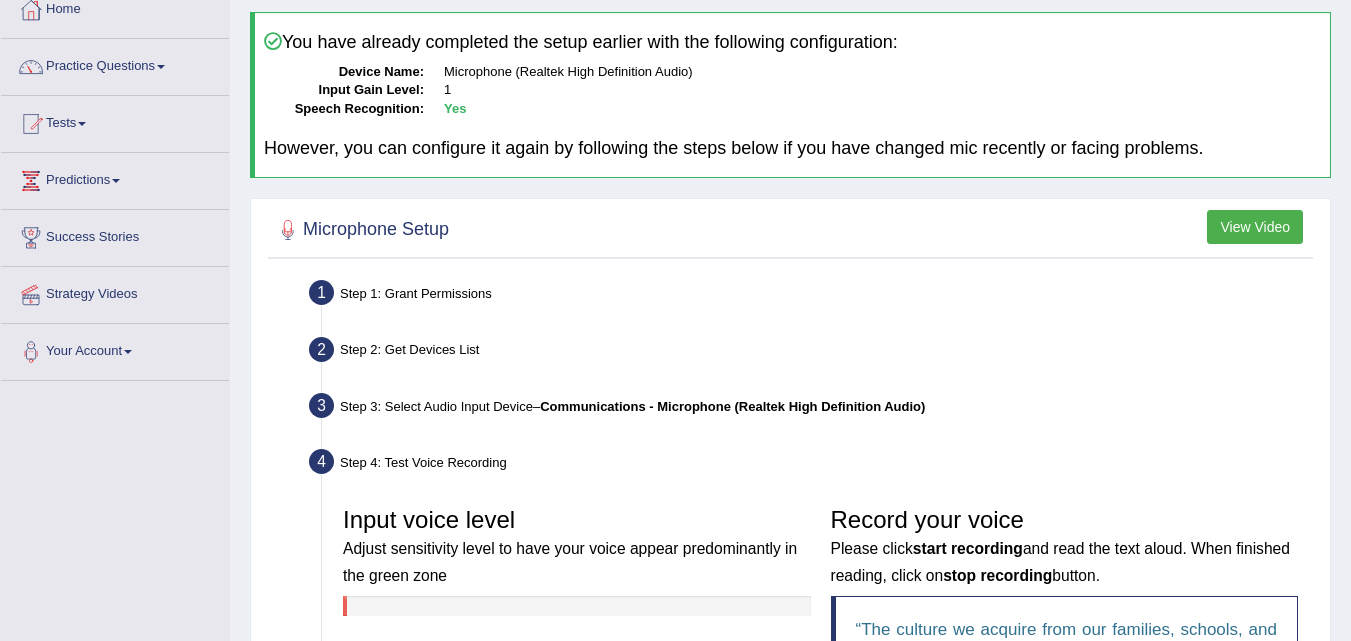 scroll, scrollTop: 317, scrollLeft: 0, axis: vertical 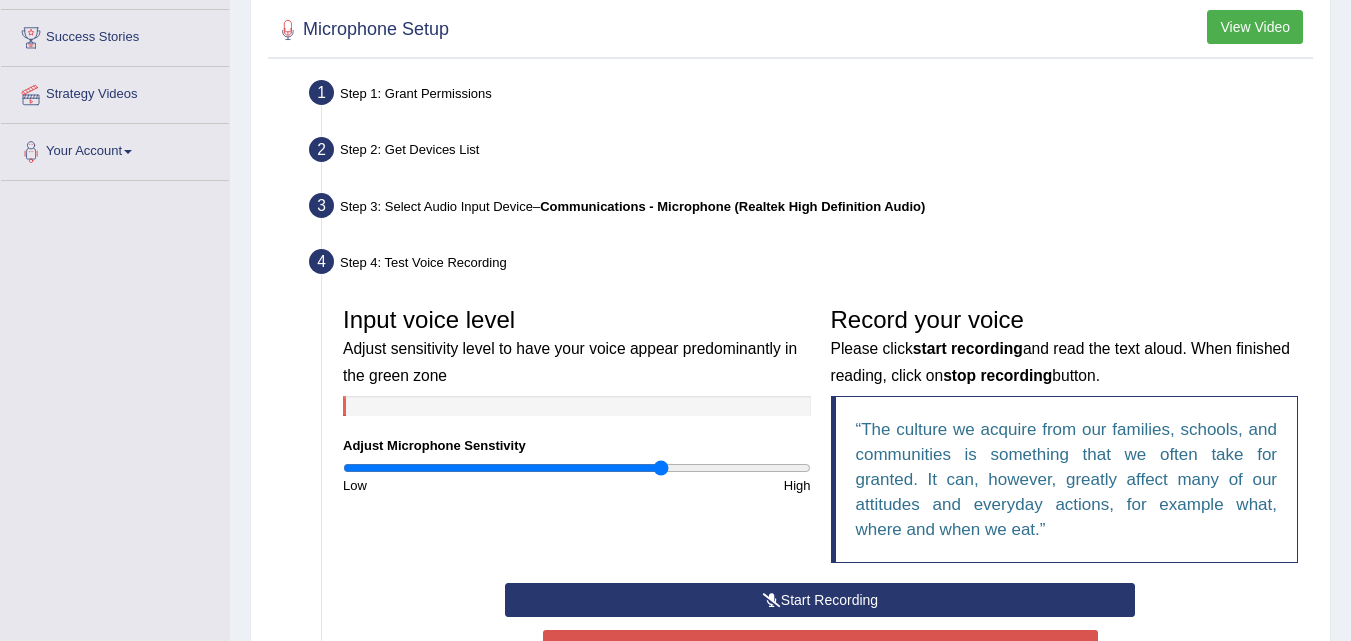 click at bounding box center (577, 468) 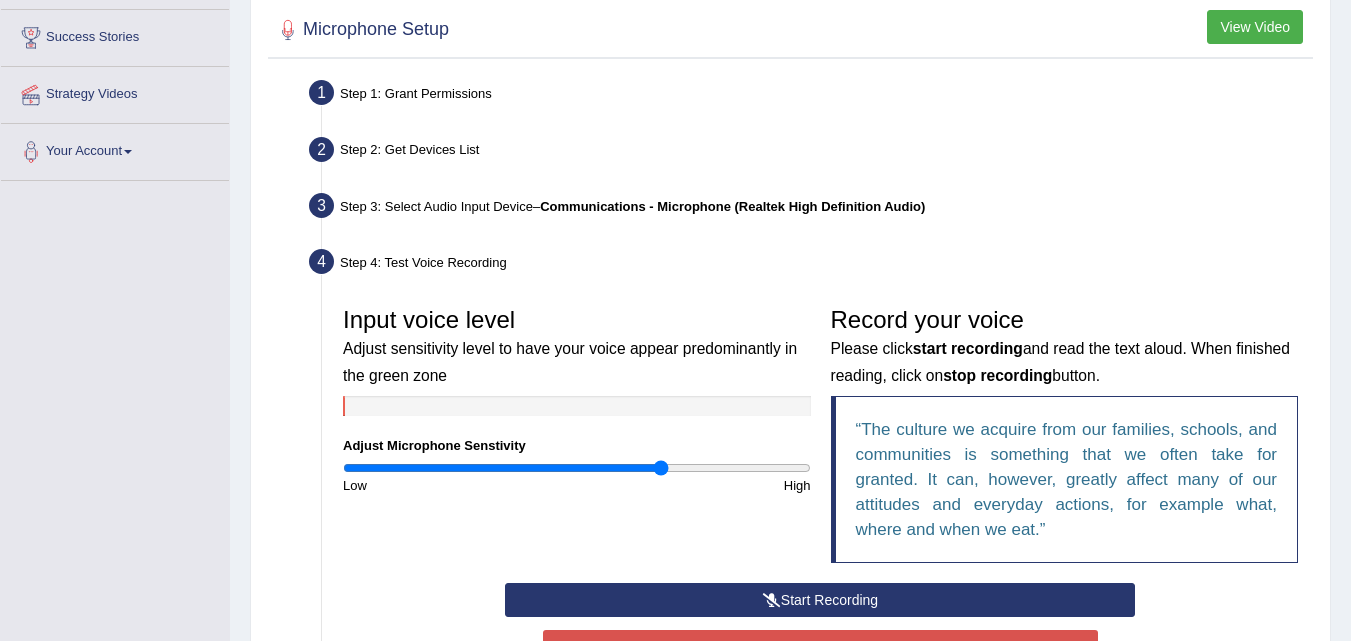 click on "Start Recording" at bounding box center [820, 600] 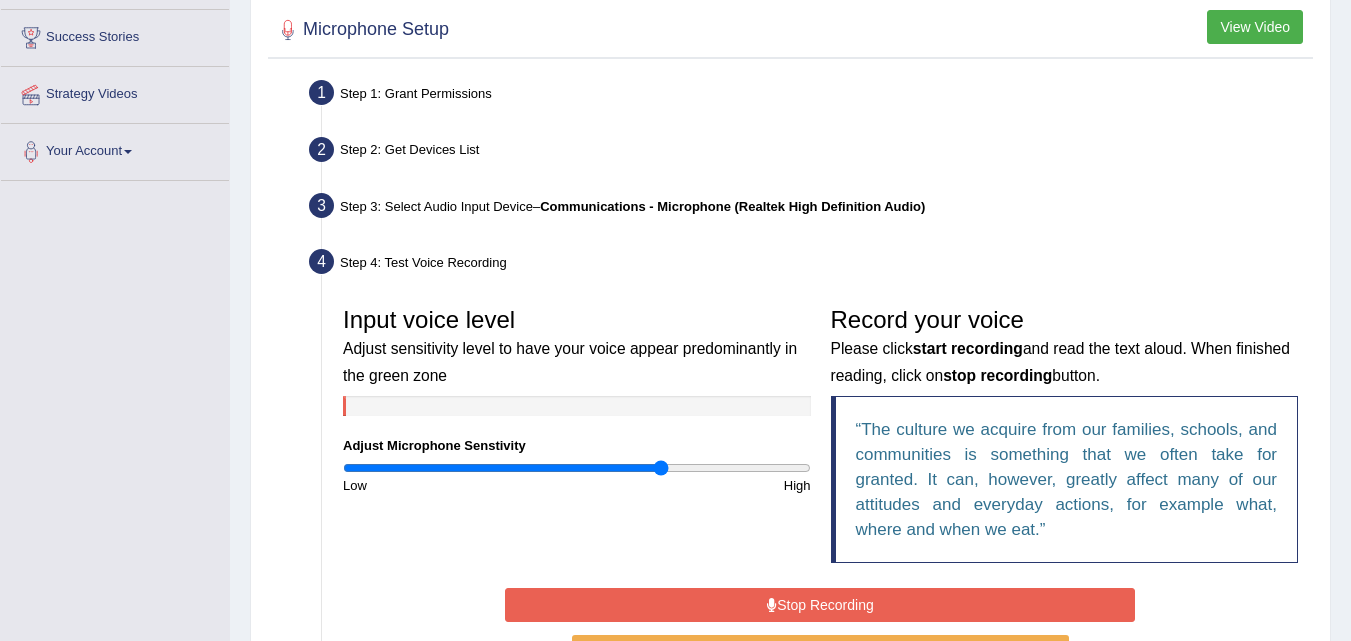 click on "Stop Recording" at bounding box center [820, 605] 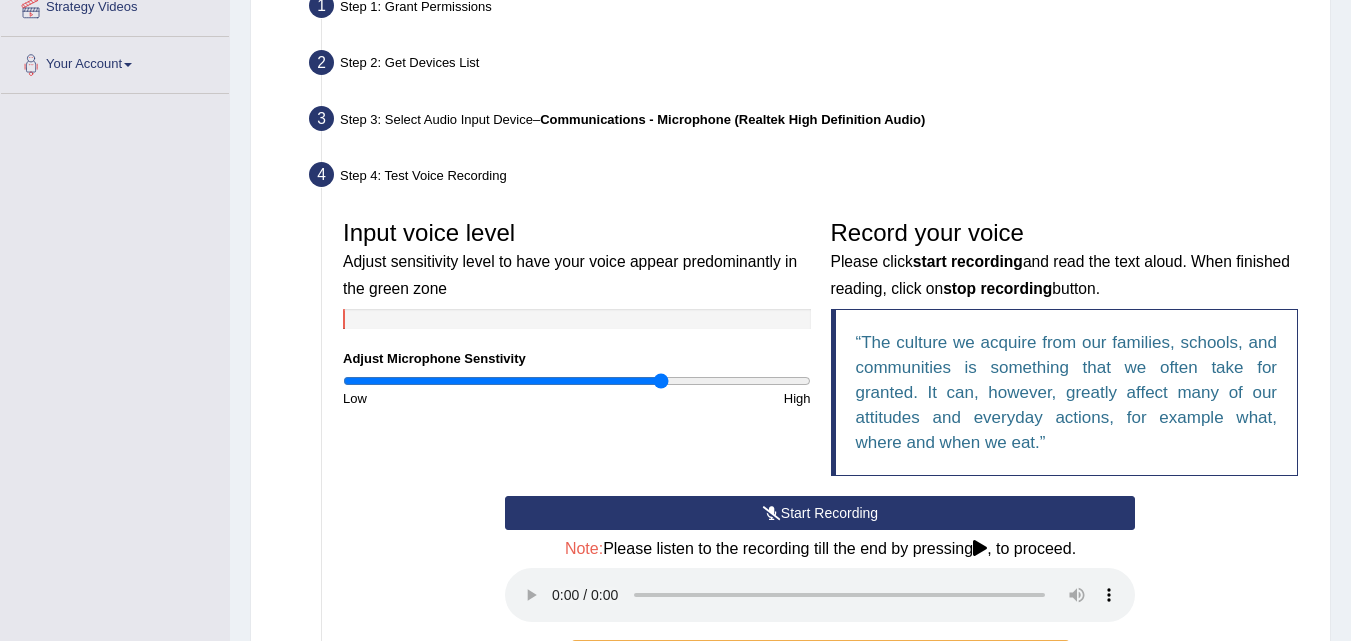 scroll, scrollTop: 517, scrollLeft: 0, axis: vertical 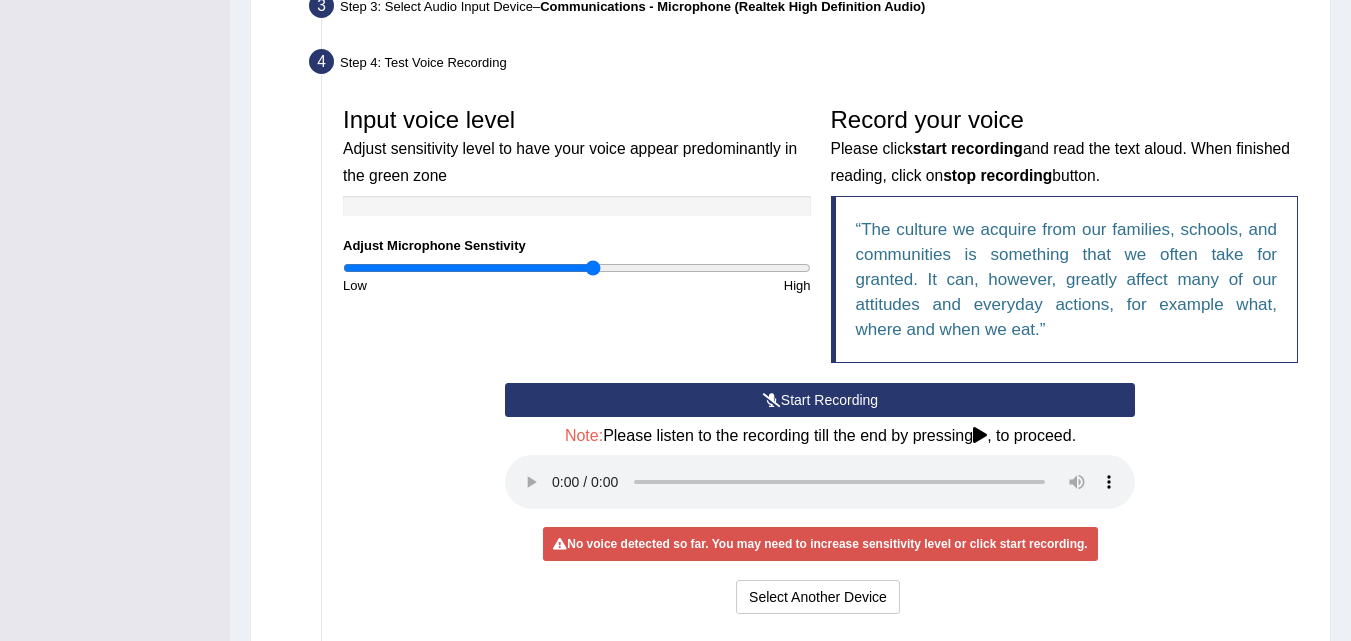 type on "1.08" 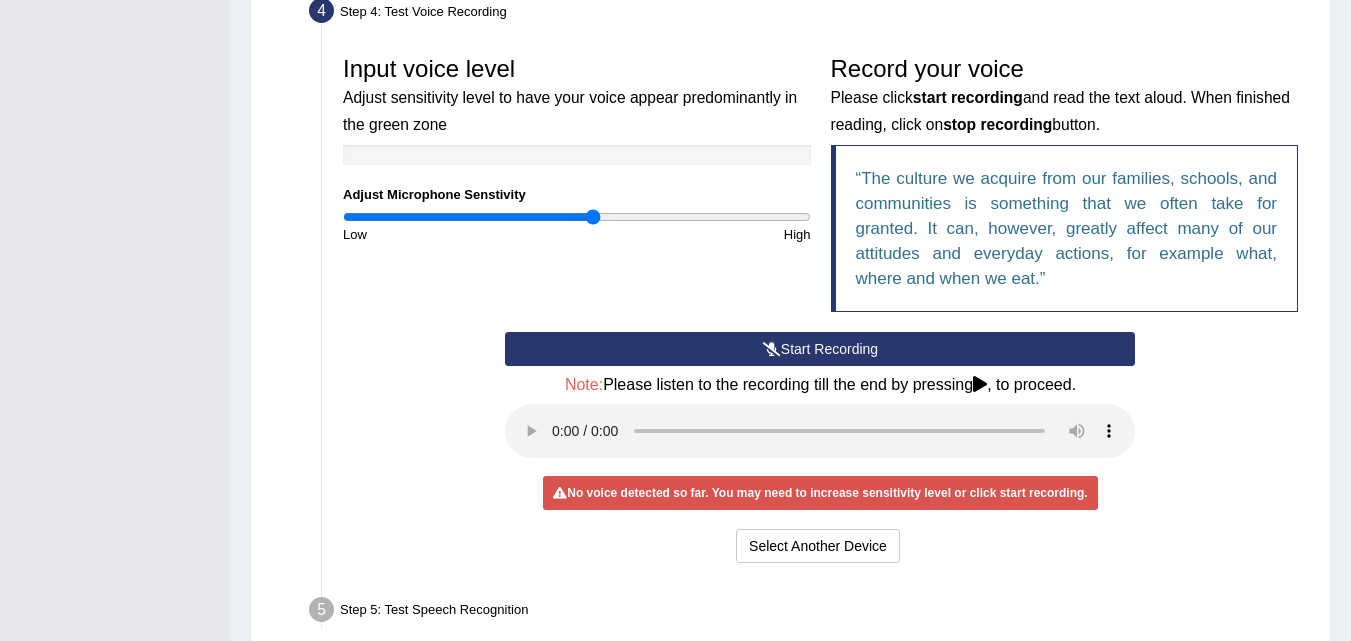 scroll, scrollTop: 617, scrollLeft: 0, axis: vertical 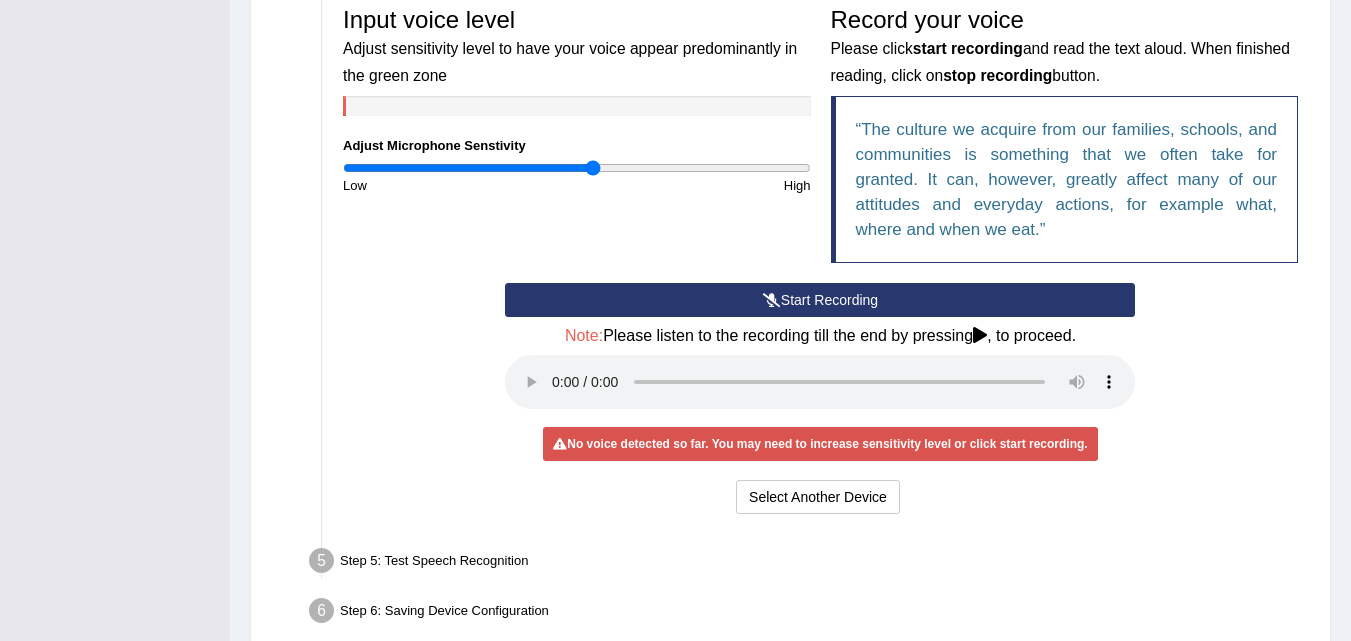 click on "Start Recording    Stop Recording   Note:  Please listen to the recording till the end by pressing  , to proceed.       No voice detected so far. You may need to increase sensitivity level or click start recording.     Voice level is too low yet. Please increase the sensitivity level from the bar on the left.     Your voice is strong enough for our A.I. to detect    Voice level is too high. Please reduce the sensitivity level from the bar on the left.     Select Another Device   Voice is ok. Go to Next step" at bounding box center [820, 401] 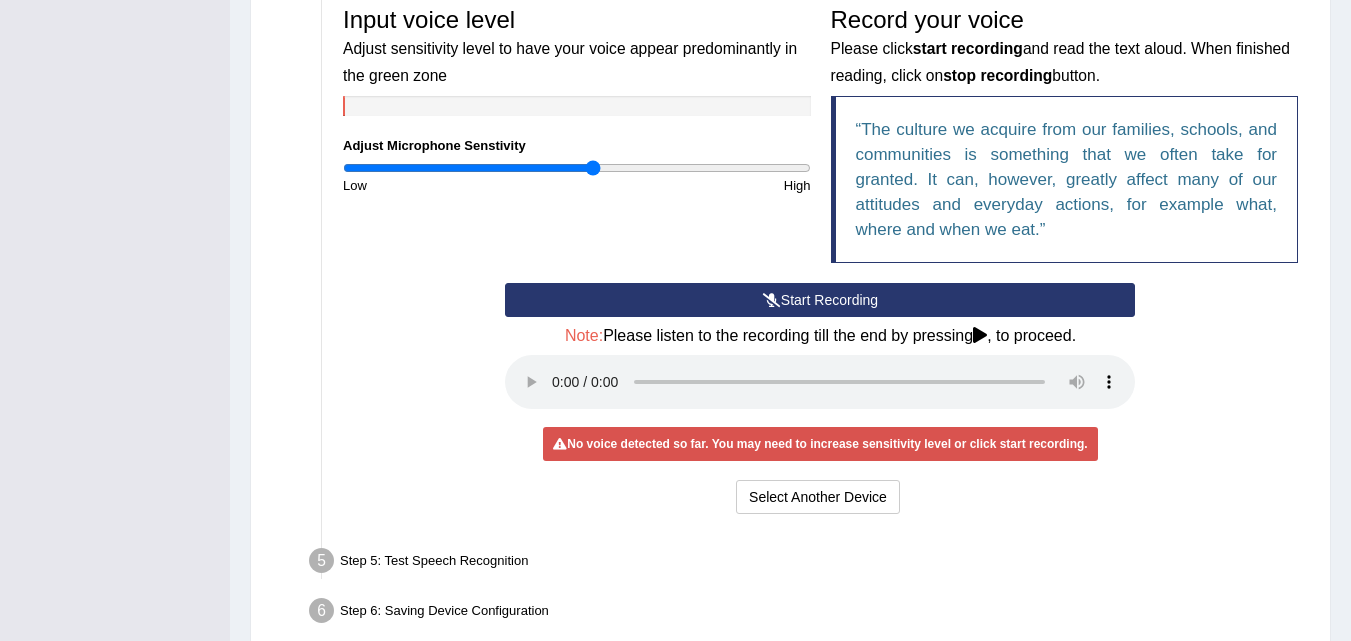 click on "Start Recording    Stop Recording   Note:  Please listen to the recording till the end by pressing  , to proceed.       No voice detected so far. You may need to increase sensitivity level or click start recording.     Voice level is too low yet. Please increase the sensitivity level from the bar on the left.     Your voice is strong enough for our A.I. to detect    Voice level is too high. Please reduce the sensitivity level from the bar on the left.     Select Another Device   Voice is ok. Go to Next step" at bounding box center (820, 401) 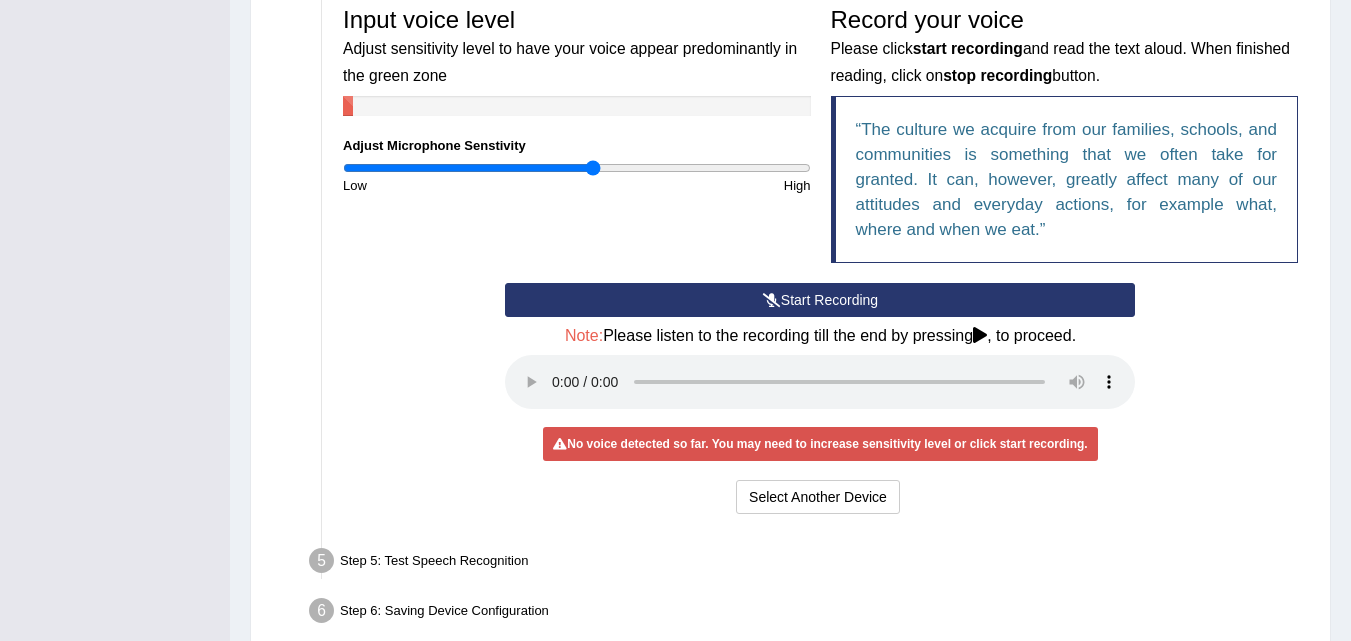 click on "Start Recording" at bounding box center [820, 300] 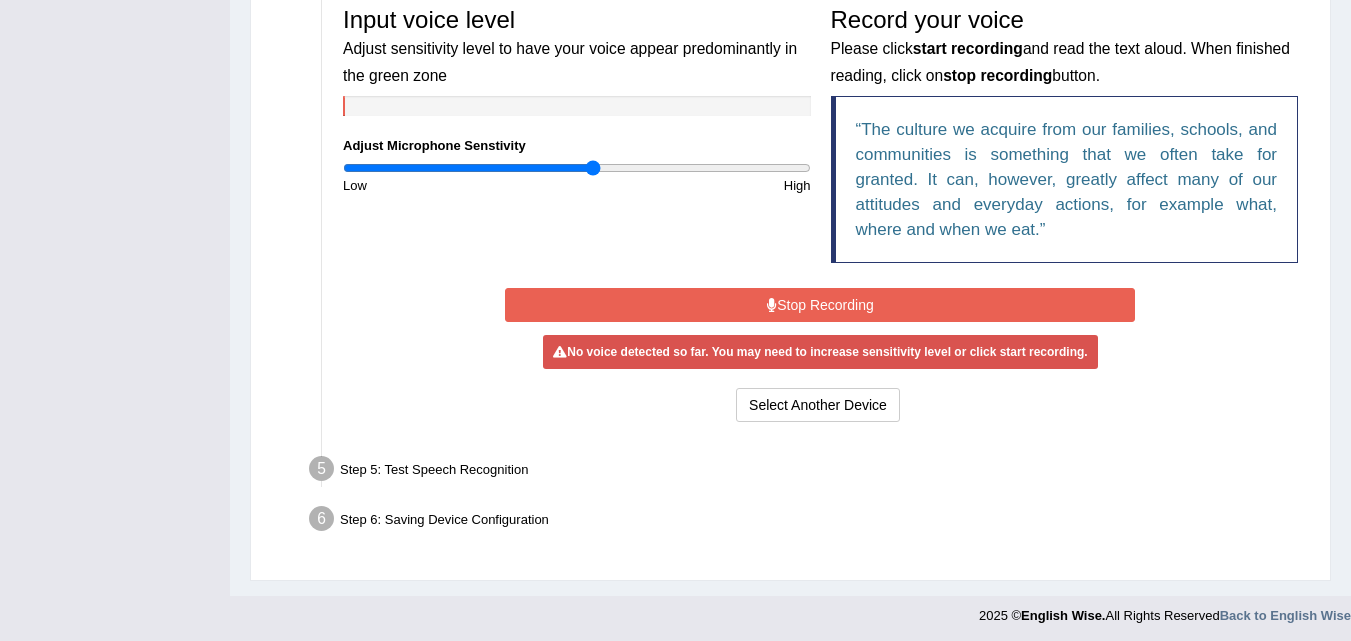 click on "Stop Recording" at bounding box center (820, 305) 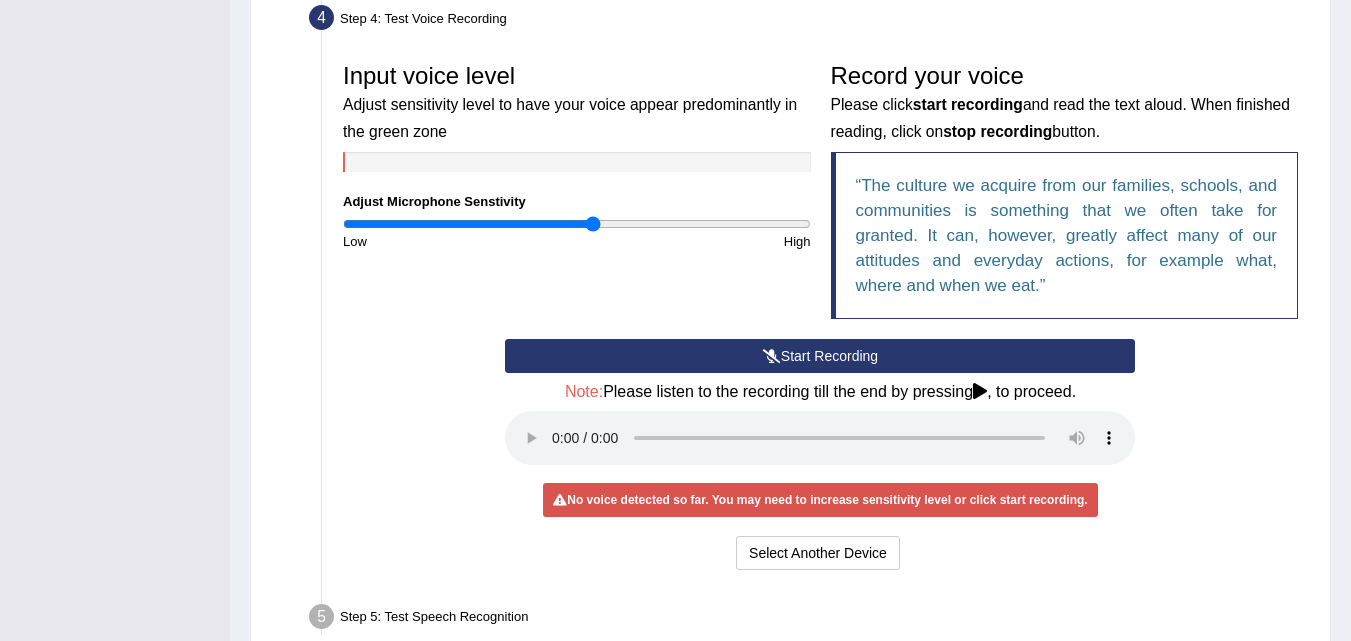 scroll, scrollTop: 514, scrollLeft: 0, axis: vertical 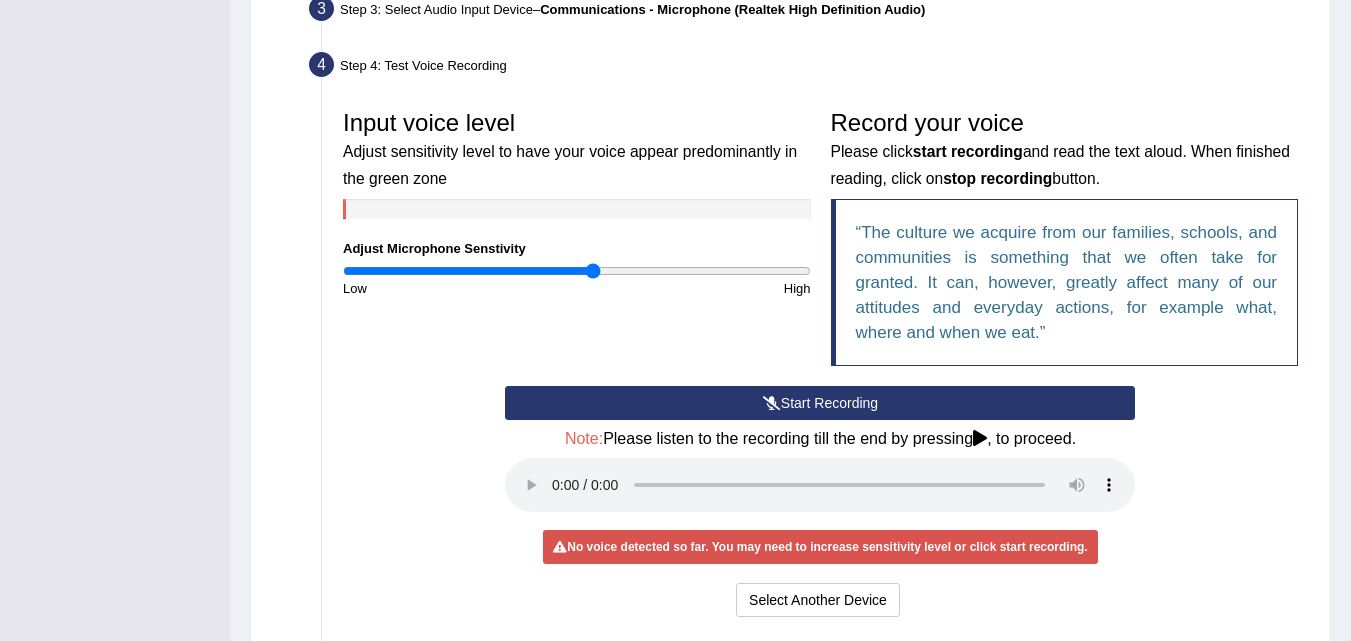 click on "Start Recording    Stop Recording   Note:  Please listen to the recording till the end by pressing  , to proceed.       No voice detected so far. You may need to increase sensitivity level or click start recording.     Voice level is too low yet. Please increase the sensitivity level from the bar on the left.     Your voice is strong enough for our A.I. to detect    Voice level is too high. Please reduce the sensitivity level from the bar on the left.     Select Another Device   Voice is ok. Go to Next step" at bounding box center [820, 504] 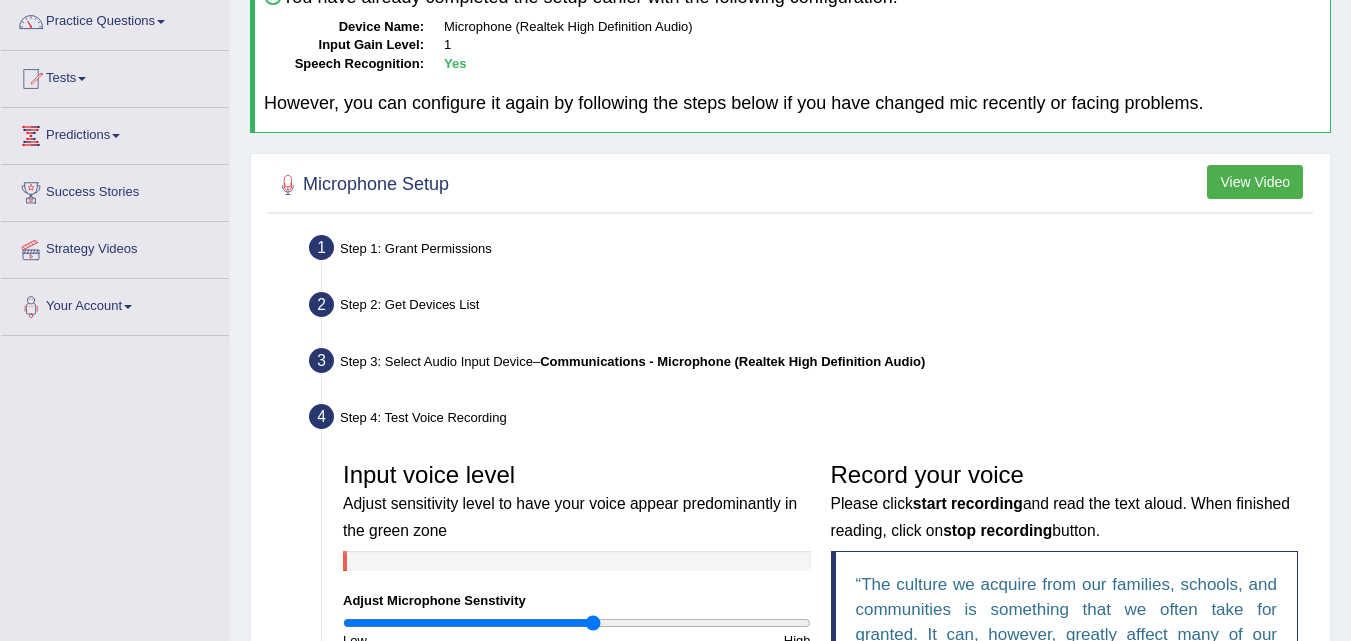 scroll, scrollTop: 114, scrollLeft: 0, axis: vertical 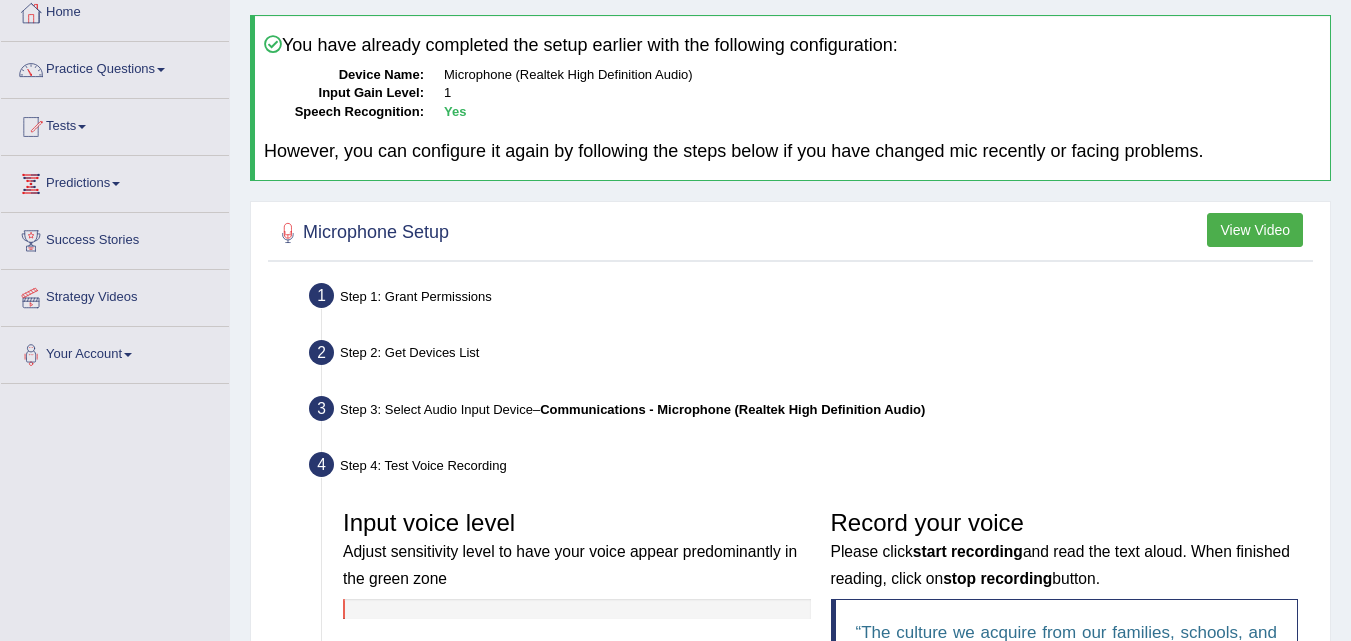 click on "View Video" at bounding box center [1255, 230] 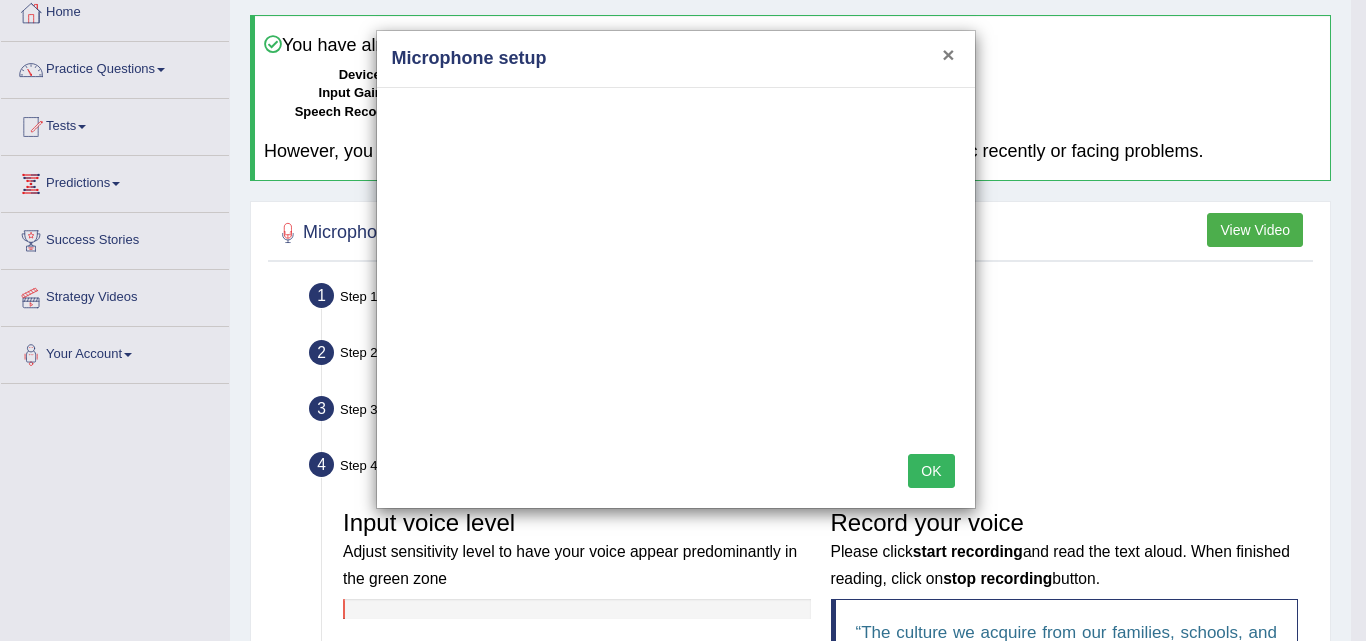 click on "×" at bounding box center (948, 54) 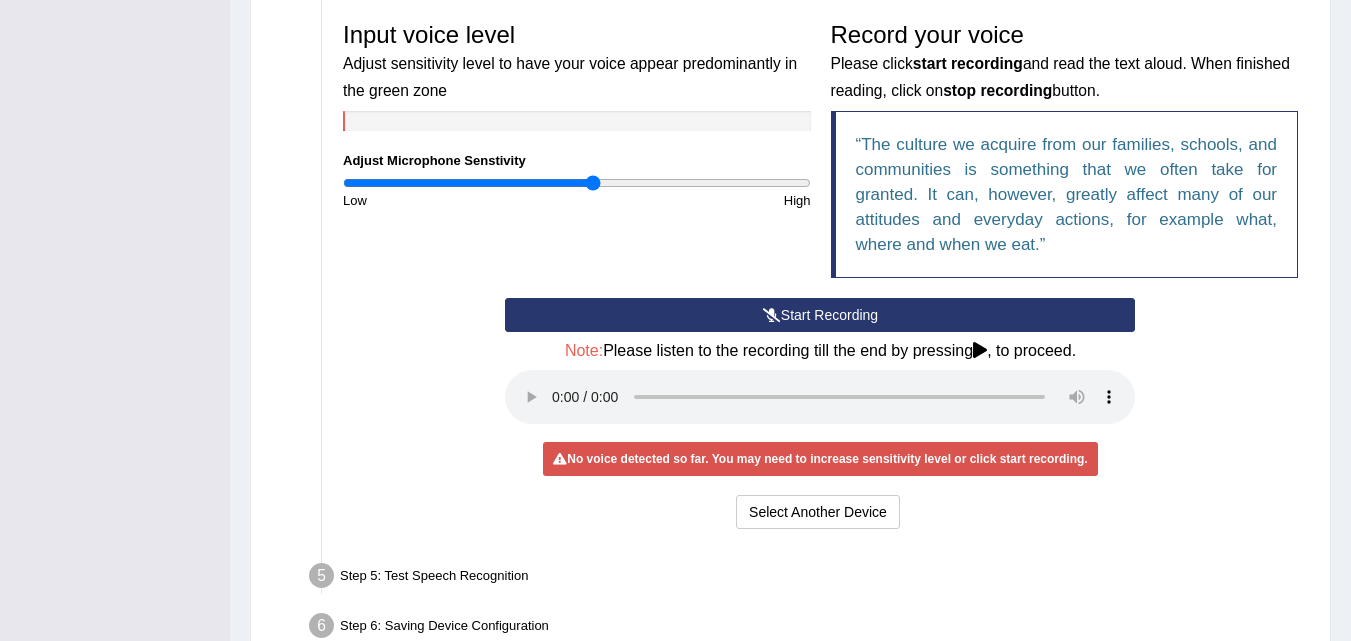 scroll, scrollTop: 614, scrollLeft: 0, axis: vertical 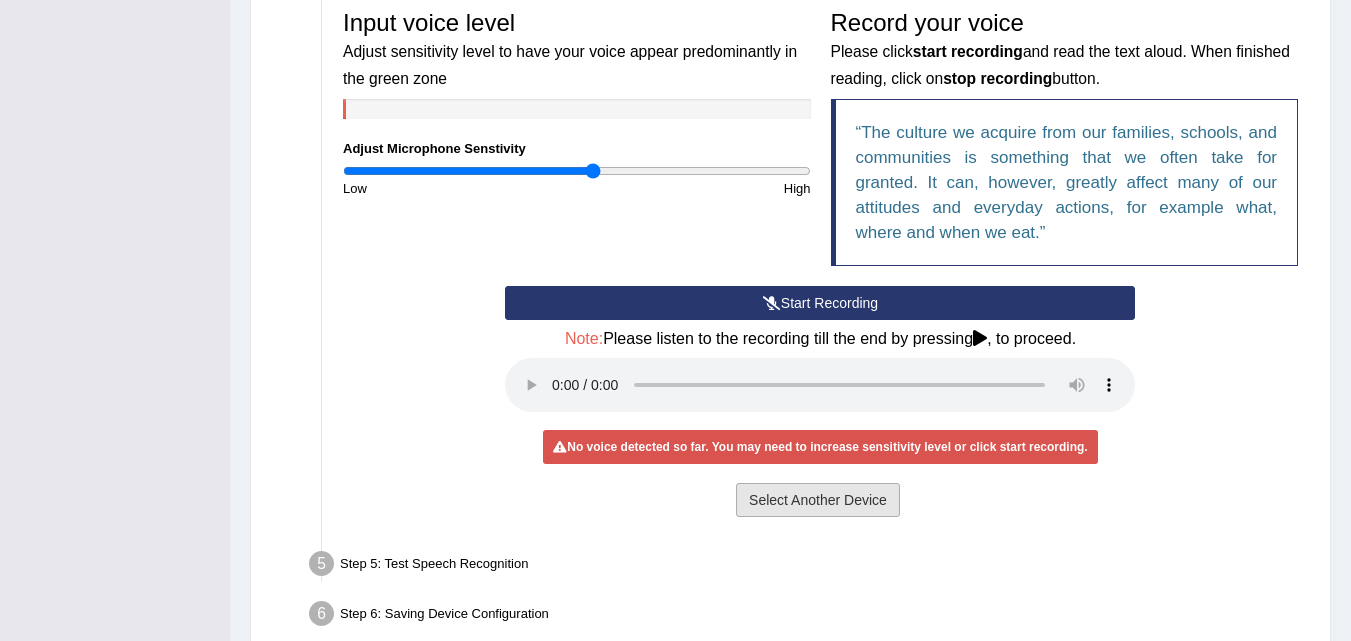 click on "Select Another Device" at bounding box center [818, 500] 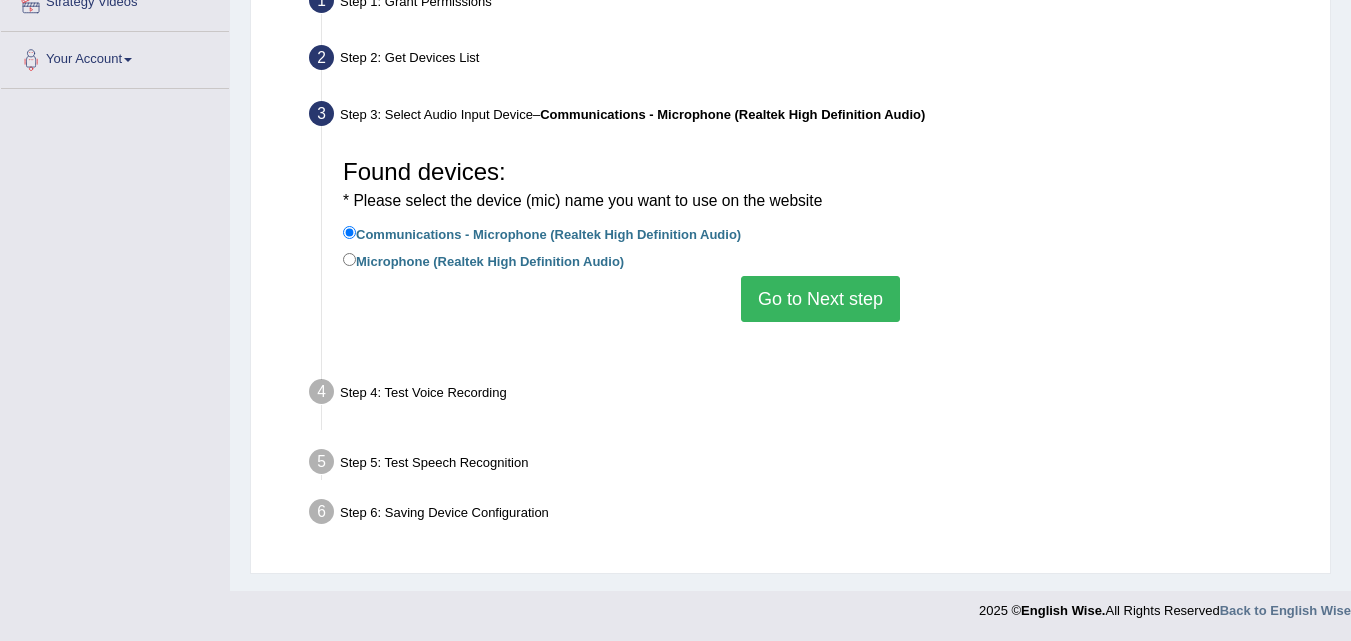 scroll, scrollTop: 409, scrollLeft: 0, axis: vertical 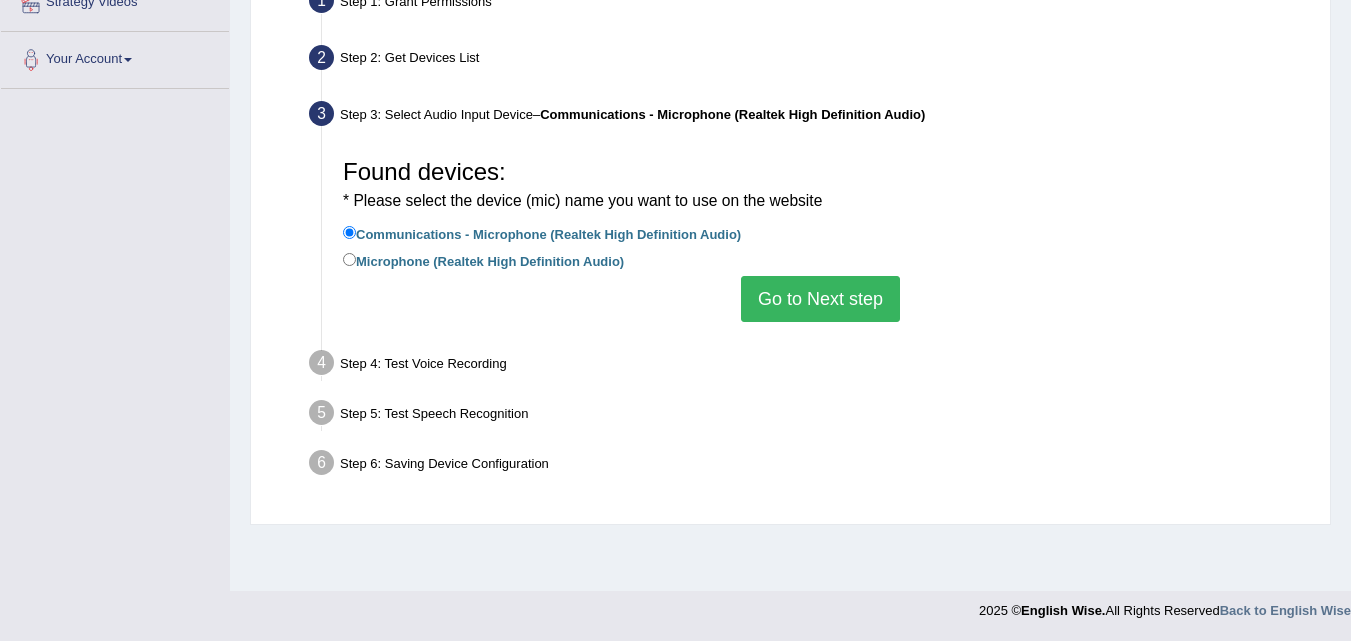 click on "Go to Next step" at bounding box center (820, 299) 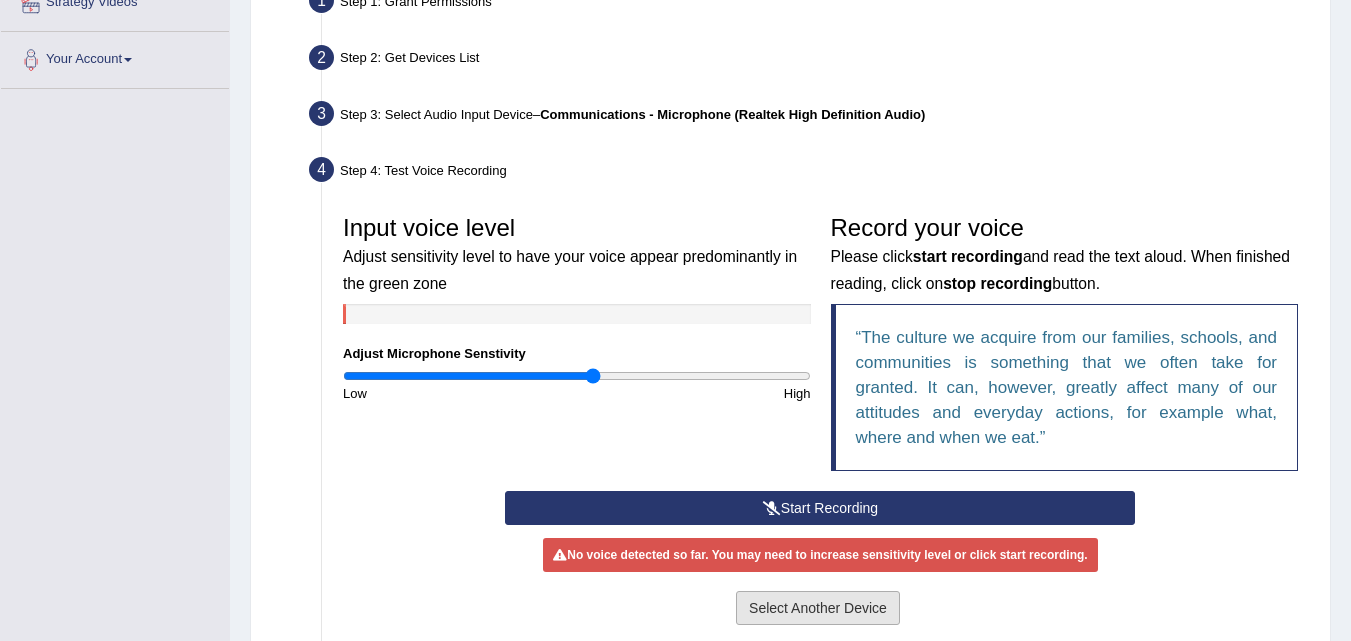 click on "Select Another Device" at bounding box center (818, 608) 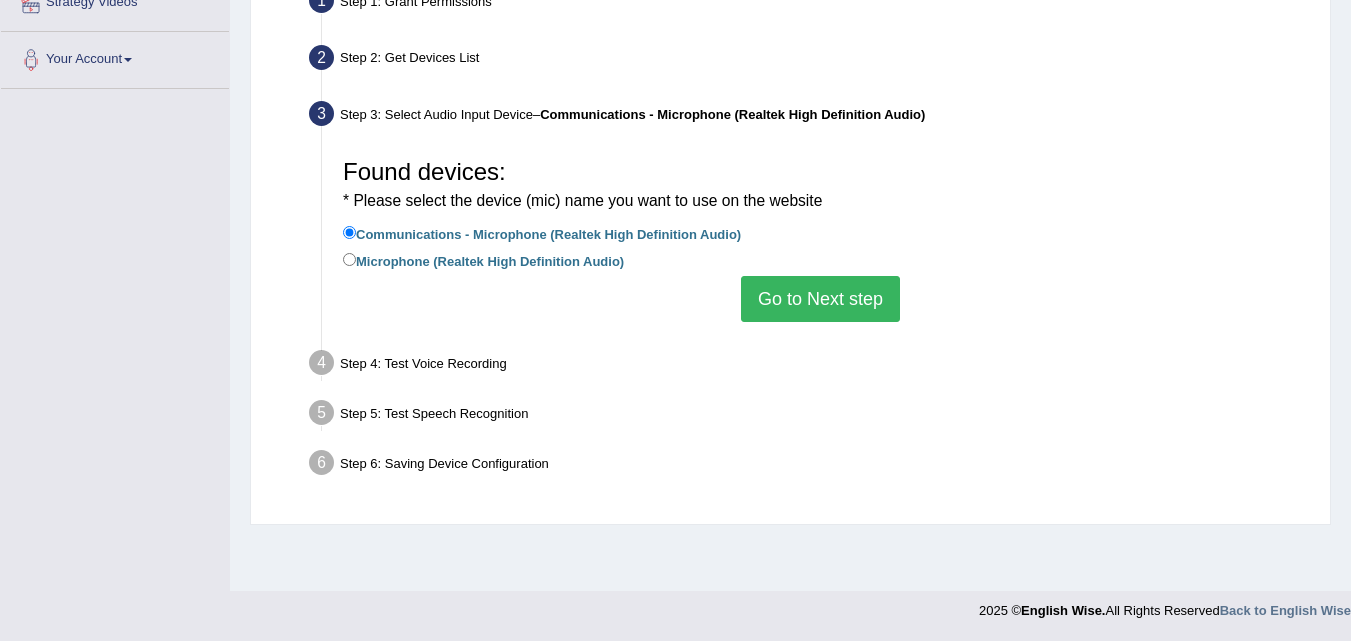 click on "Step 6: Saving Device Configuration" at bounding box center (810, 466) 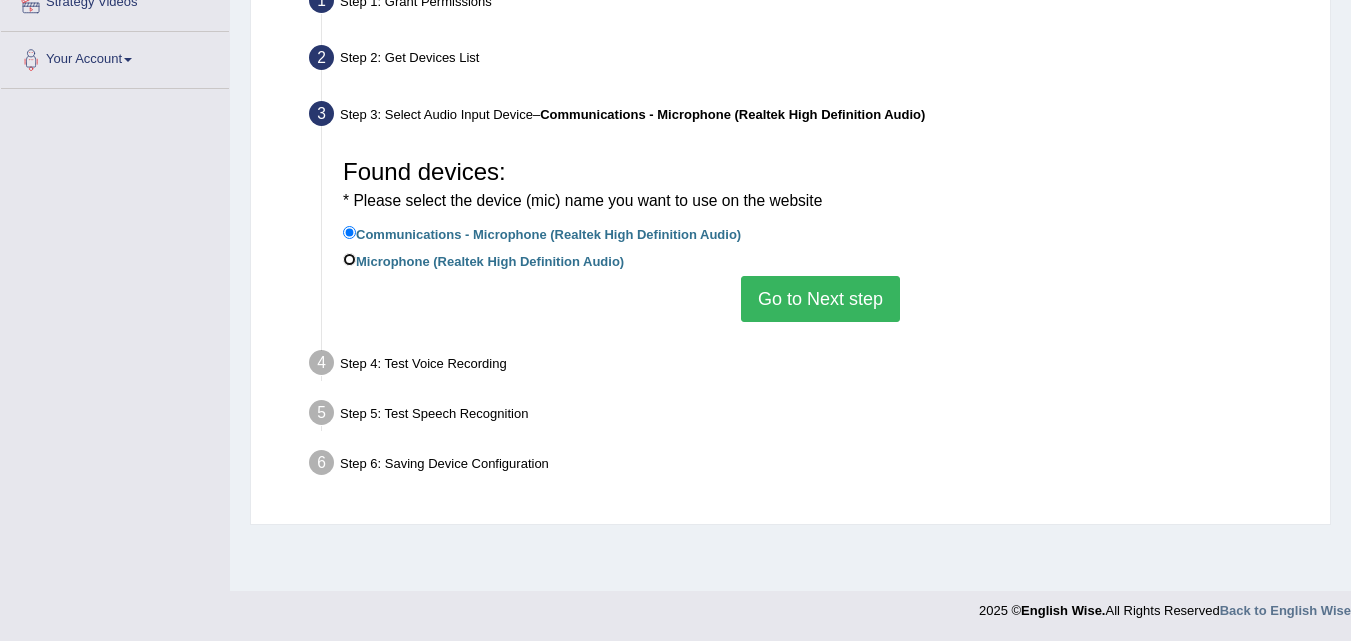 click on "Microphone (Realtek High Definition Audio)" at bounding box center [349, 259] 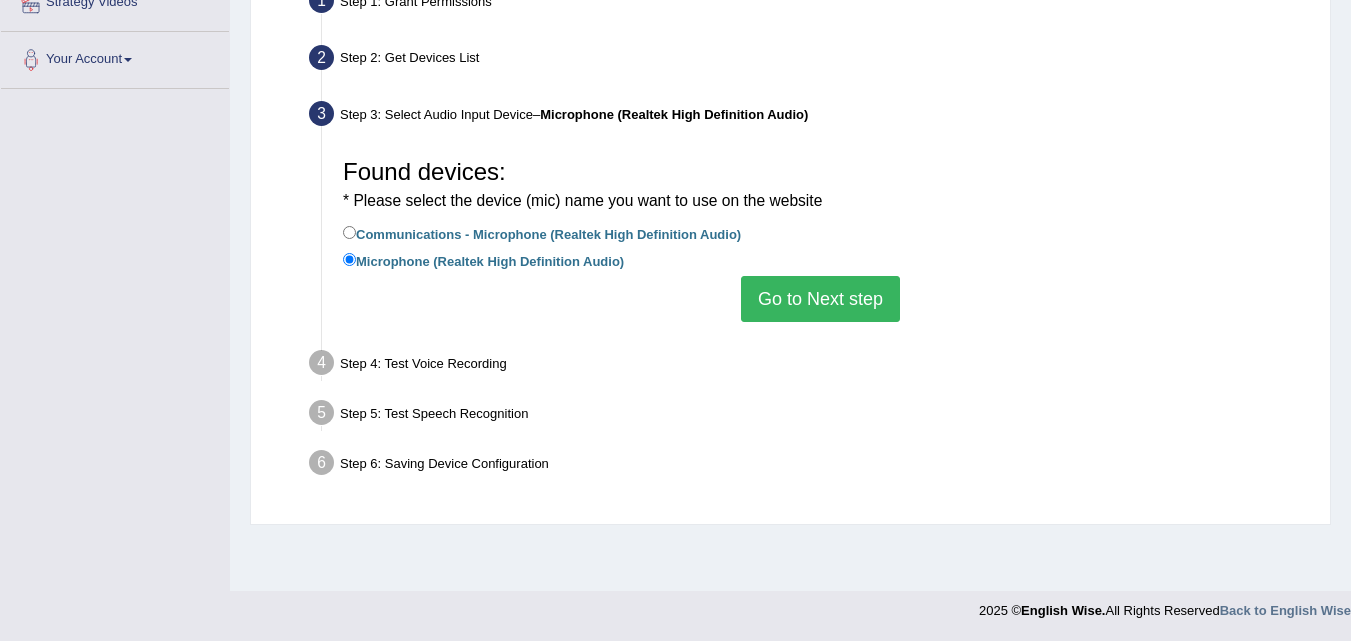 click on "Go to Next step" at bounding box center [820, 299] 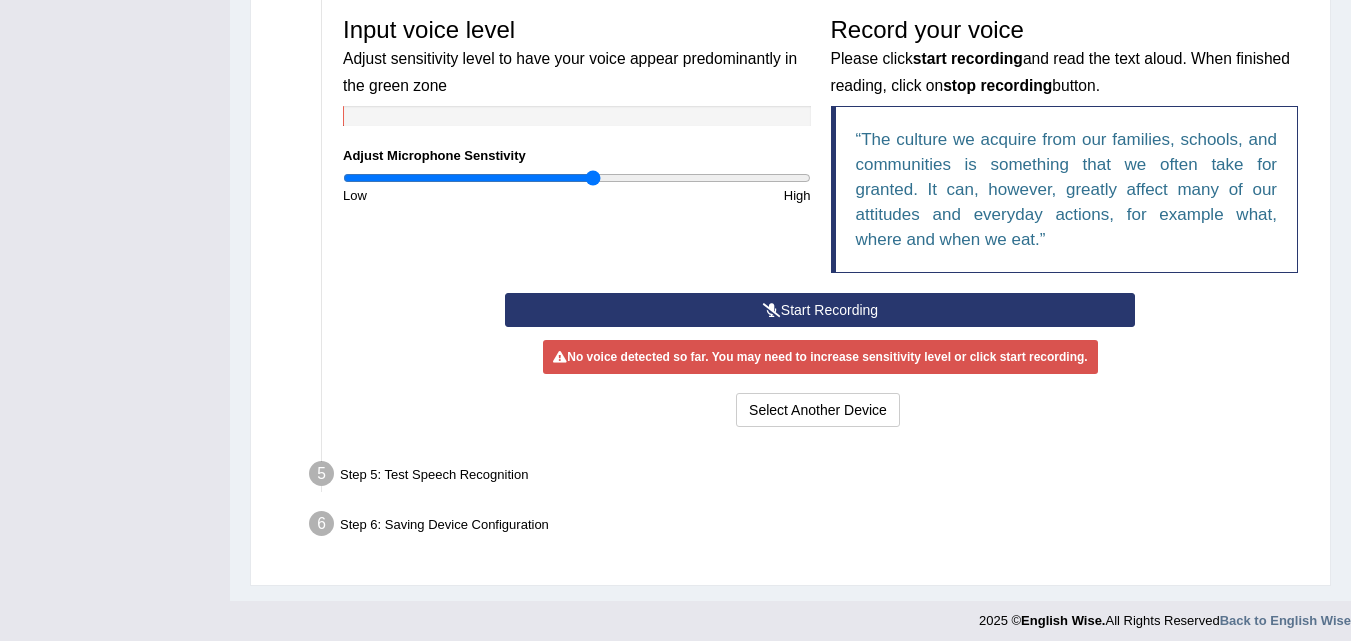 scroll, scrollTop: 609, scrollLeft: 0, axis: vertical 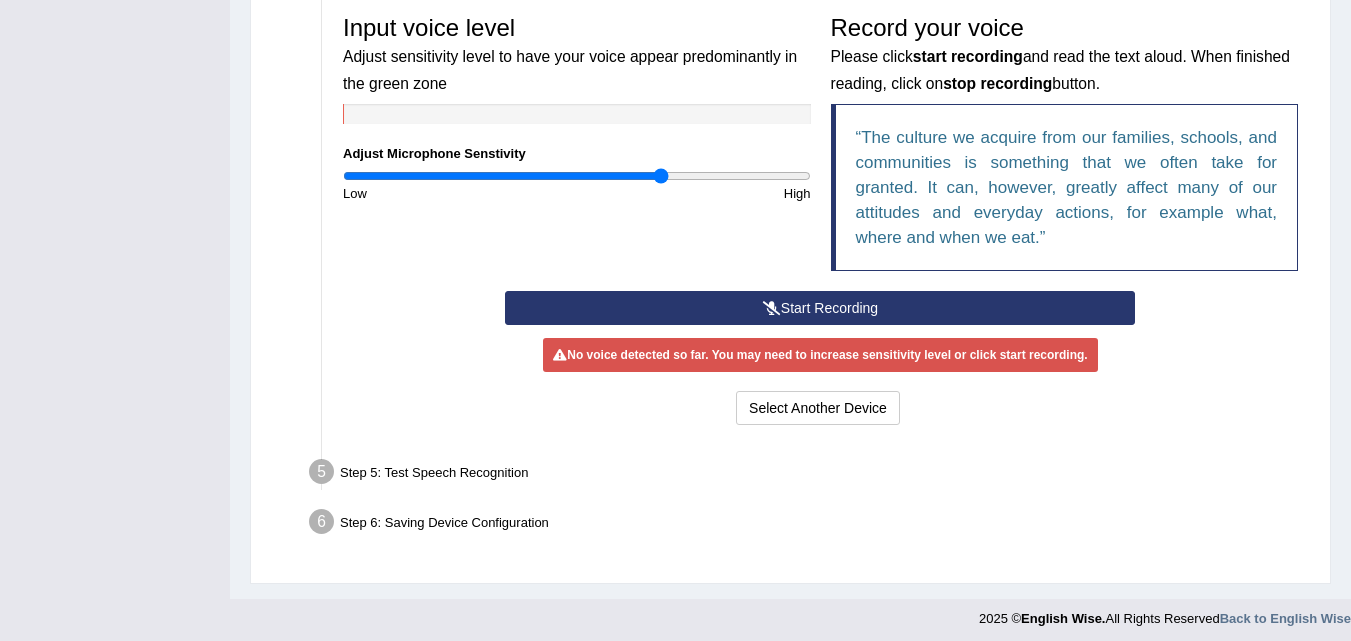 click at bounding box center [577, 176] 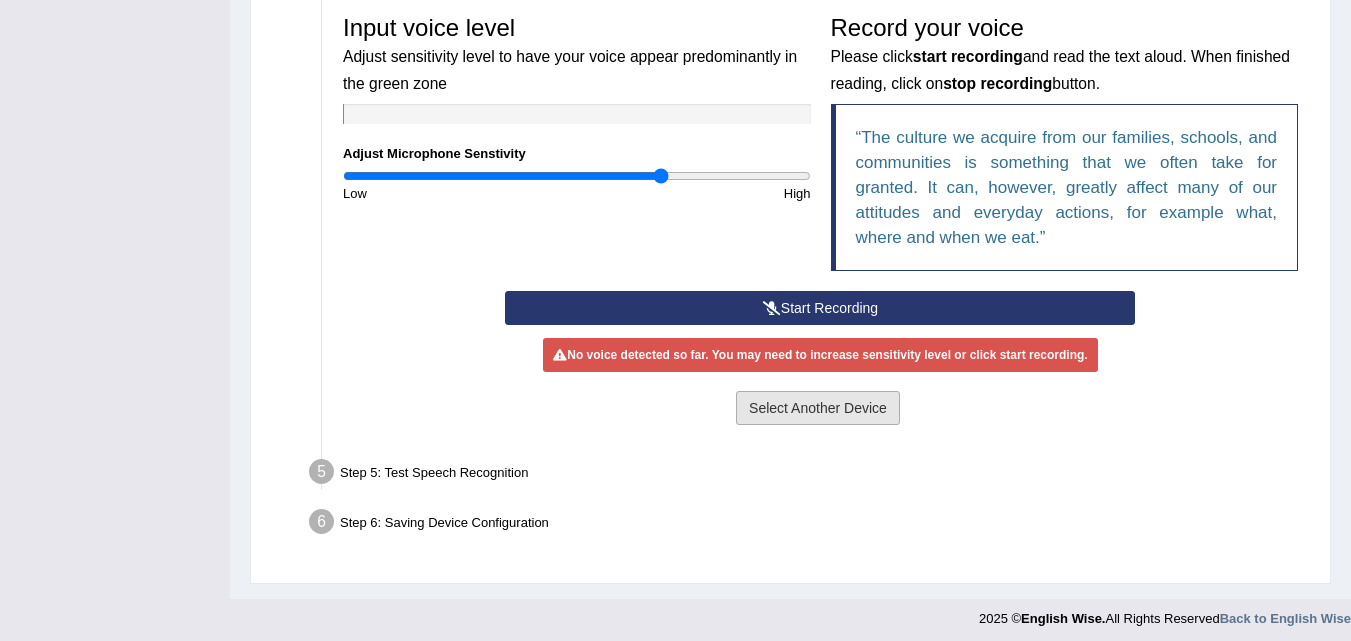 click on "Select Another Device" at bounding box center [818, 408] 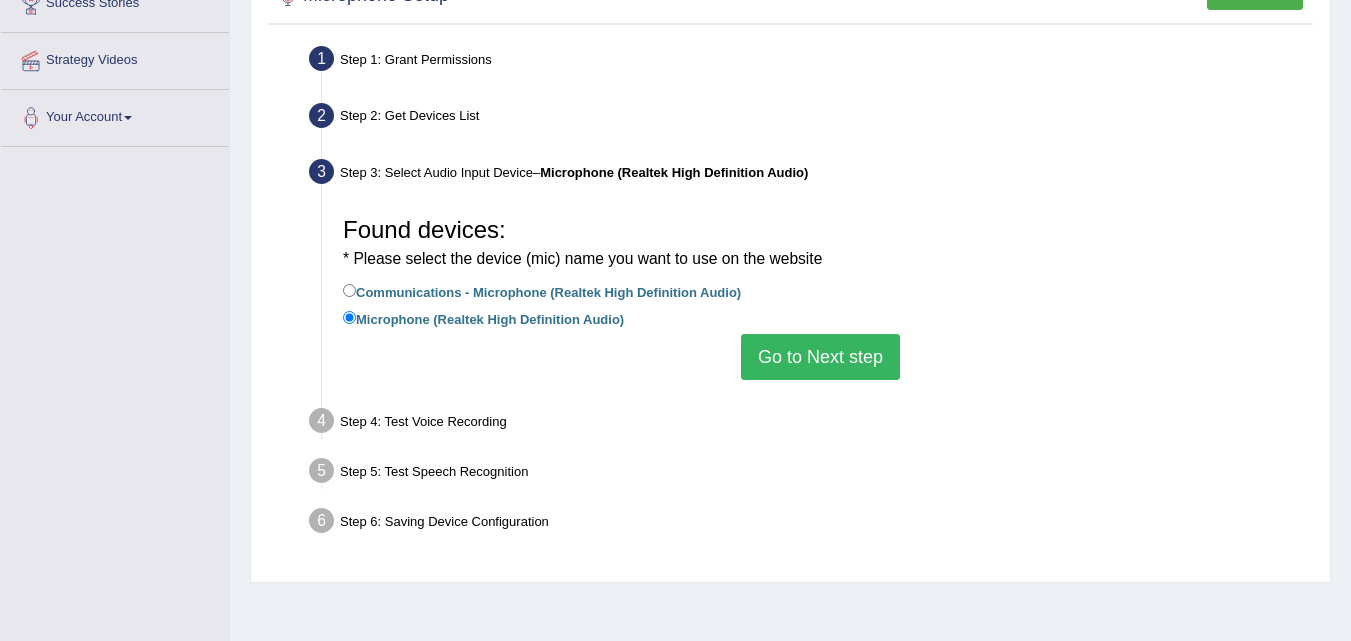 scroll, scrollTop: 400, scrollLeft: 0, axis: vertical 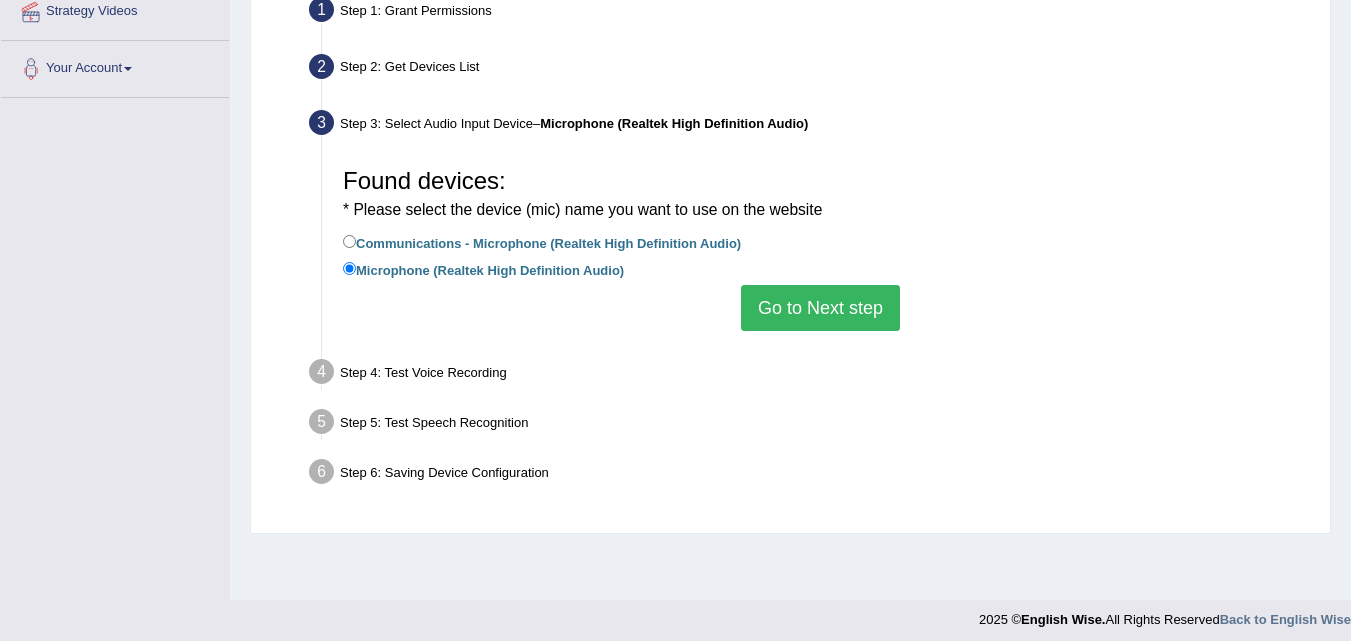 click on "Go to Next step" at bounding box center [820, 308] 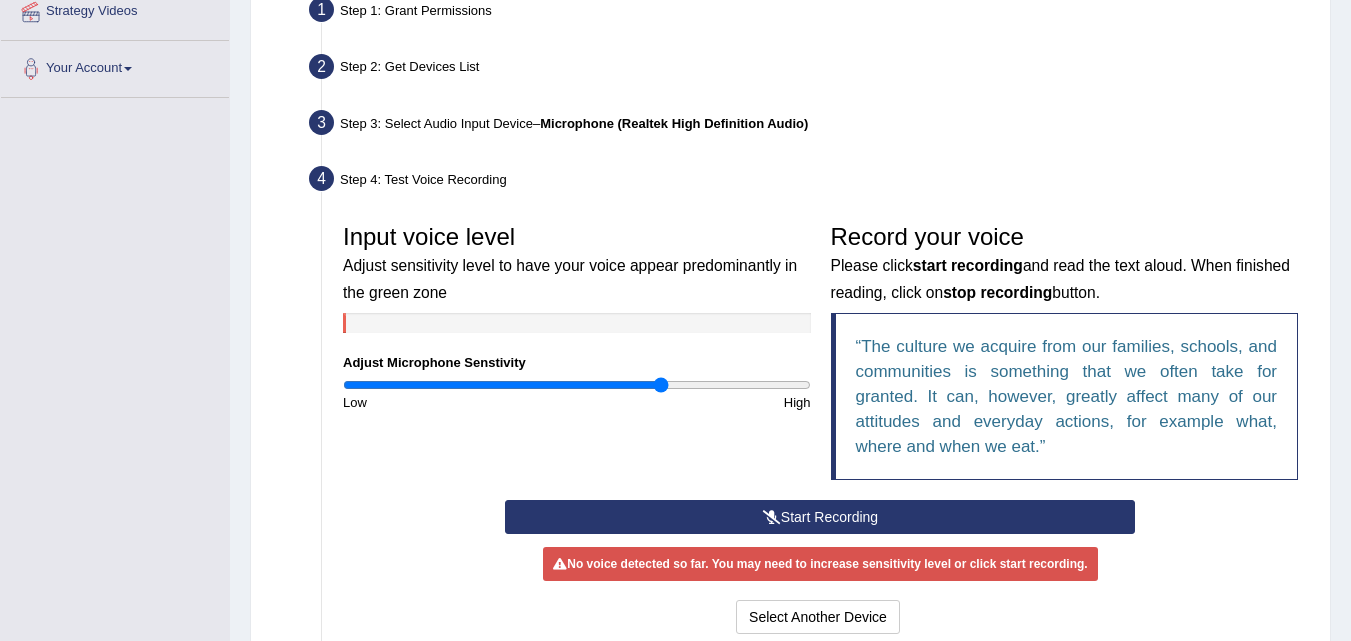 click at bounding box center (772, 517) 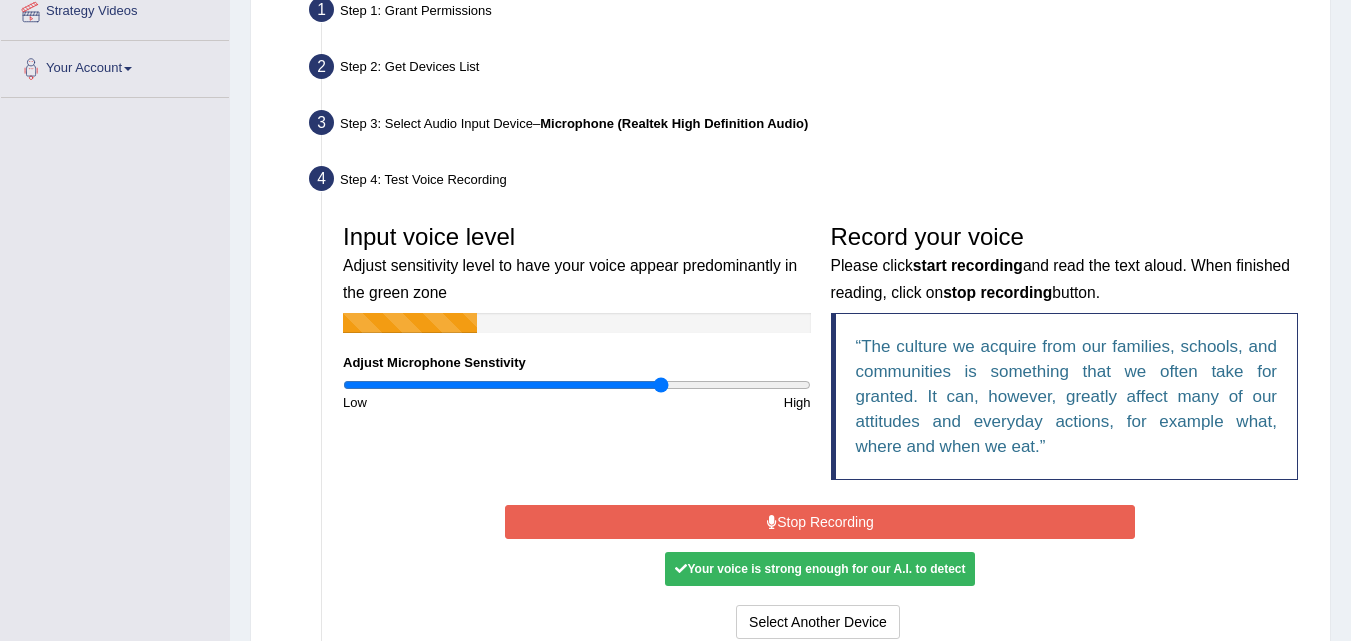 click at bounding box center (772, 522) 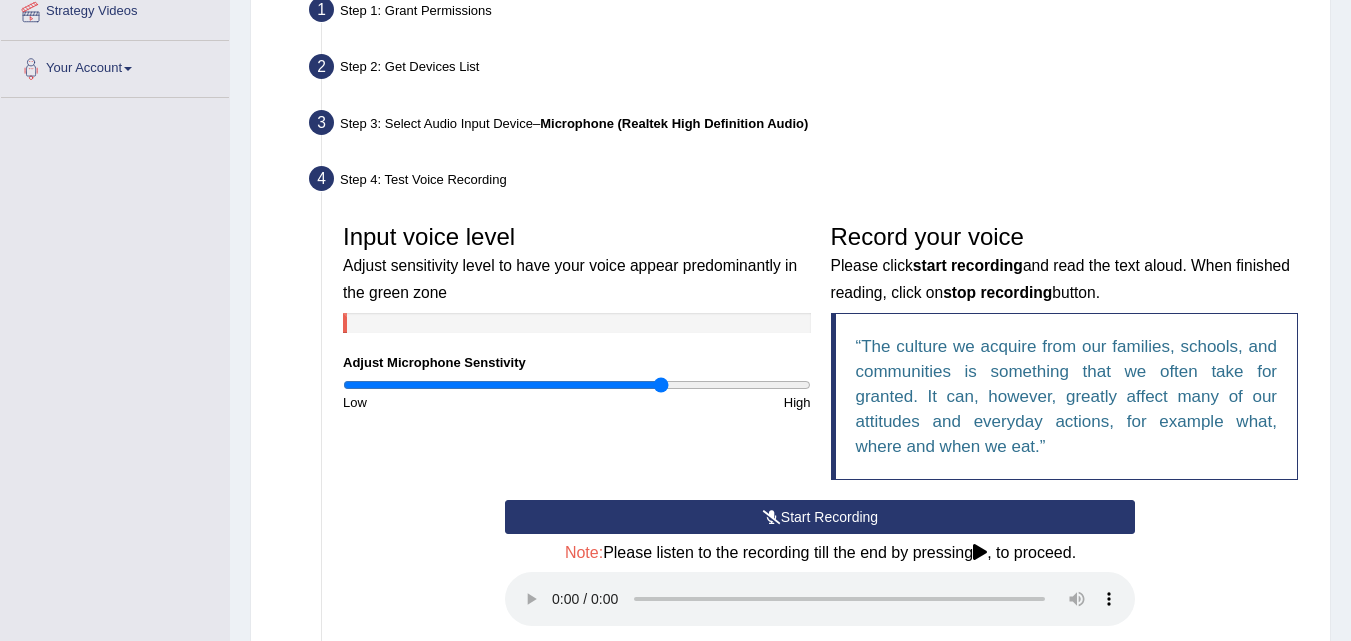 scroll, scrollTop: 500, scrollLeft: 0, axis: vertical 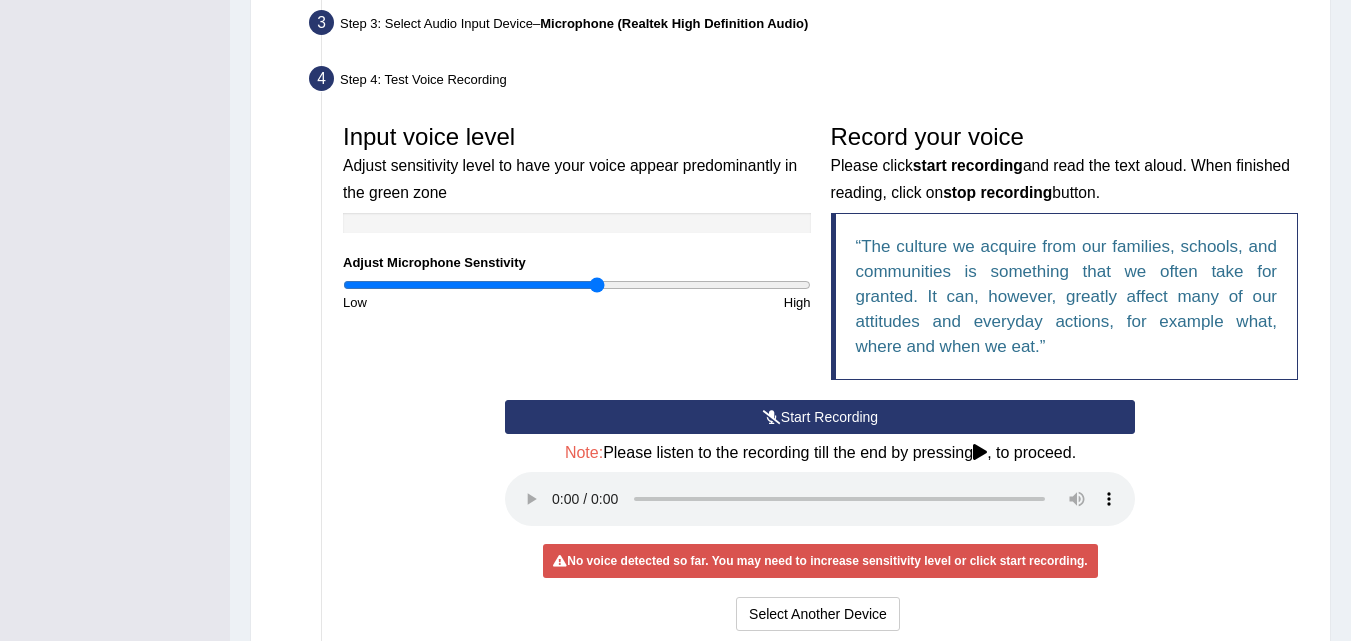drag, startPoint x: 622, startPoint y: 282, endPoint x: 599, endPoint y: 333, distance: 55.946404 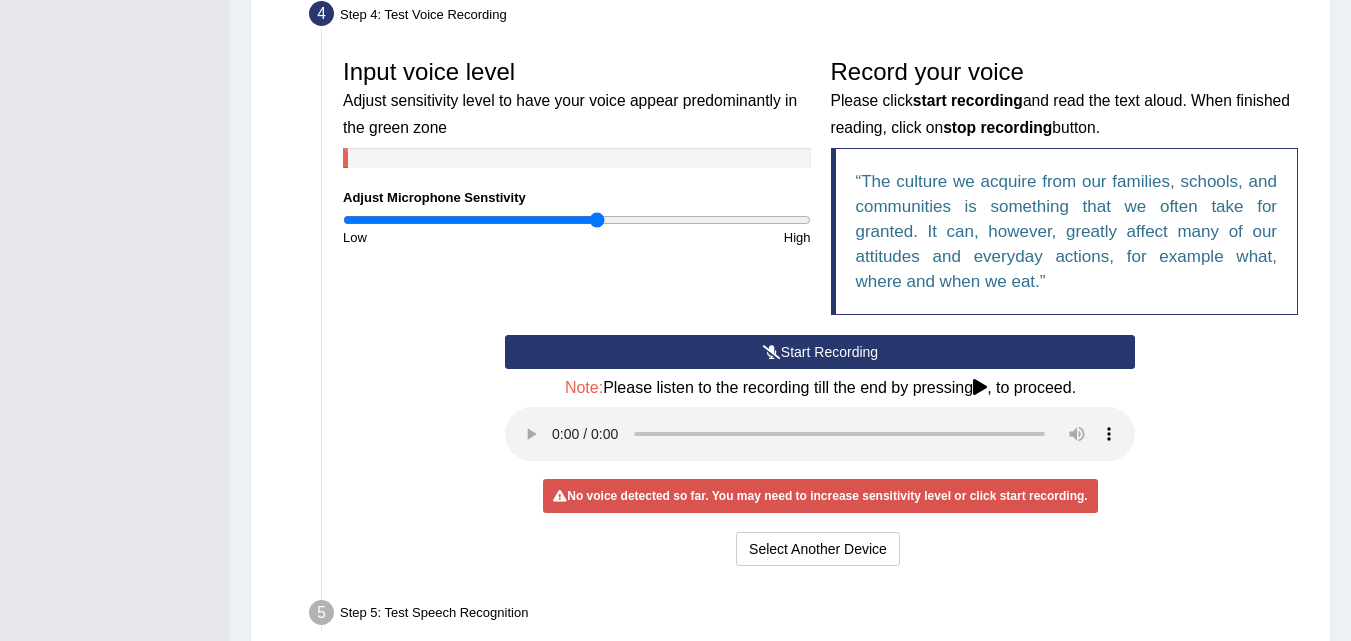 scroll, scrollTop: 600, scrollLeft: 0, axis: vertical 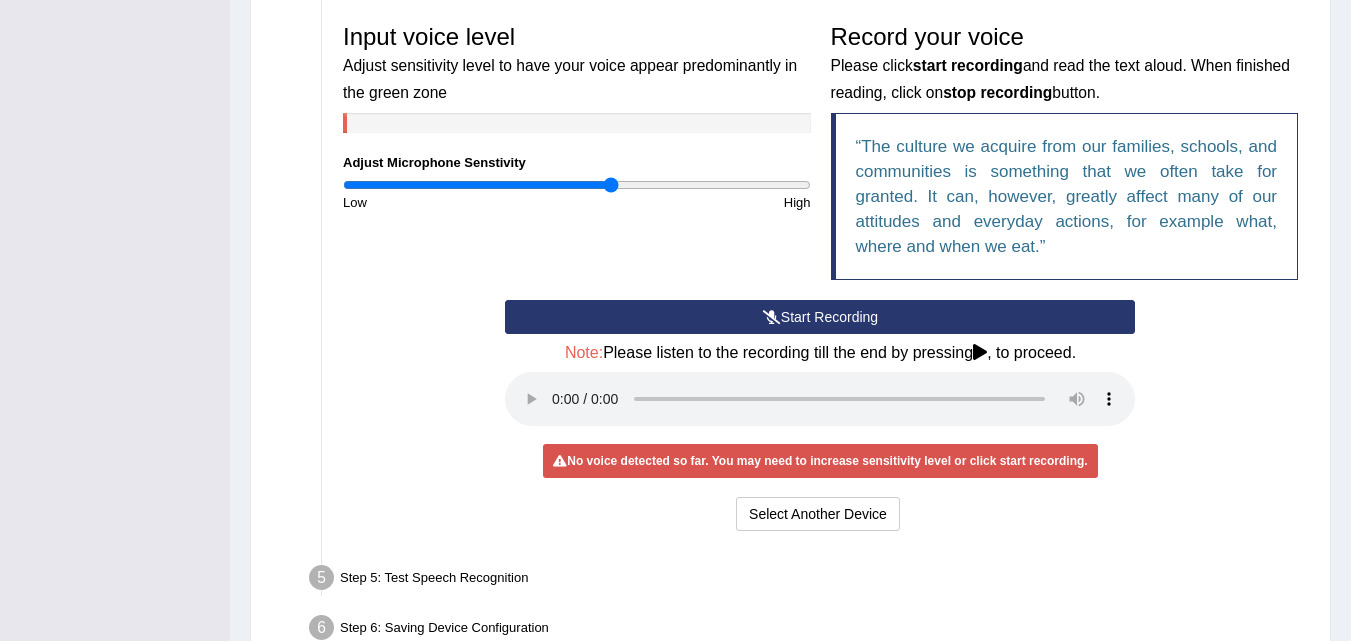 drag, startPoint x: 599, startPoint y: 186, endPoint x: 613, endPoint y: 186, distance: 14 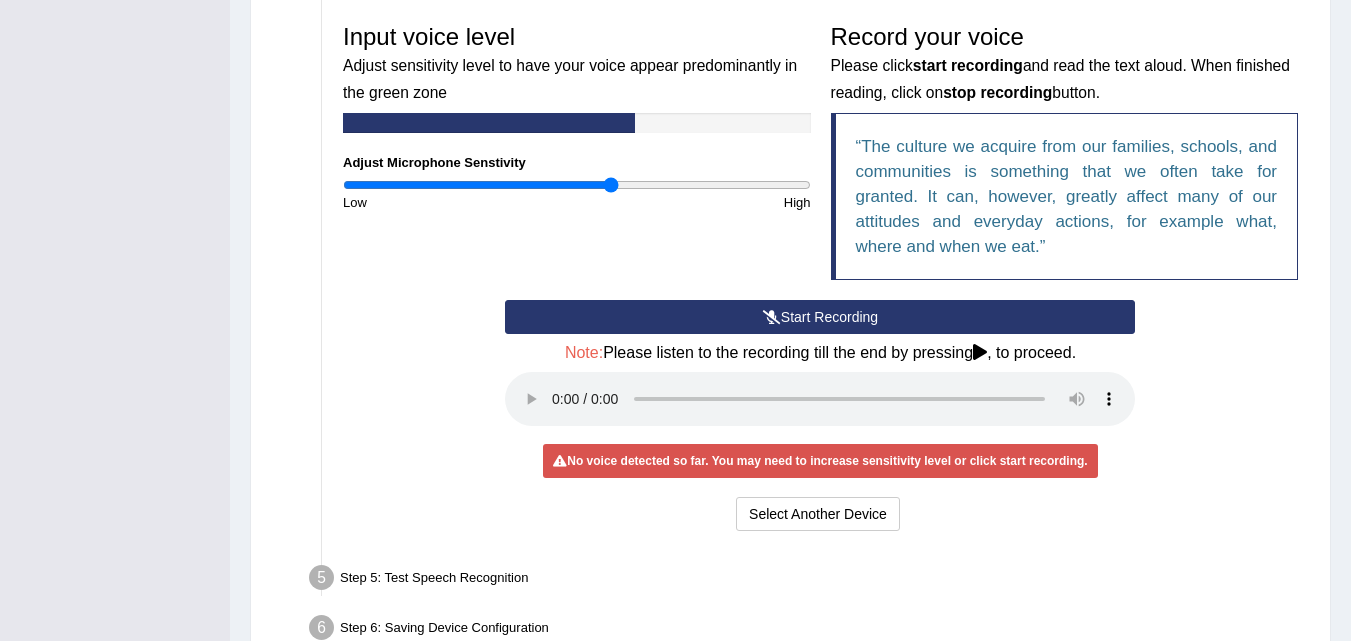 click at bounding box center (980, 352) 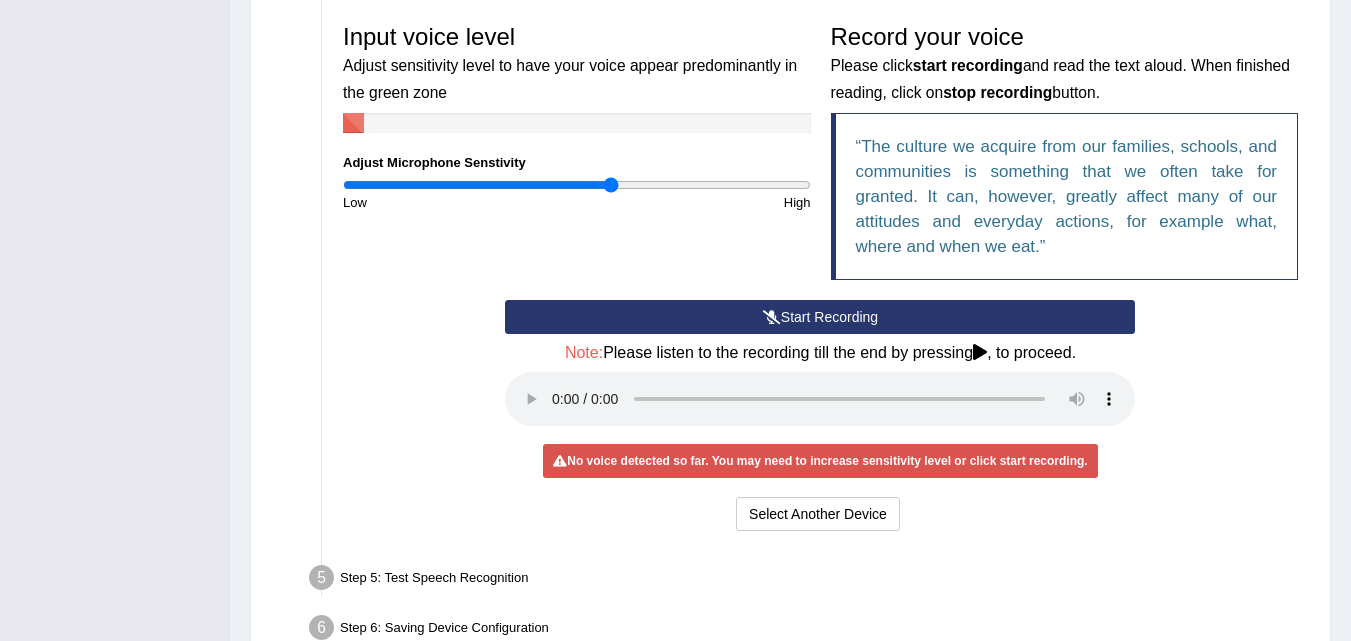 click on "No voice detected so far. You may need to increase sensitivity level or click start recording." at bounding box center [820, 461] 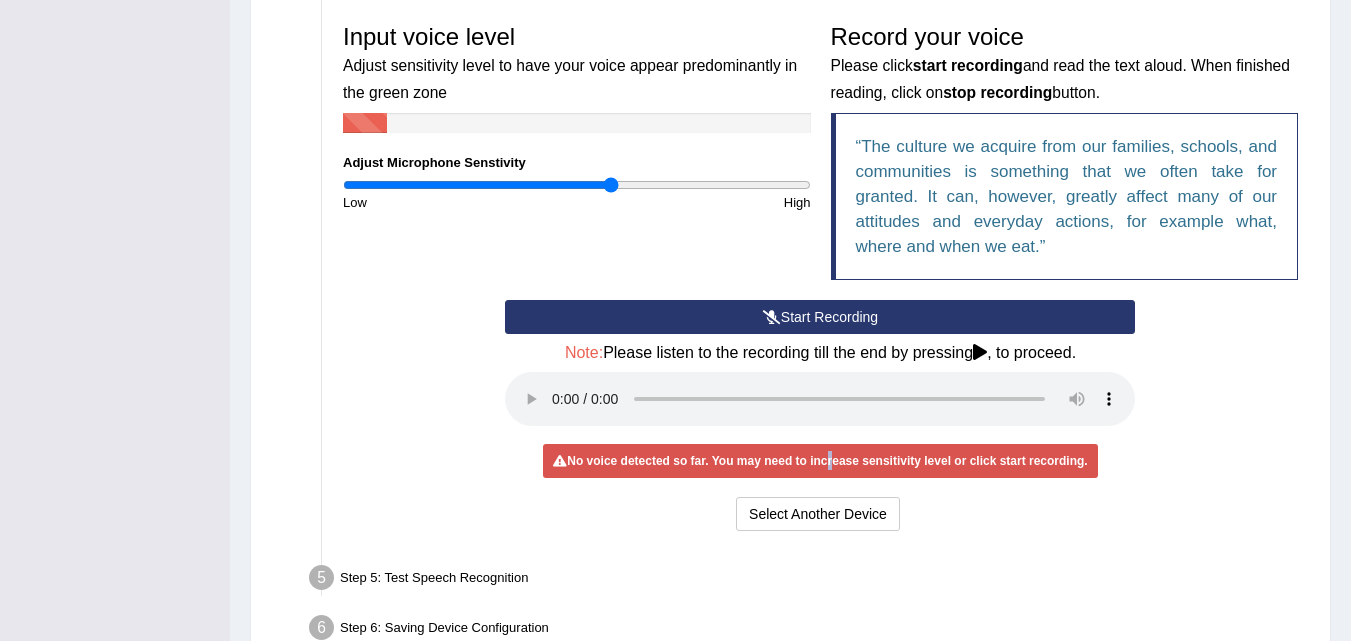 click on "No voice detected so far. You may need to increase sensitivity level or click start recording." at bounding box center (820, 461) 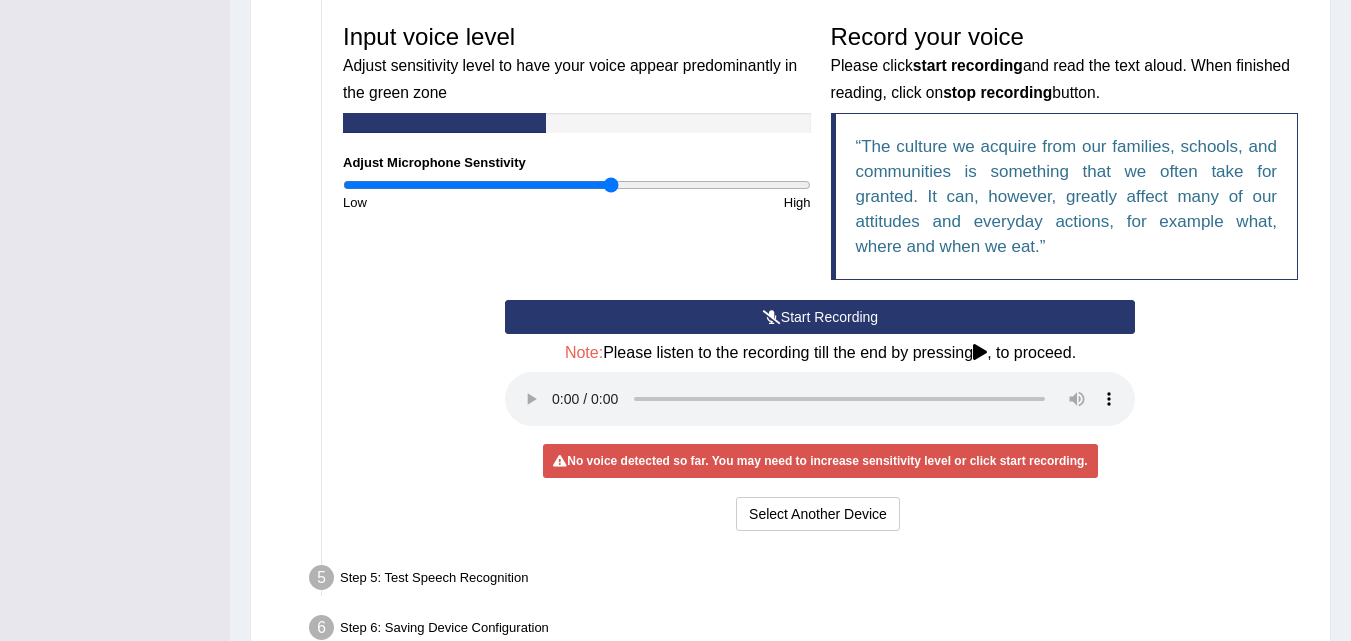 click on "Start Recording" at bounding box center [820, 317] 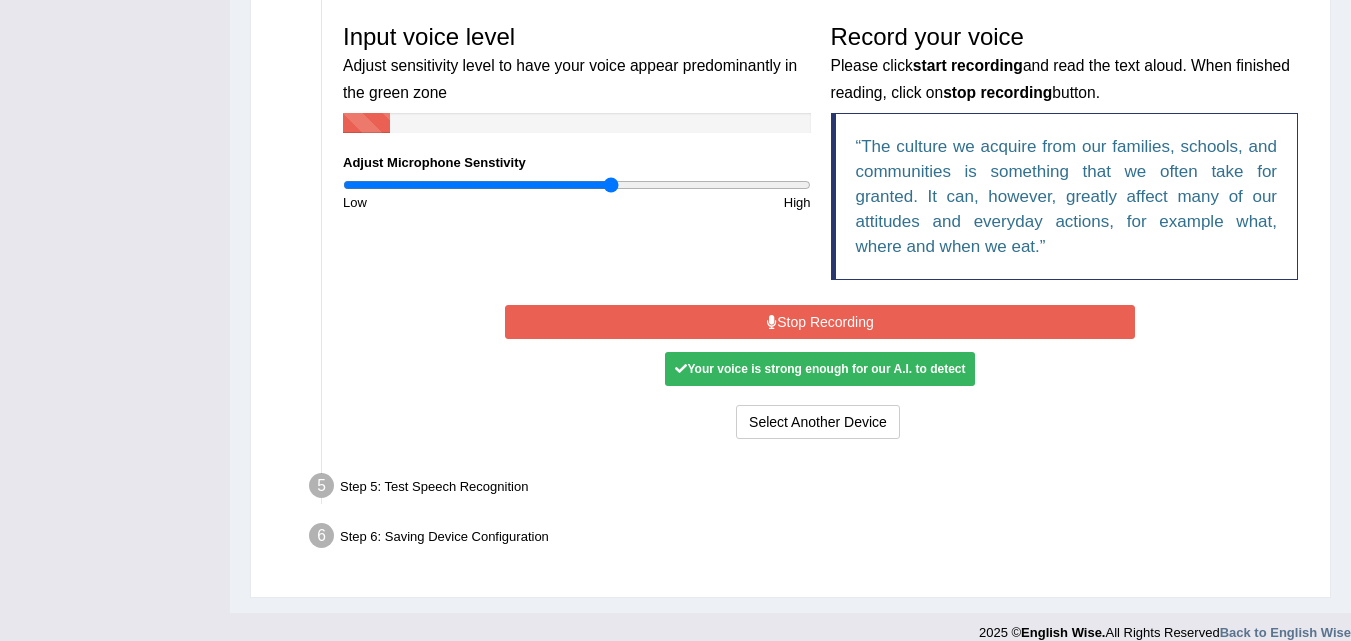 click on "Your voice is strong enough for our A.I. to detect" at bounding box center [820, 369] 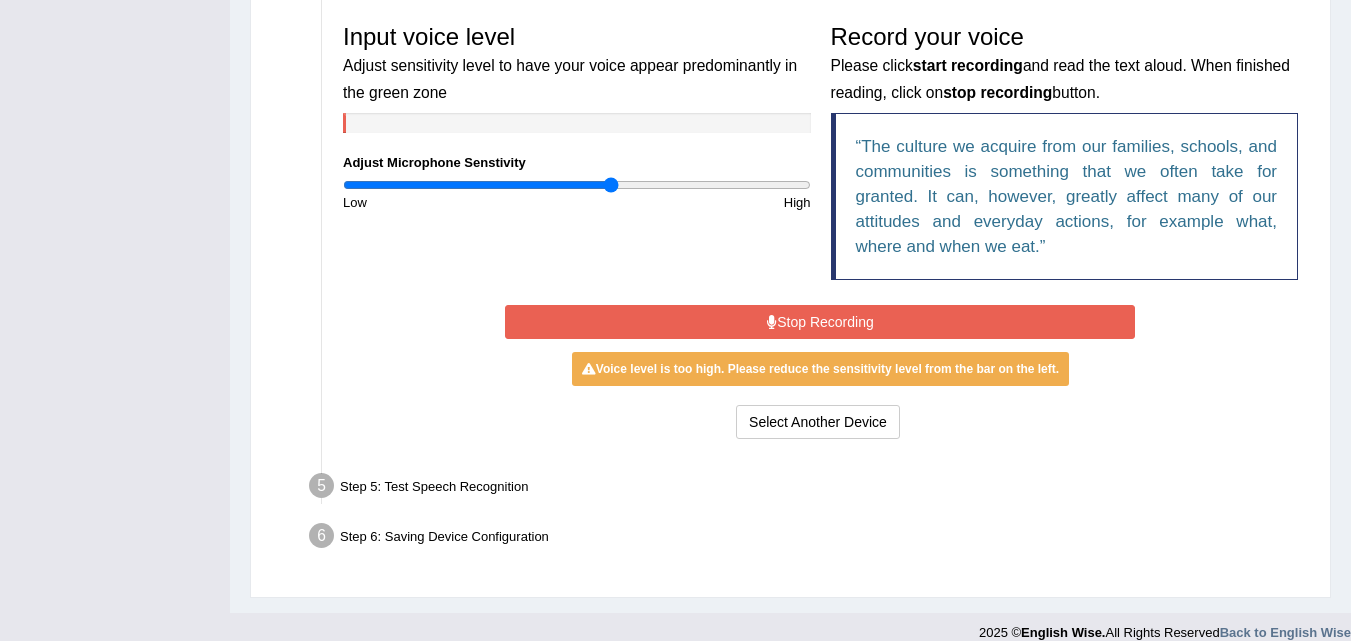 click on "Stop Recording" at bounding box center (820, 322) 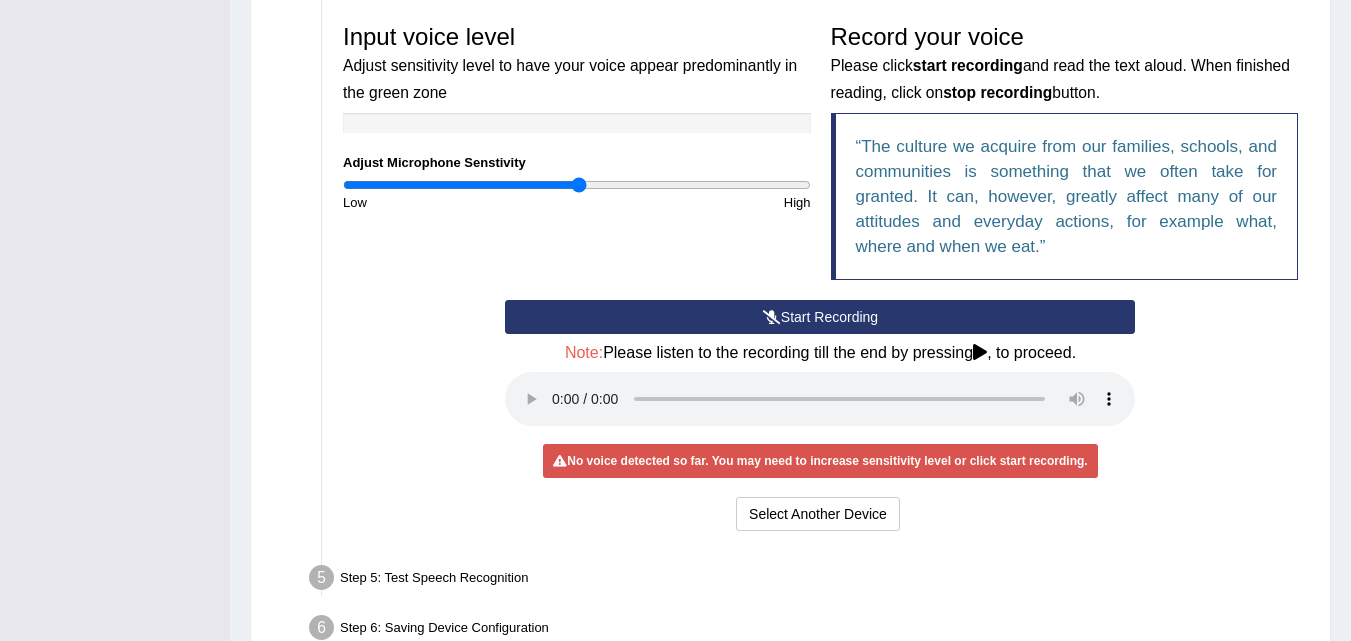 click at bounding box center (577, 185) 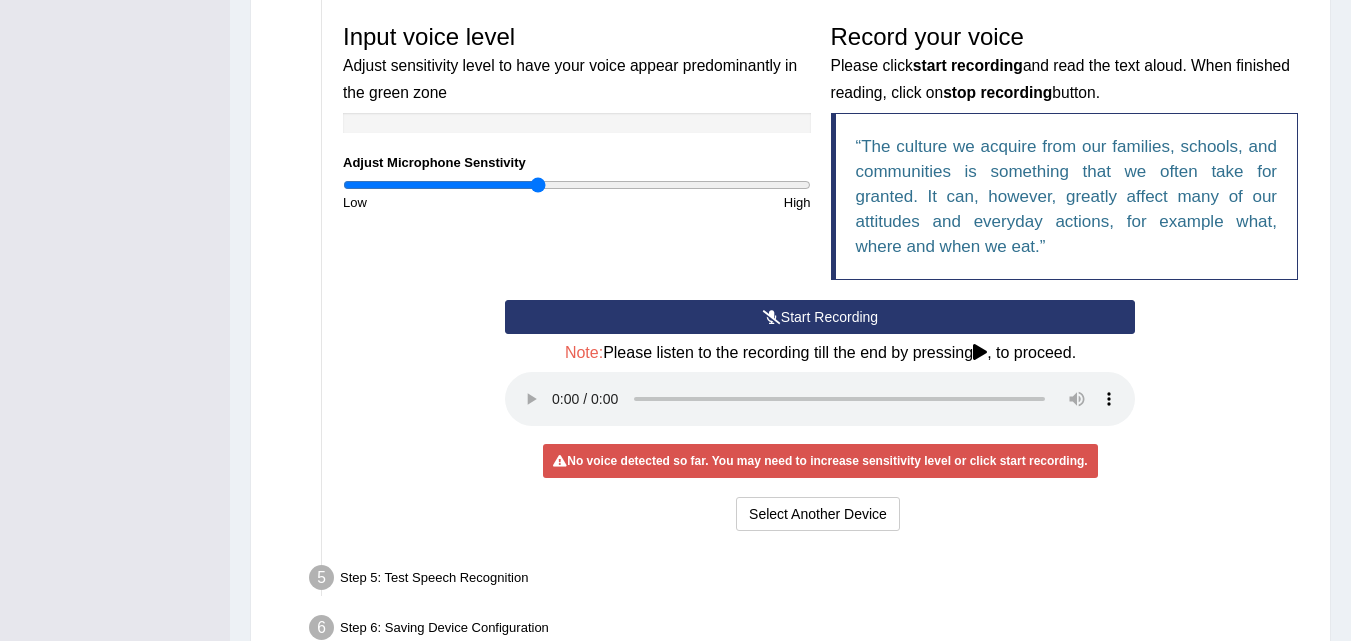 click at bounding box center [577, 185] 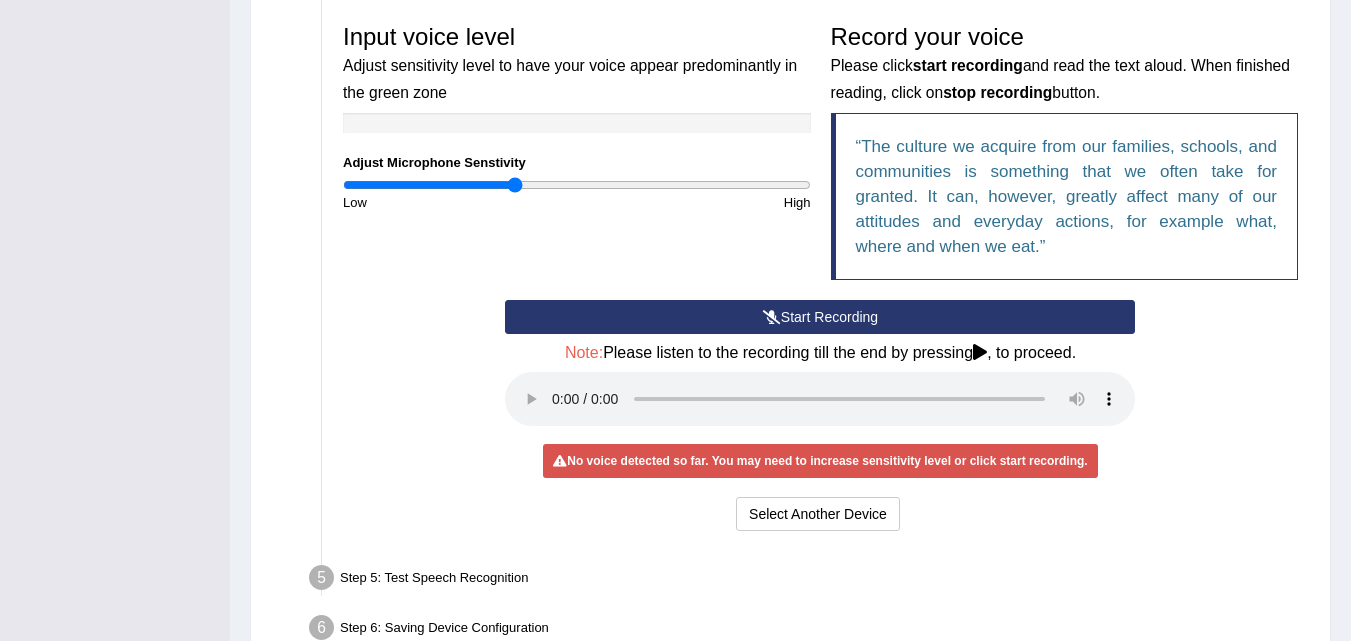 click at bounding box center (577, 185) 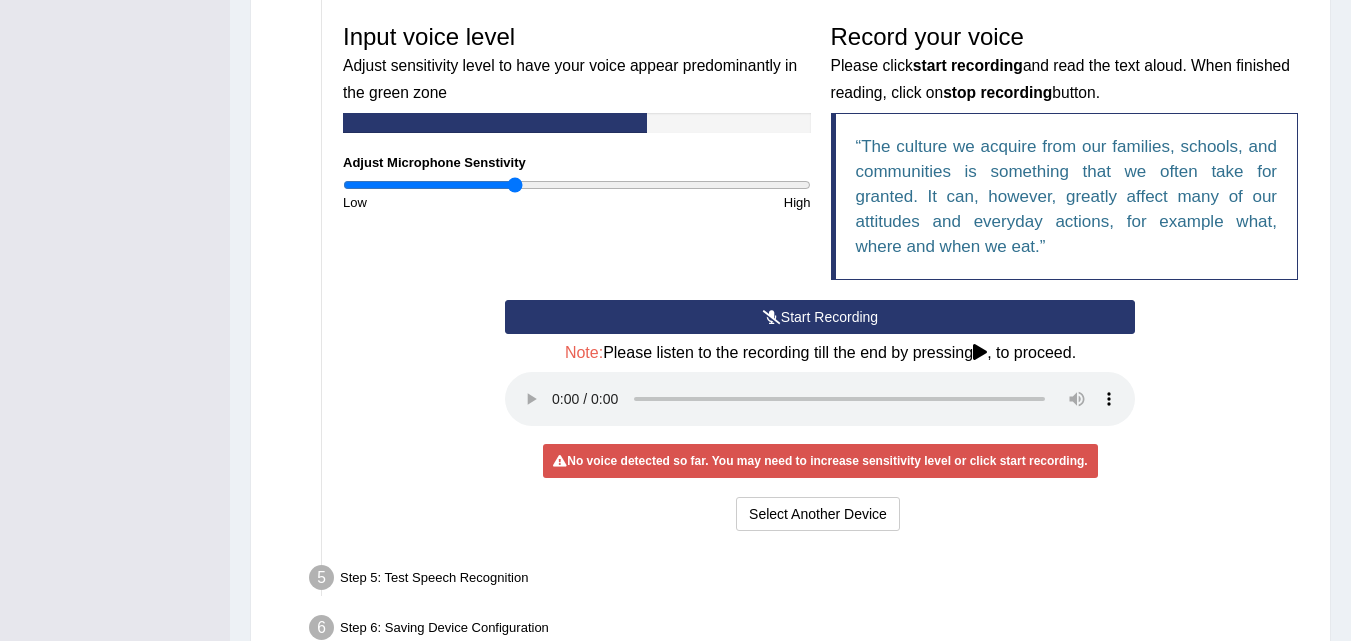 click on "Start Recording" at bounding box center [820, 317] 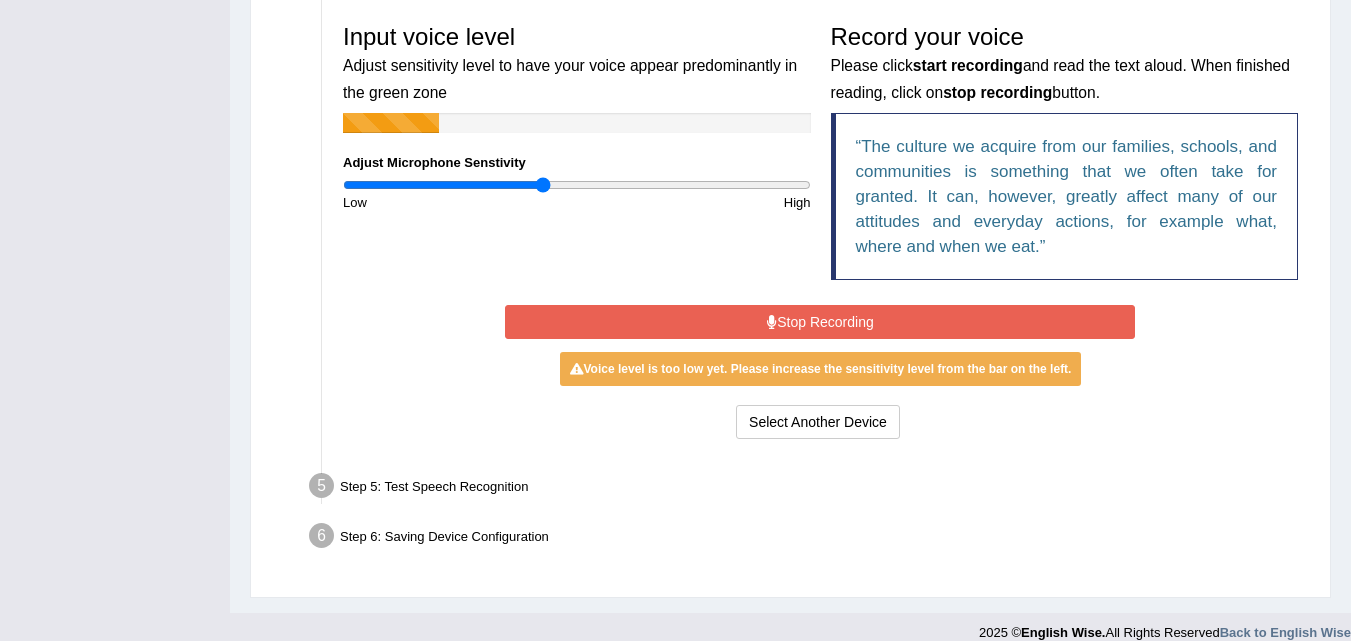 type on "0.86" 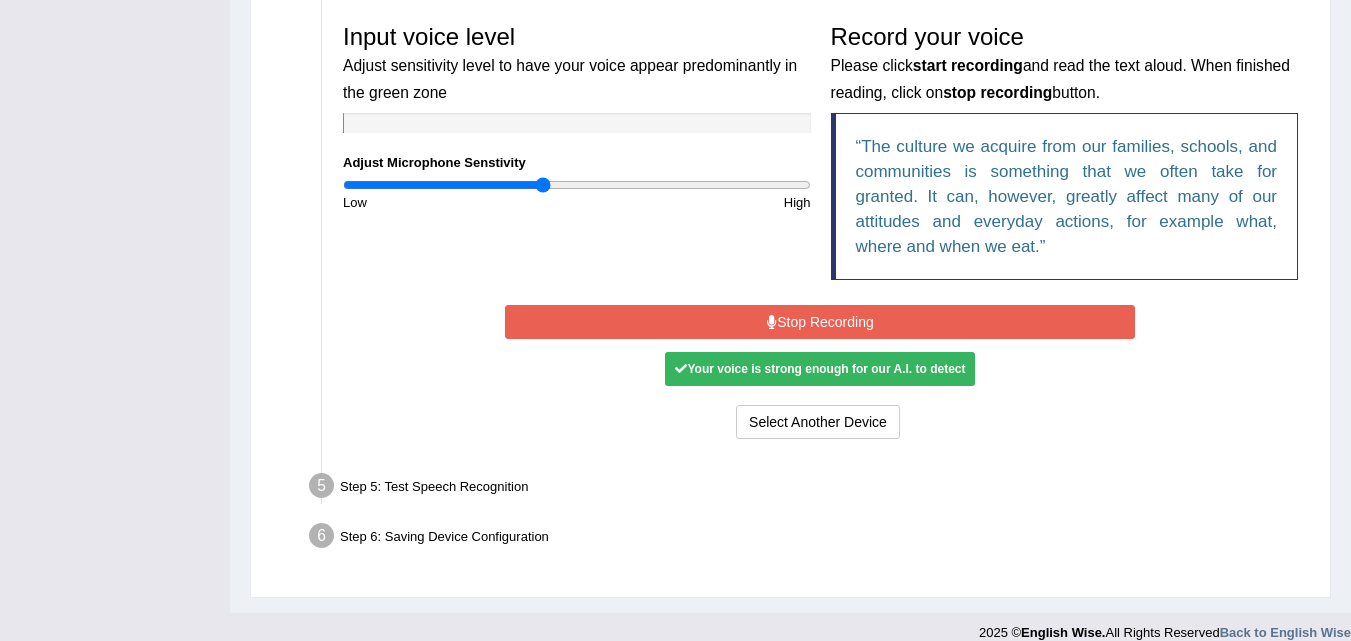 click on "Stop Recording" at bounding box center (820, 322) 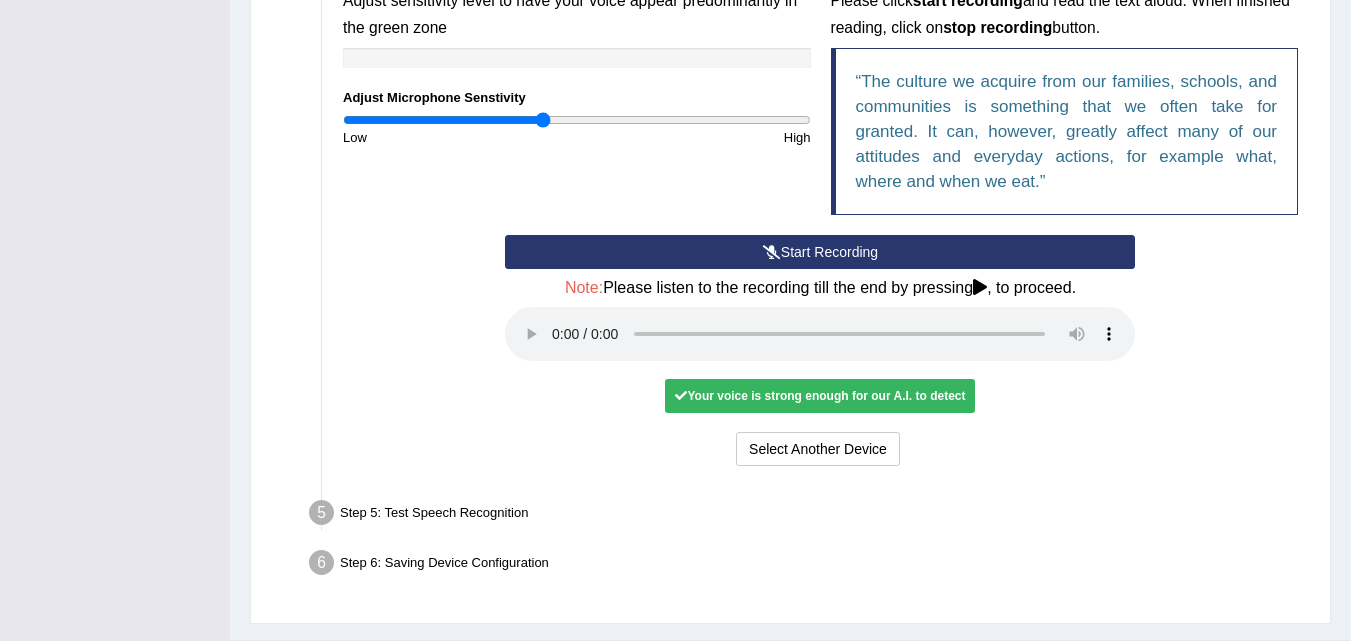 scroll, scrollTop: 700, scrollLeft: 0, axis: vertical 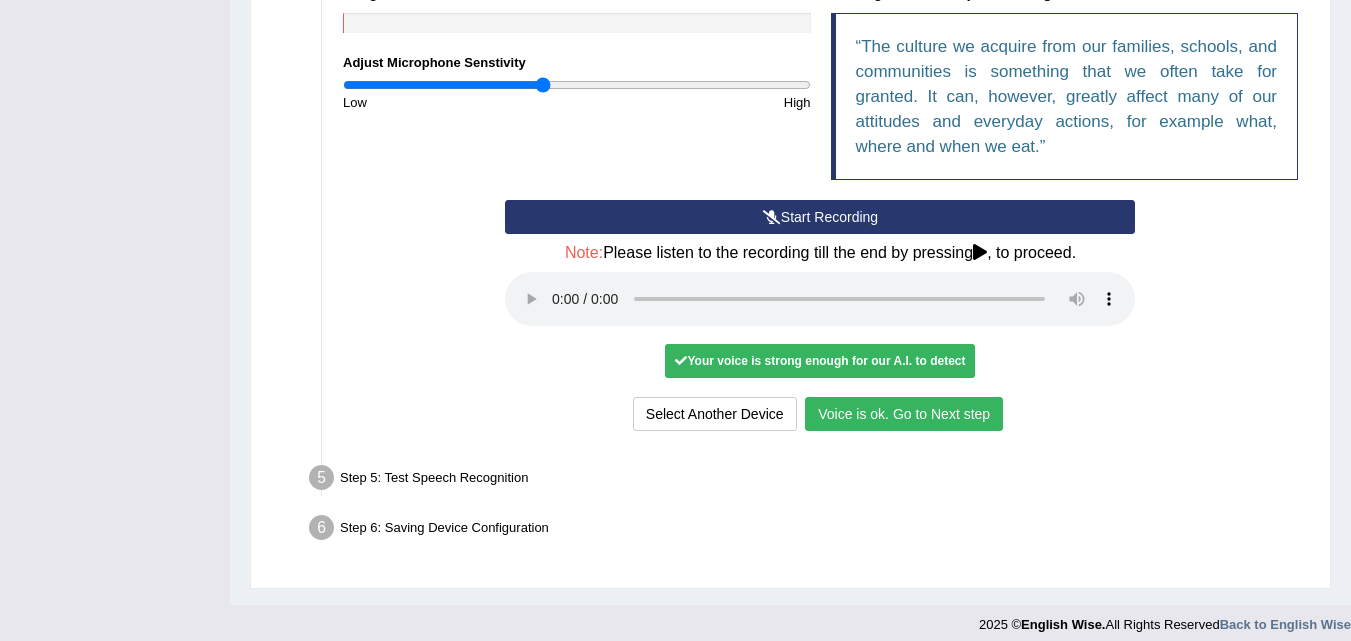 click on "Voice is ok. Go to Next step" at bounding box center (904, 414) 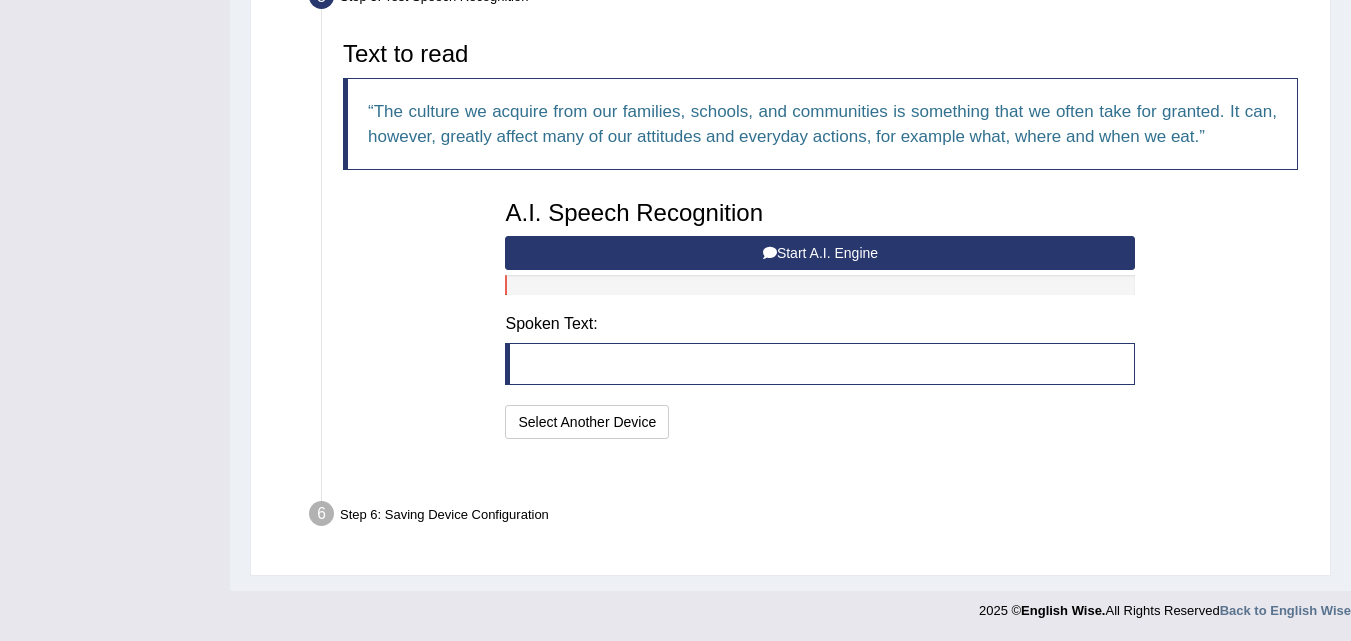 scroll, scrollTop: 610, scrollLeft: 0, axis: vertical 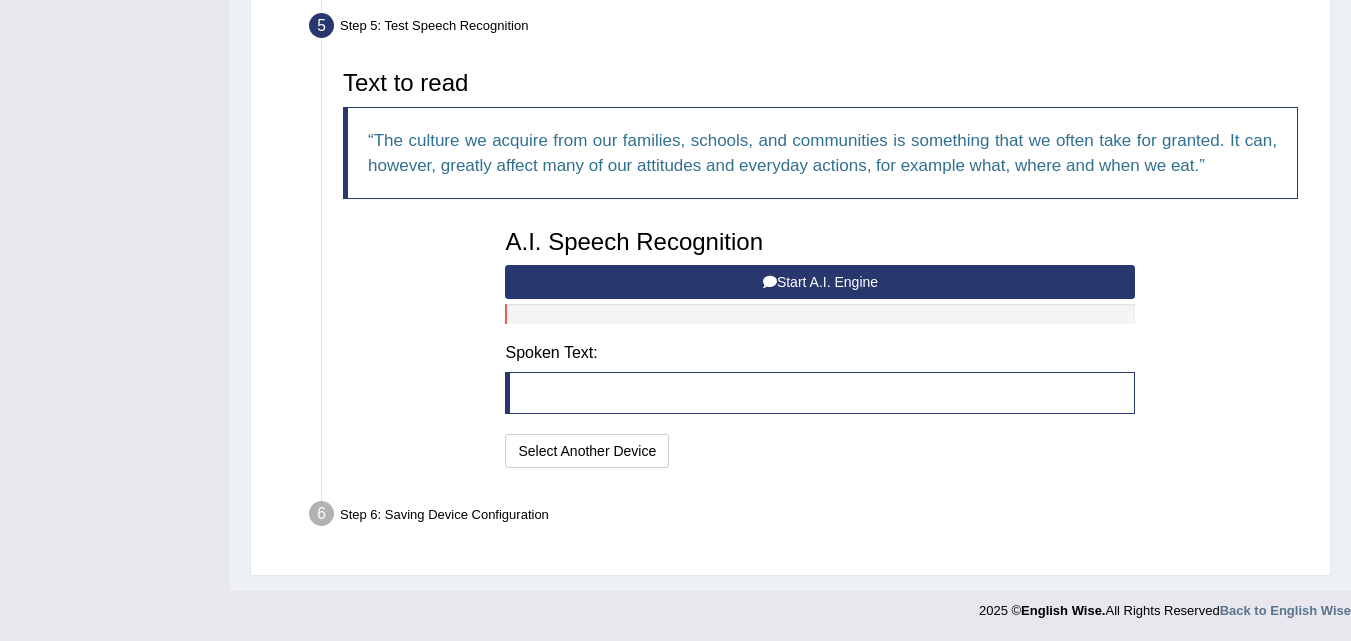 click at bounding box center [770, 282] 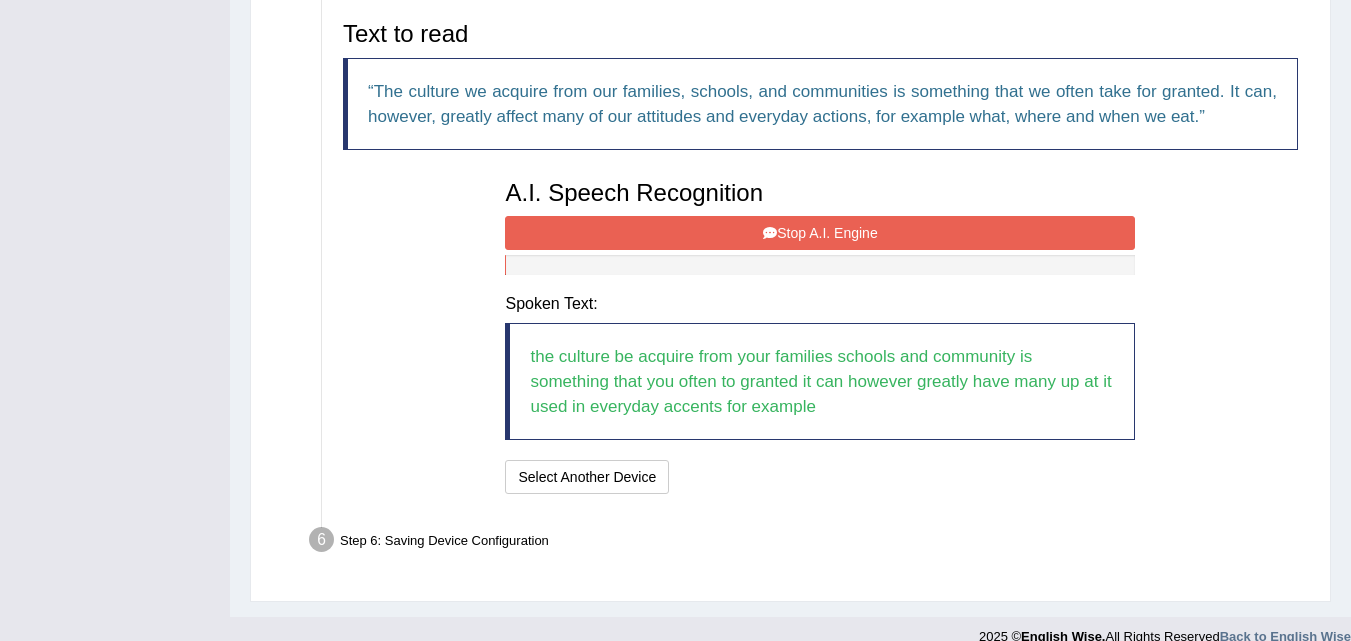 scroll, scrollTop: 685, scrollLeft: 0, axis: vertical 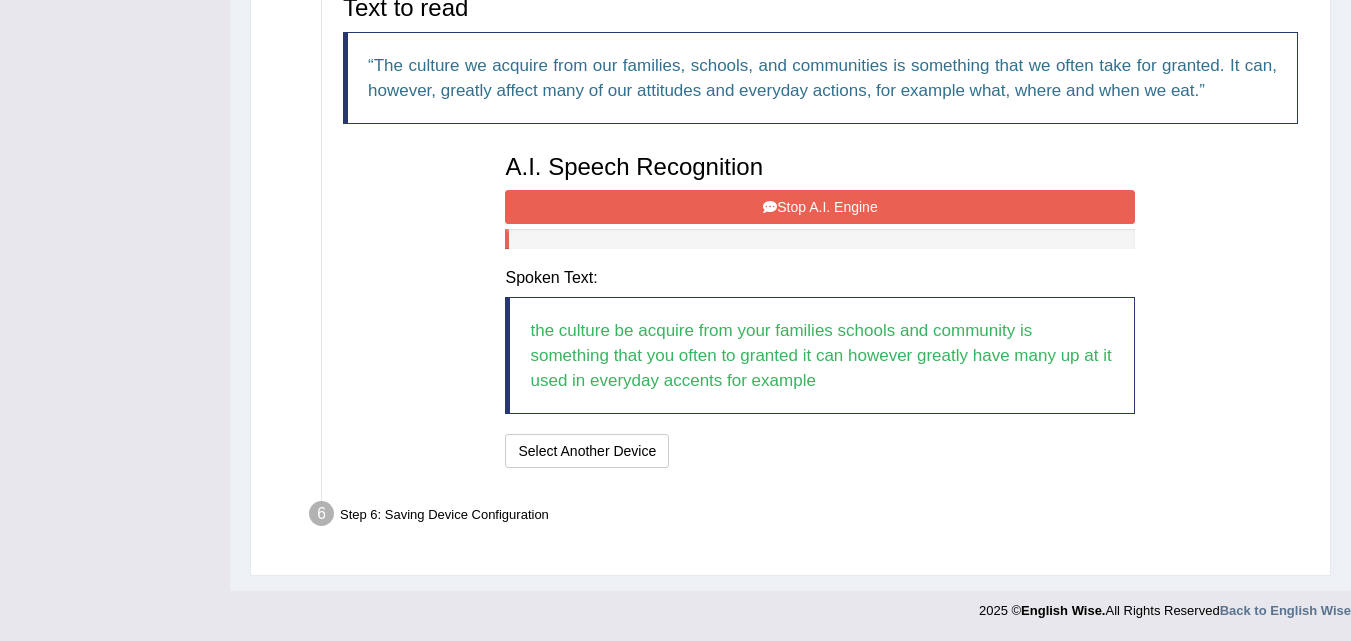 click on "Stop A.I. Engine" at bounding box center [820, 207] 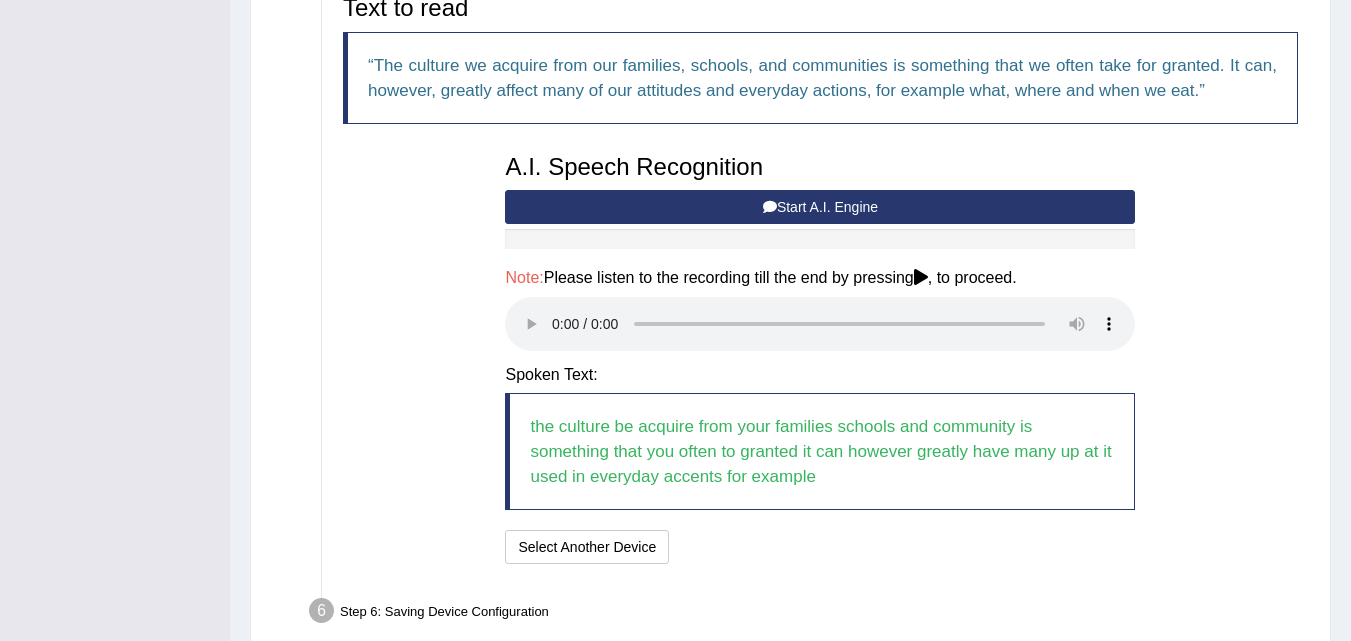 scroll, scrollTop: 782, scrollLeft: 0, axis: vertical 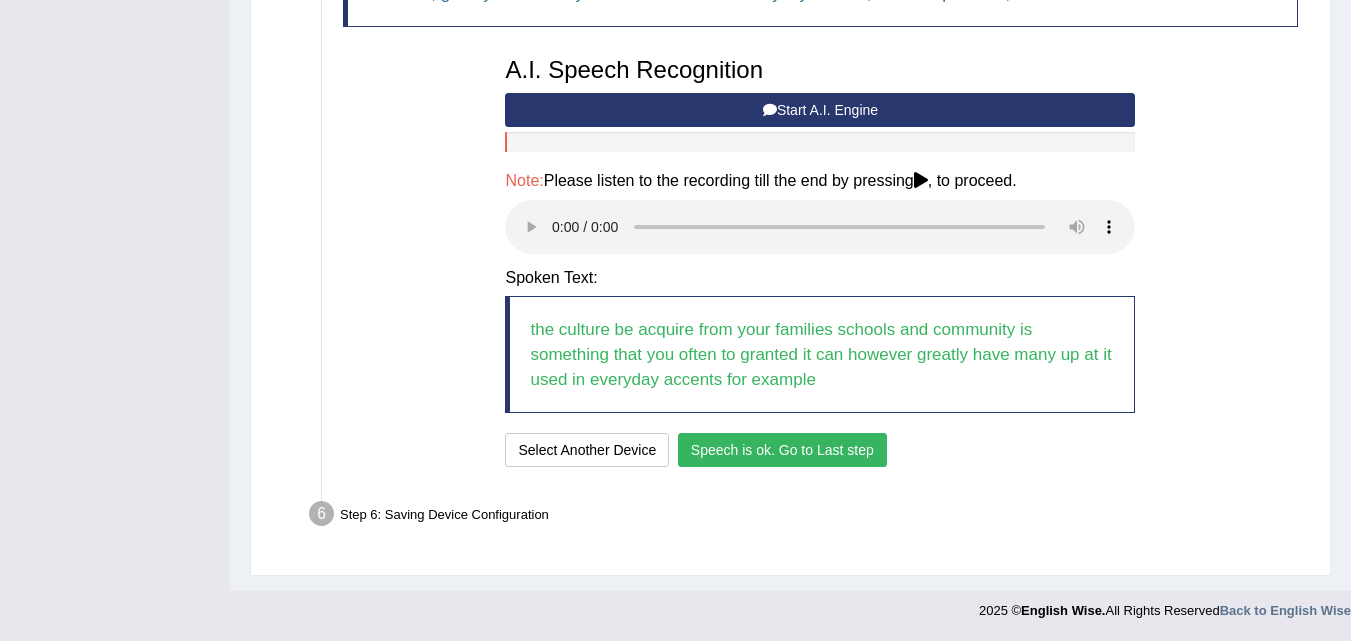 click on "Speech is ok. Go to Last step" at bounding box center [782, 450] 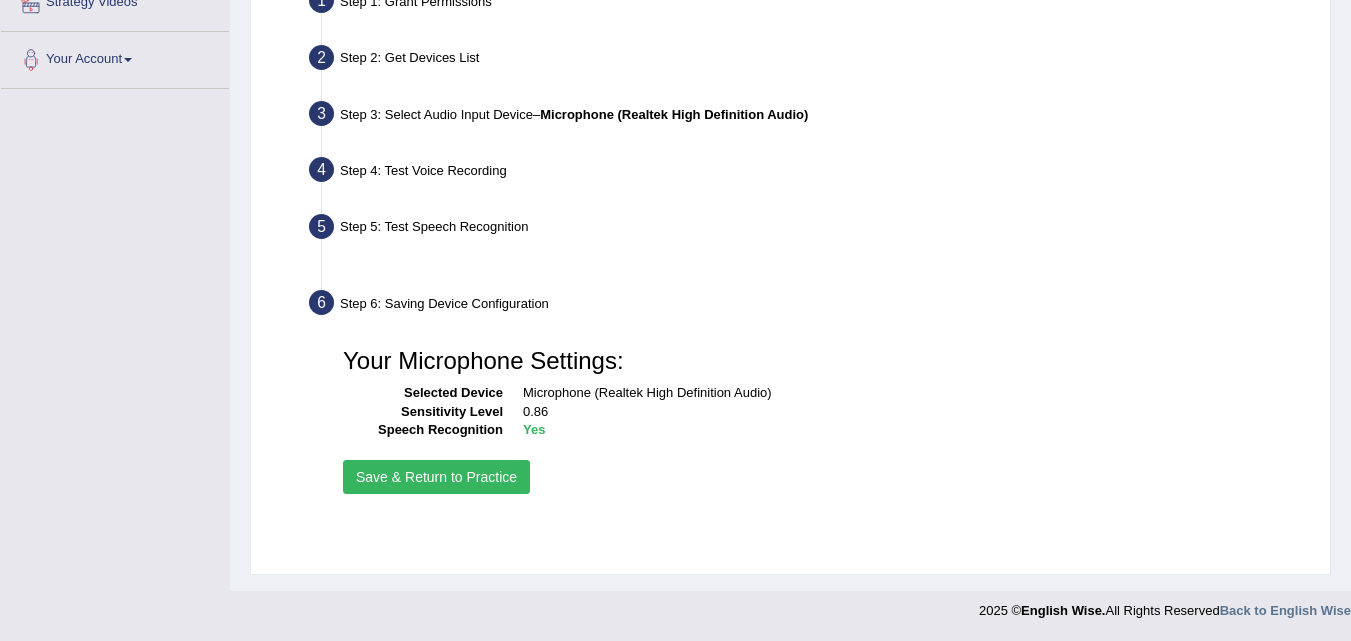 scroll, scrollTop: 409, scrollLeft: 0, axis: vertical 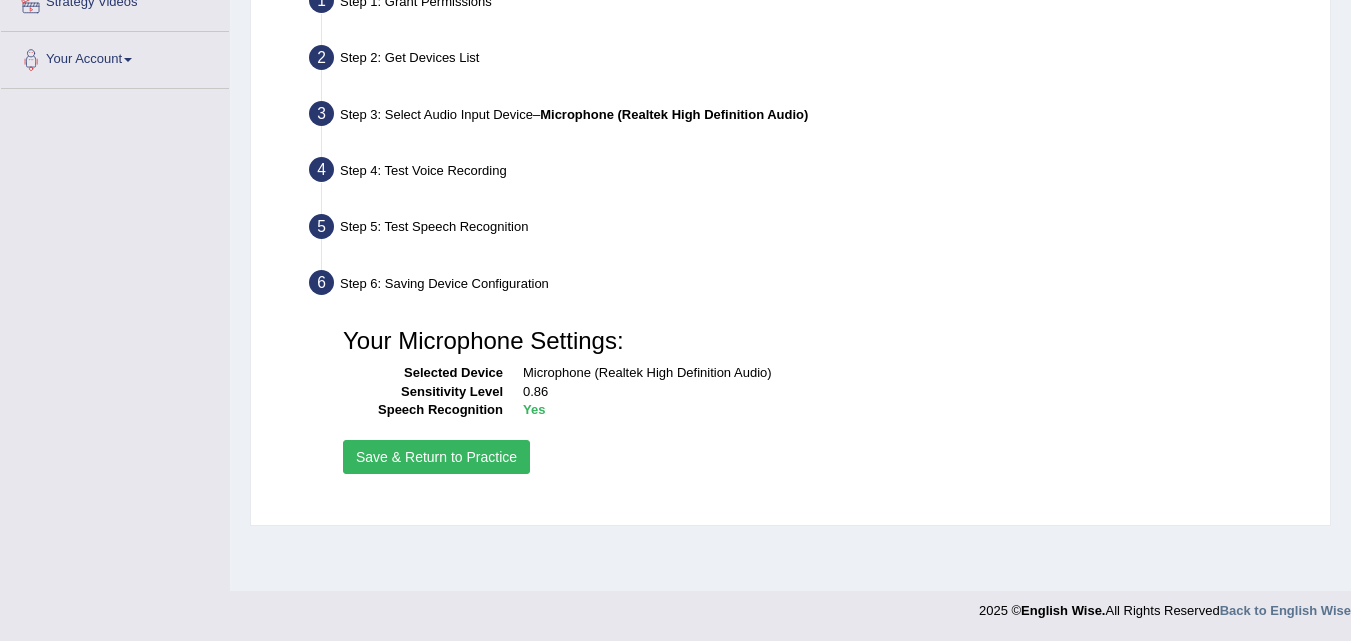 click on "Save & Return to Practice" at bounding box center [436, 457] 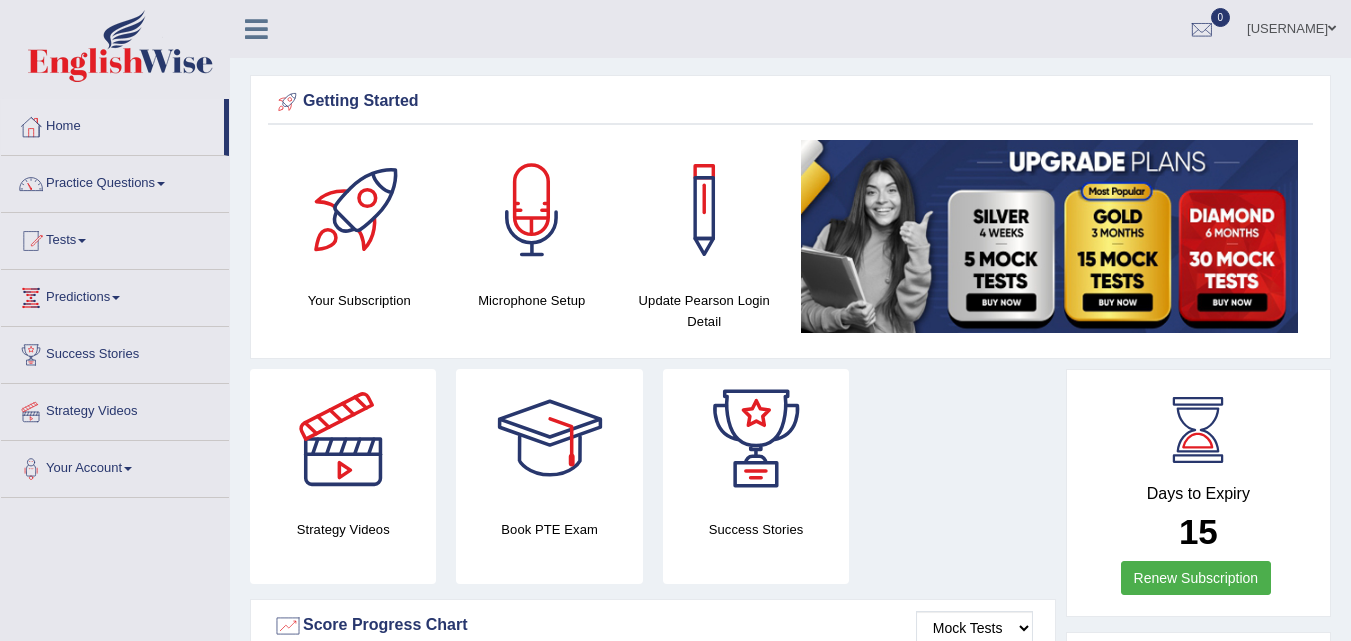 scroll, scrollTop: 0, scrollLeft: 0, axis: both 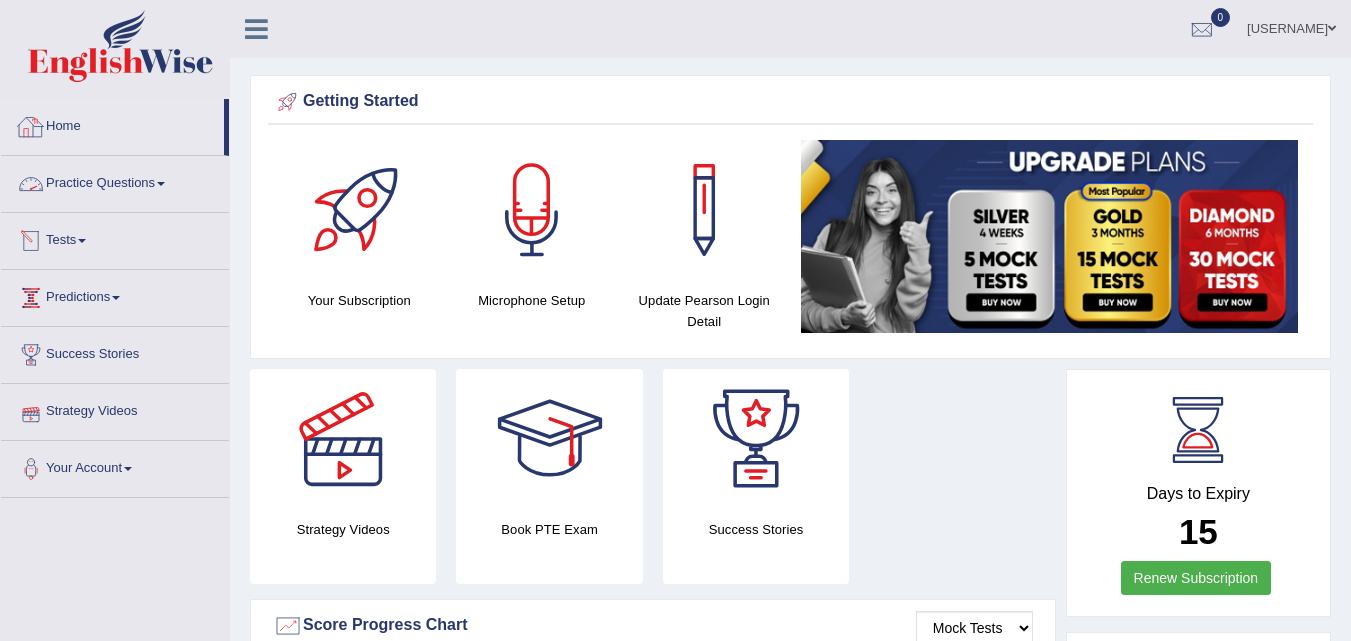 click on "Practice Questions" at bounding box center [115, 181] 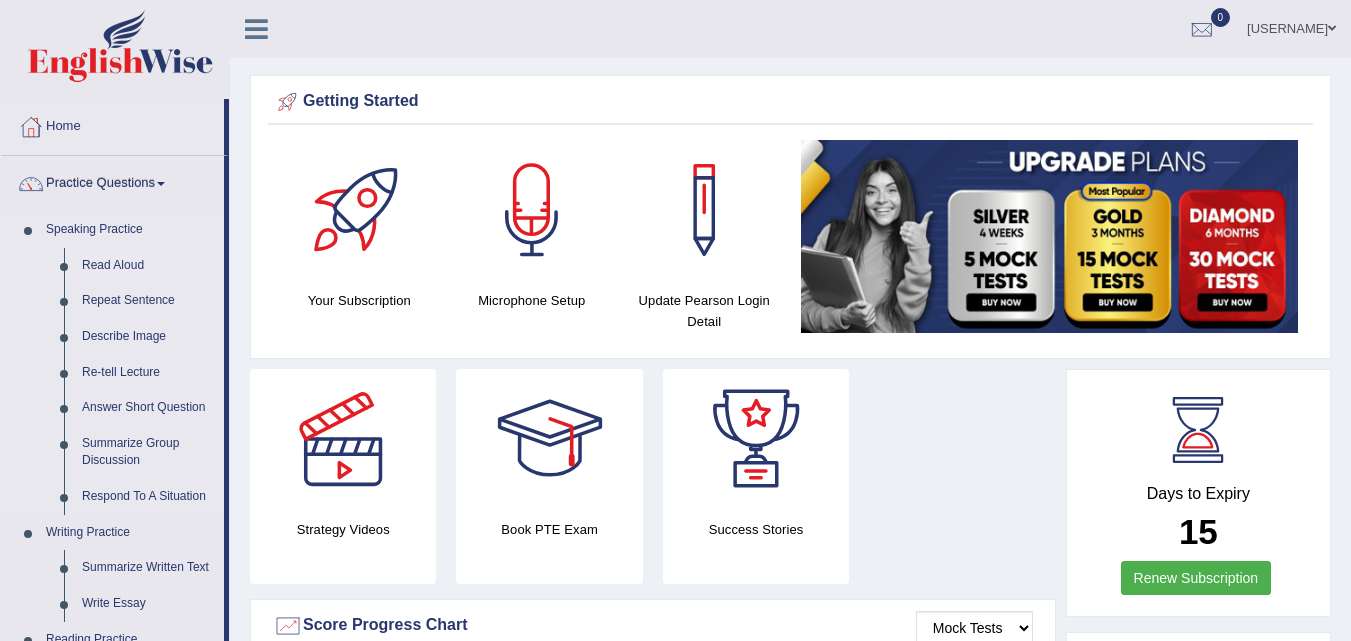 click on "Read Aloud" at bounding box center (148, 266) 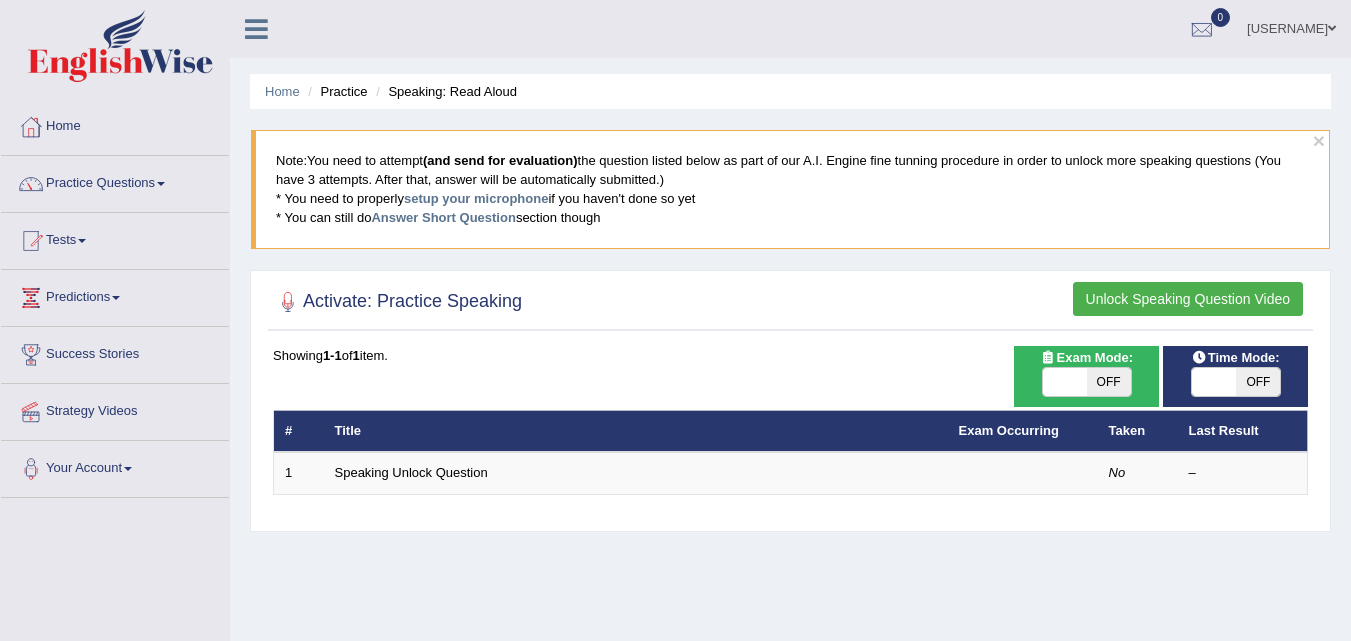 scroll, scrollTop: 0, scrollLeft: 0, axis: both 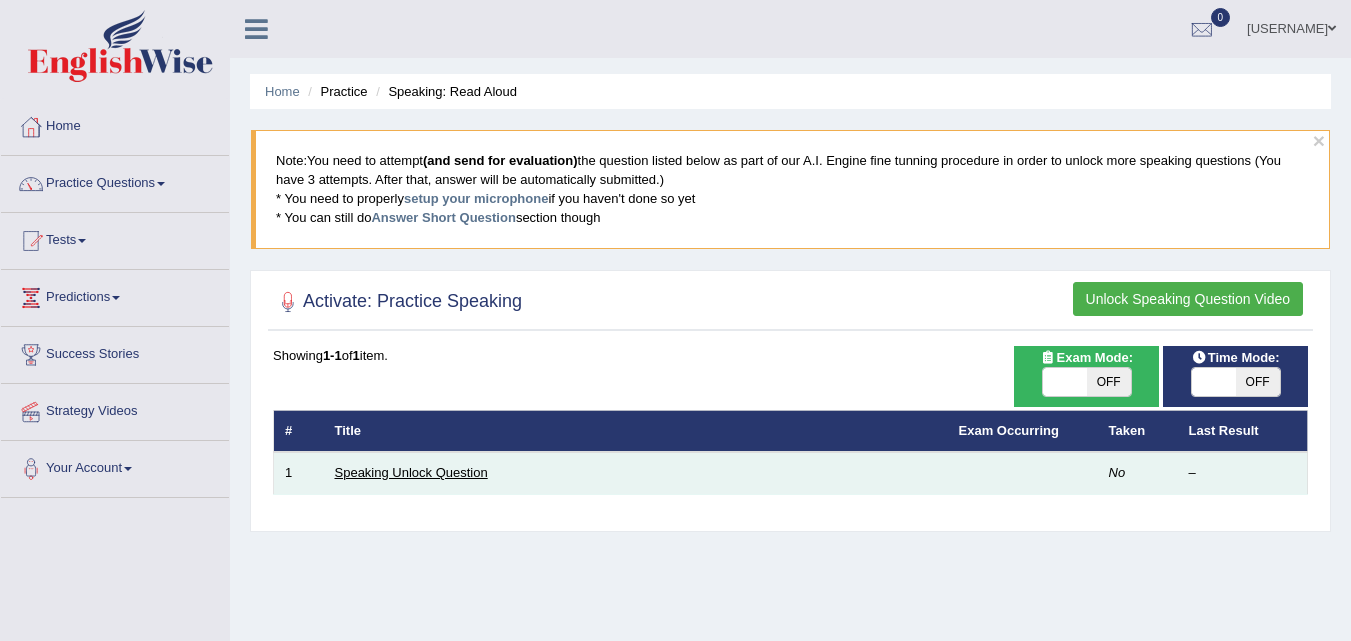 click on "Speaking Unlock Question" at bounding box center [411, 472] 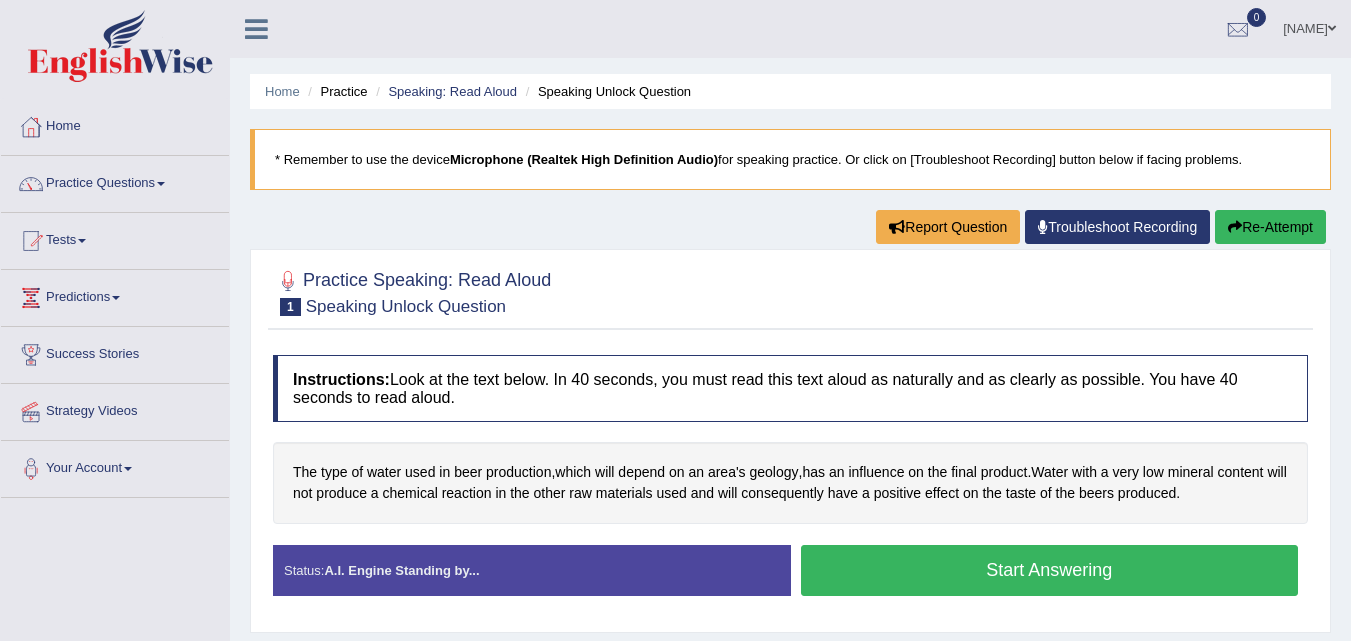 scroll, scrollTop: 2, scrollLeft: 0, axis: vertical 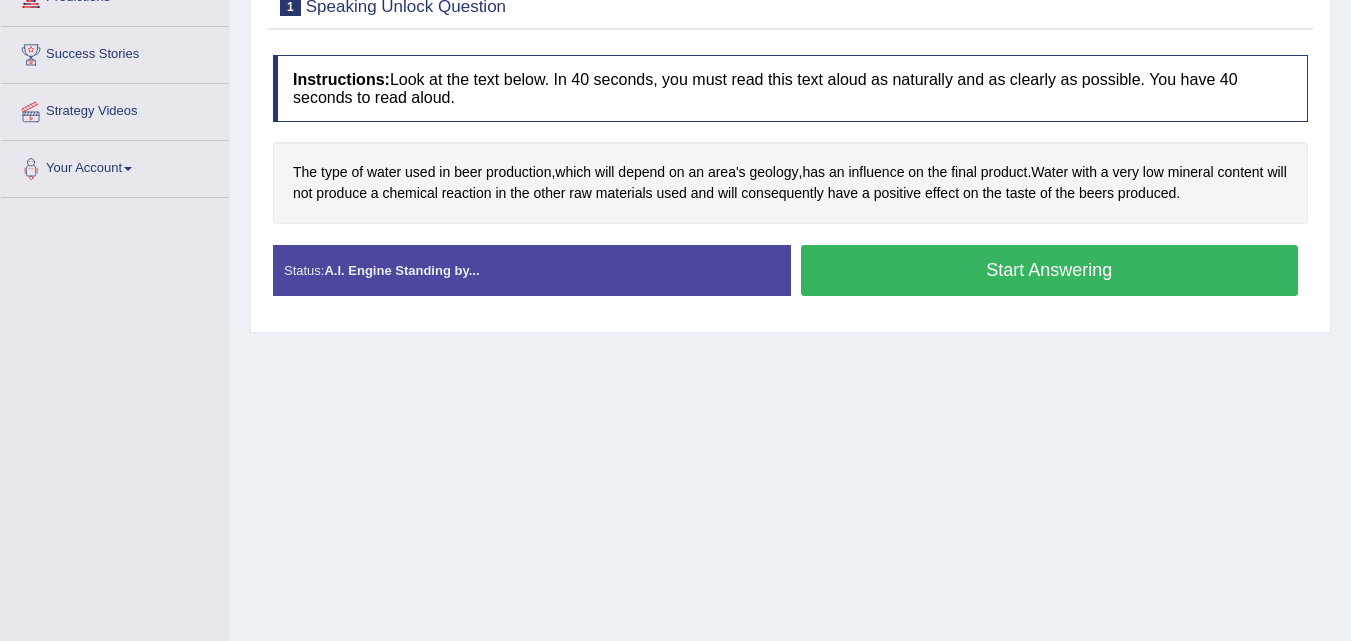 click on "Start Answering" at bounding box center (1050, 270) 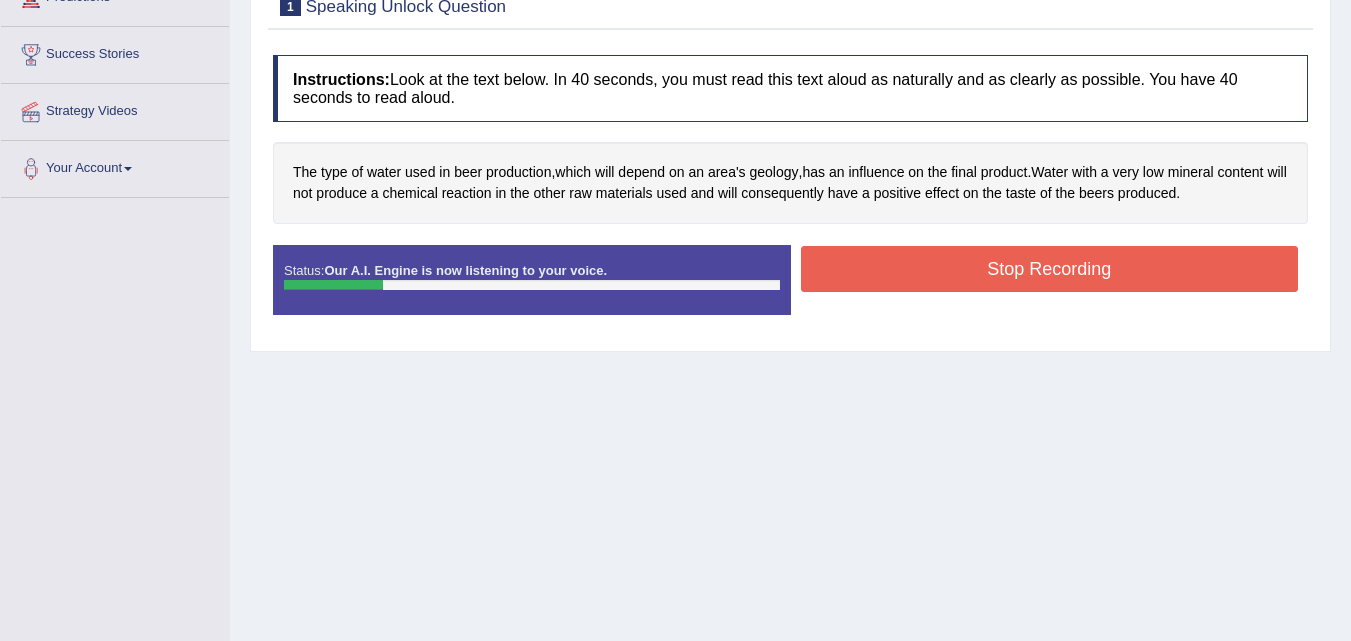 click on "Stop Recording" at bounding box center (1050, 269) 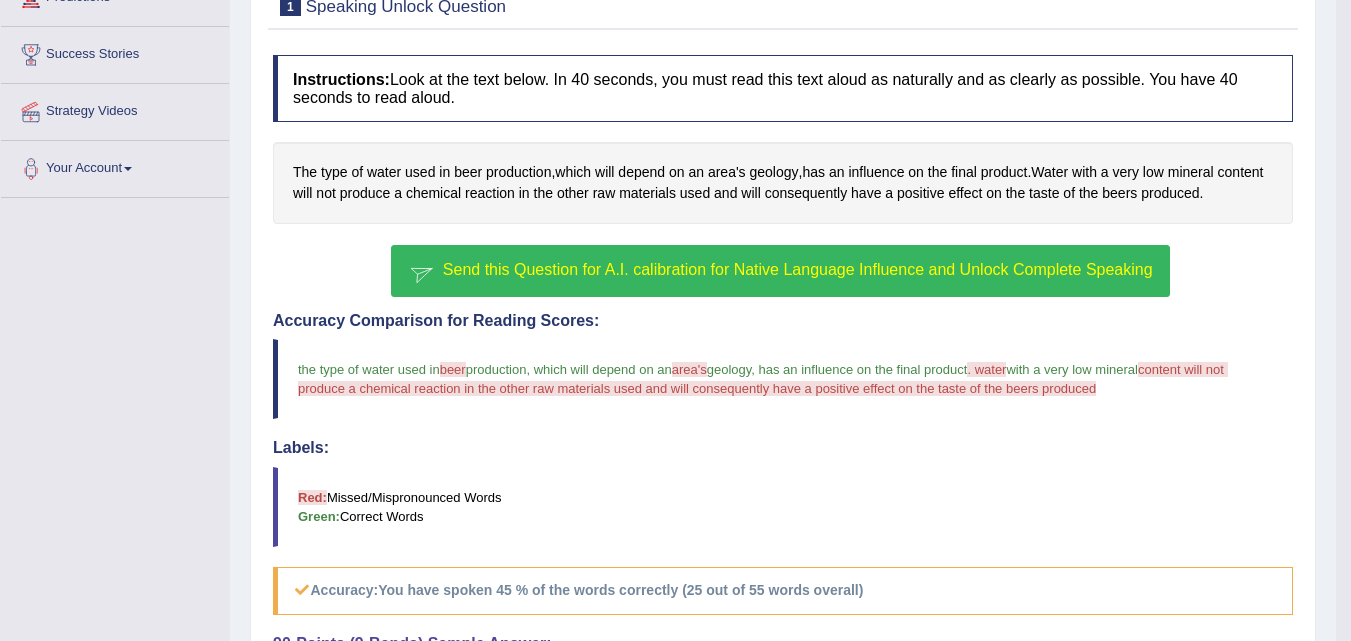click on "Send this Question for A.I. calibration for Native Language Influence and Unlock Complete Speaking" at bounding box center (780, 271) 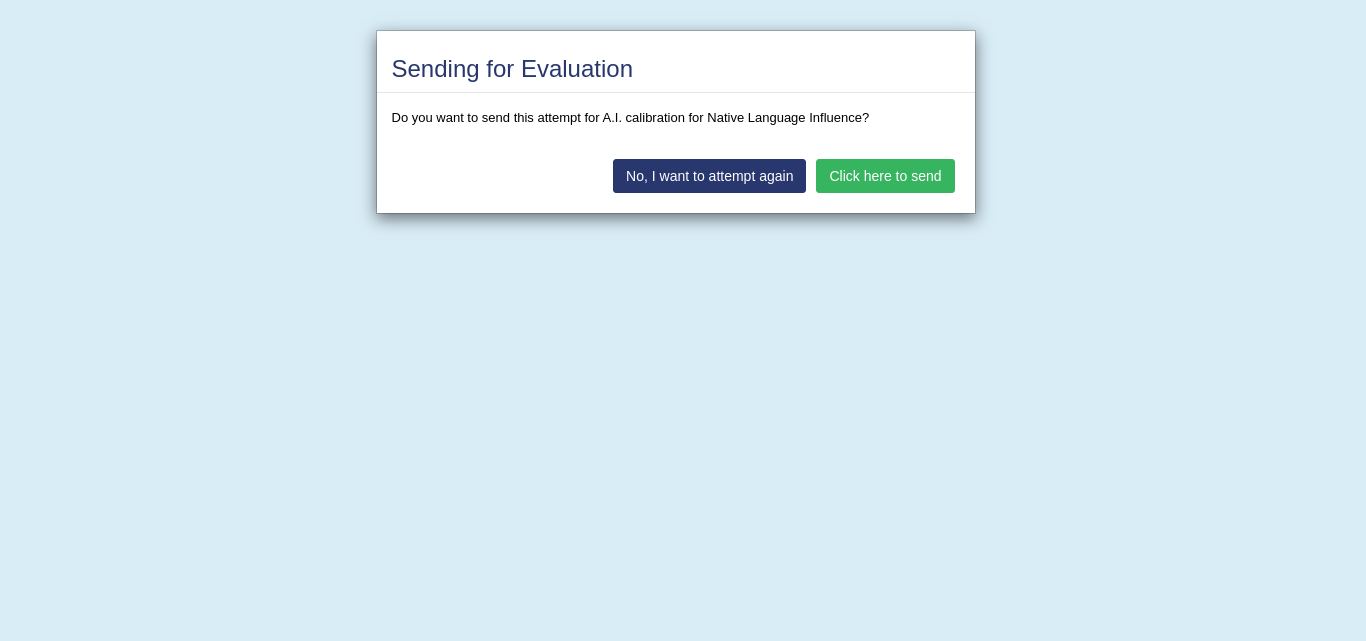 click on "Click here to send" at bounding box center [885, 176] 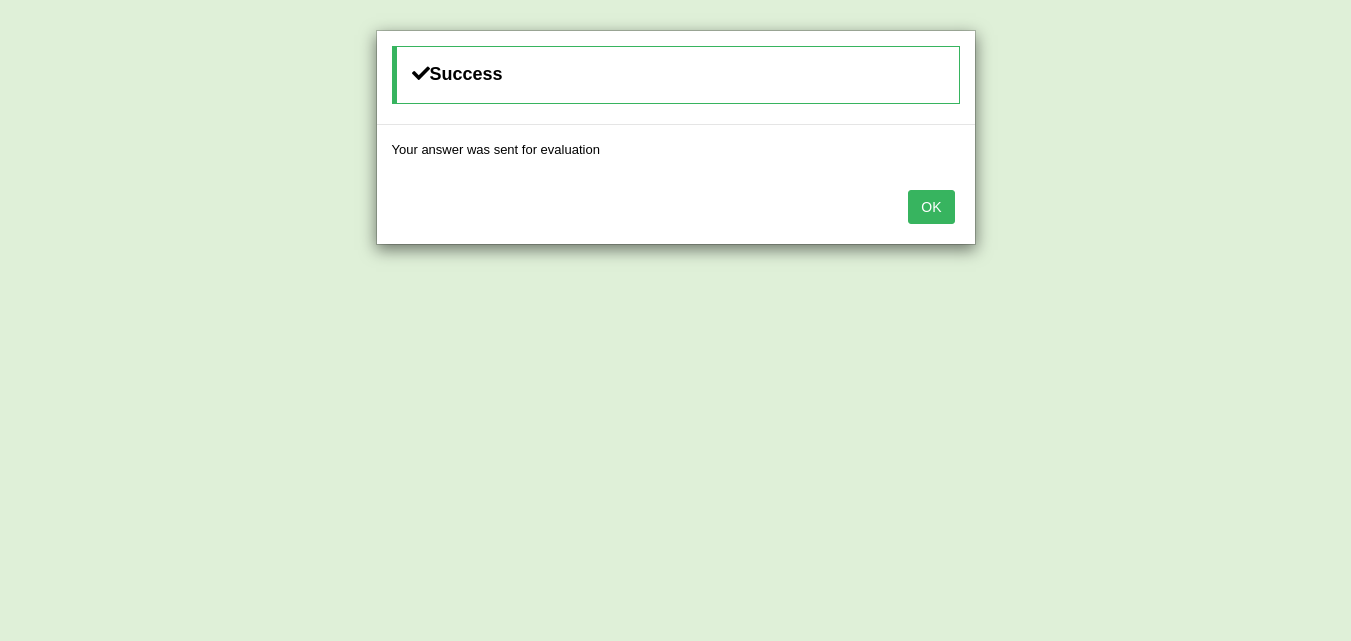 click on "OK" at bounding box center [931, 207] 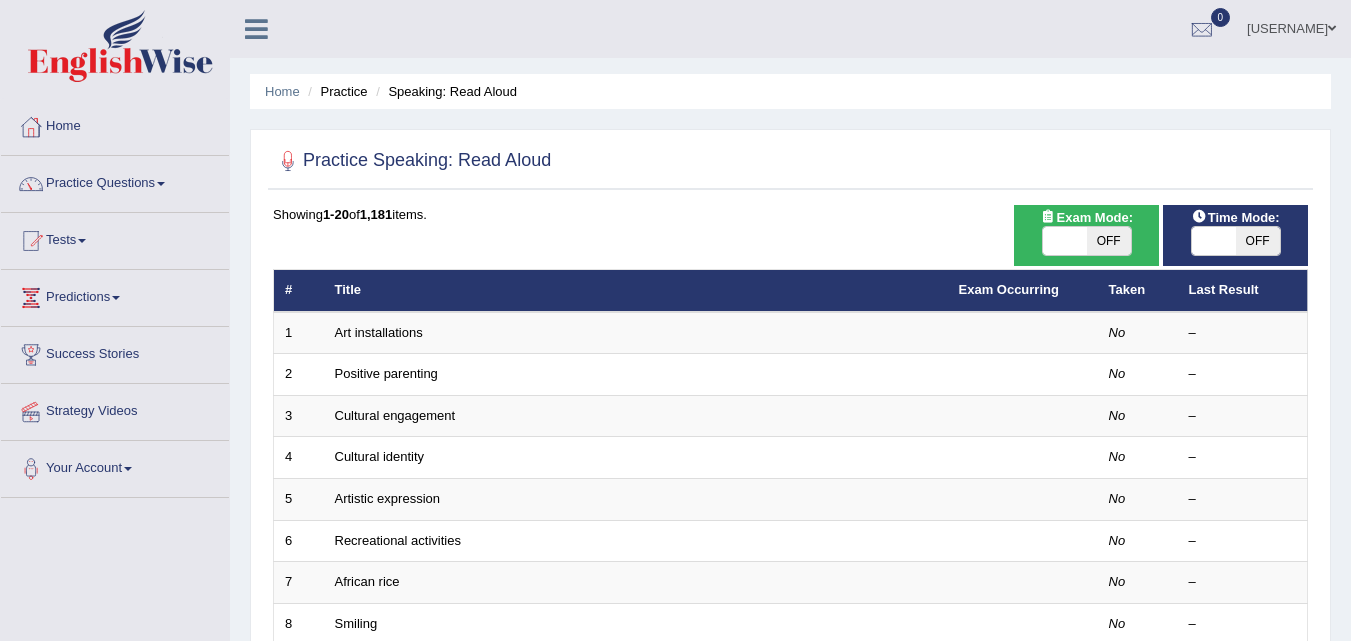 scroll, scrollTop: 0, scrollLeft: 0, axis: both 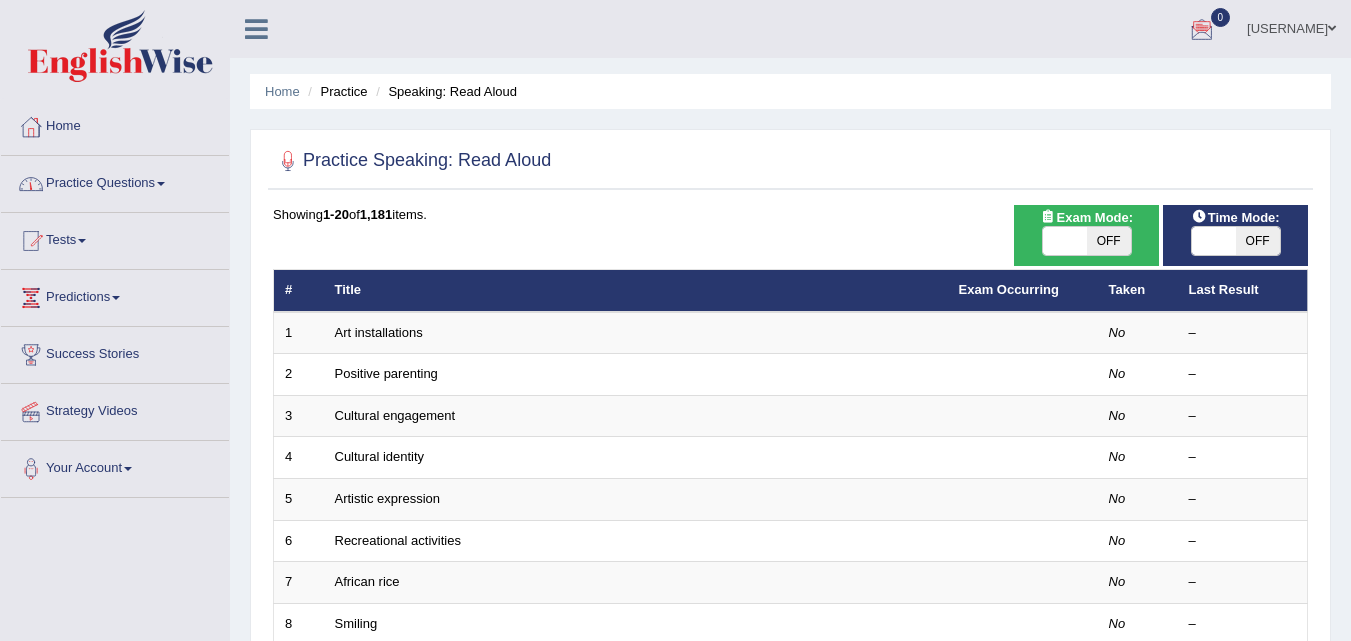 click at bounding box center [161, 184] 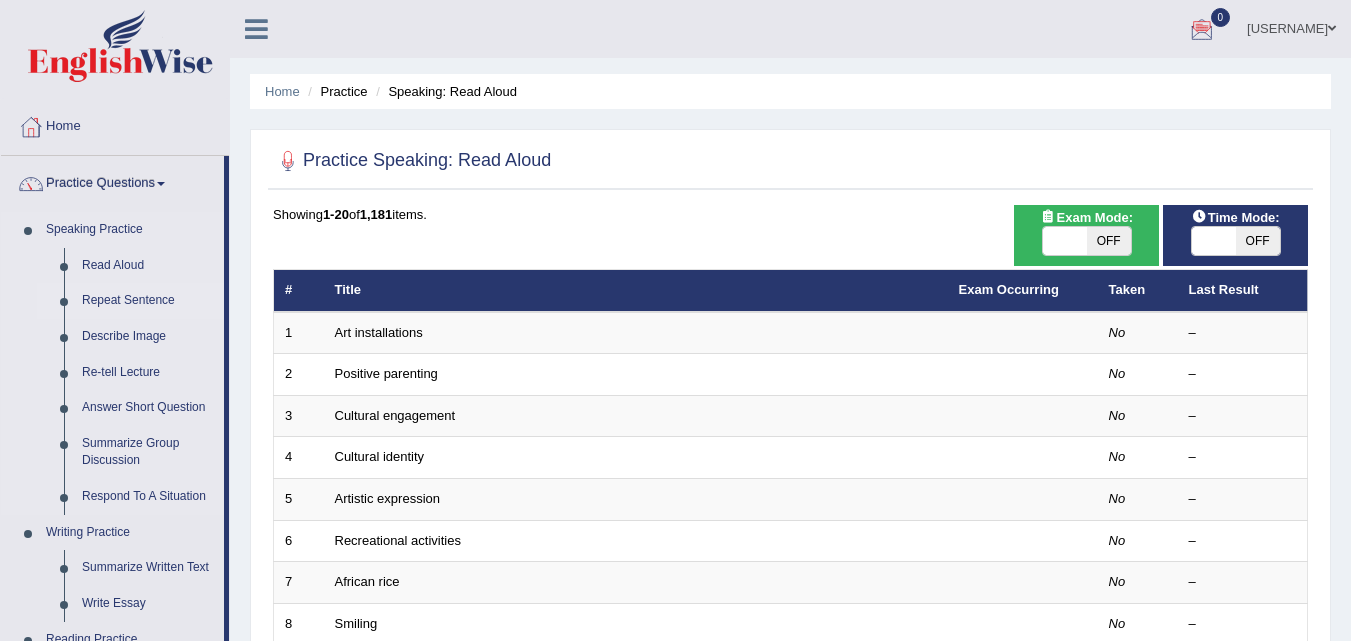 click on "Repeat Sentence" at bounding box center [148, 301] 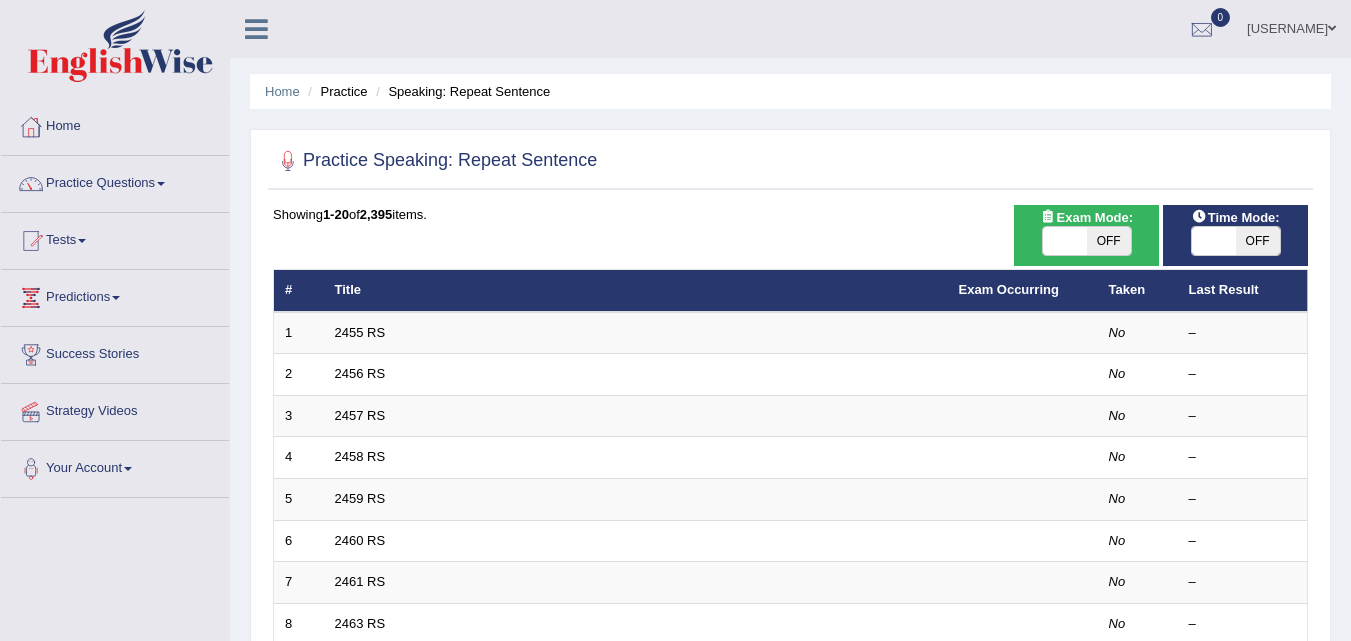 scroll, scrollTop: 0, scrollLeft: 0, axis: both 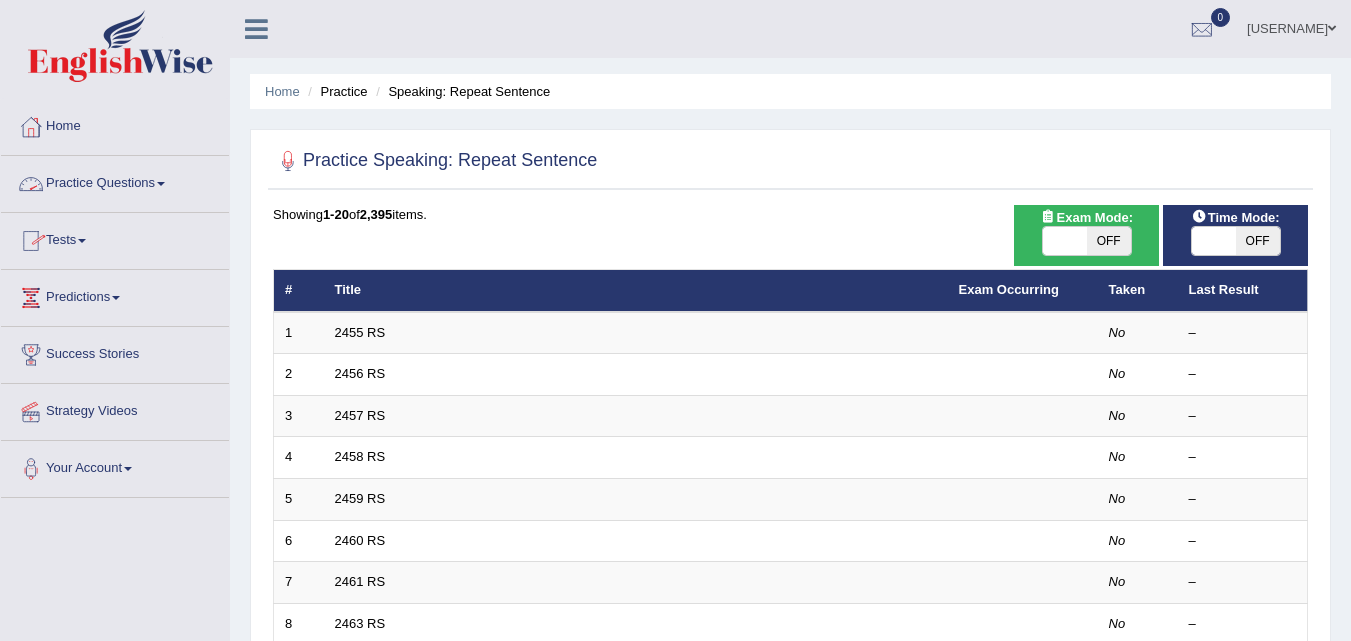 click on "Practice Questions" at bounding box center (115, 181) 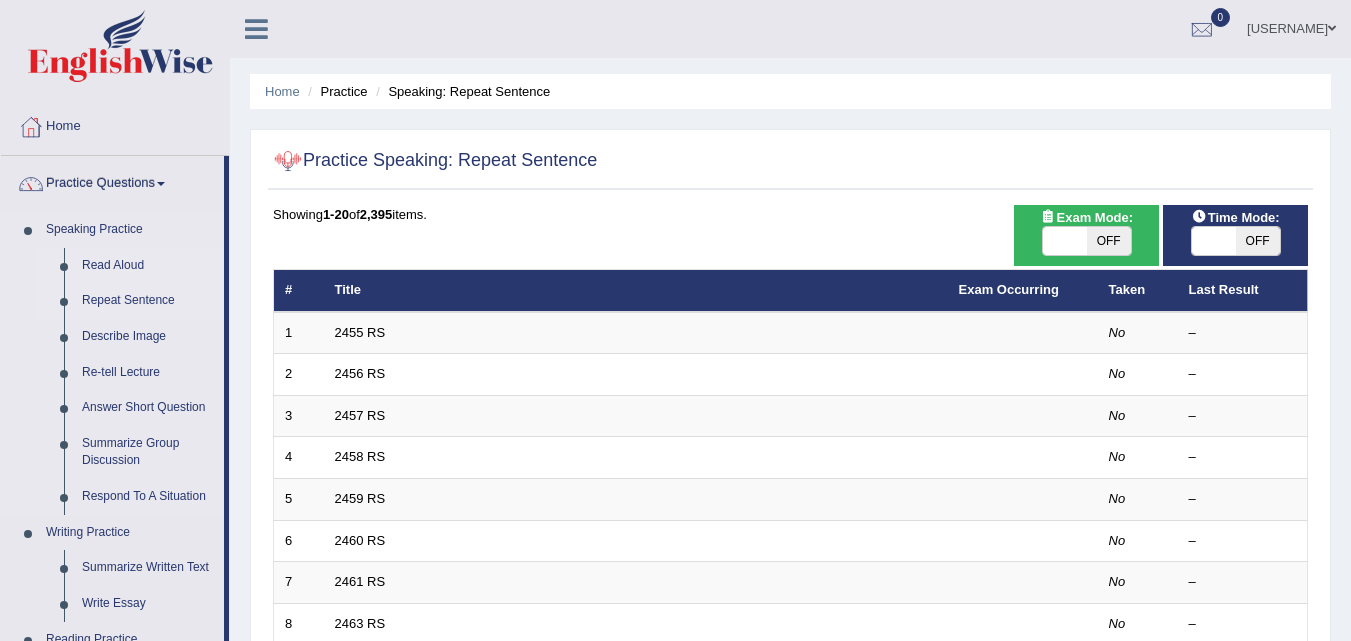 click on "Read Aloud" at bounding box center [148, 266] 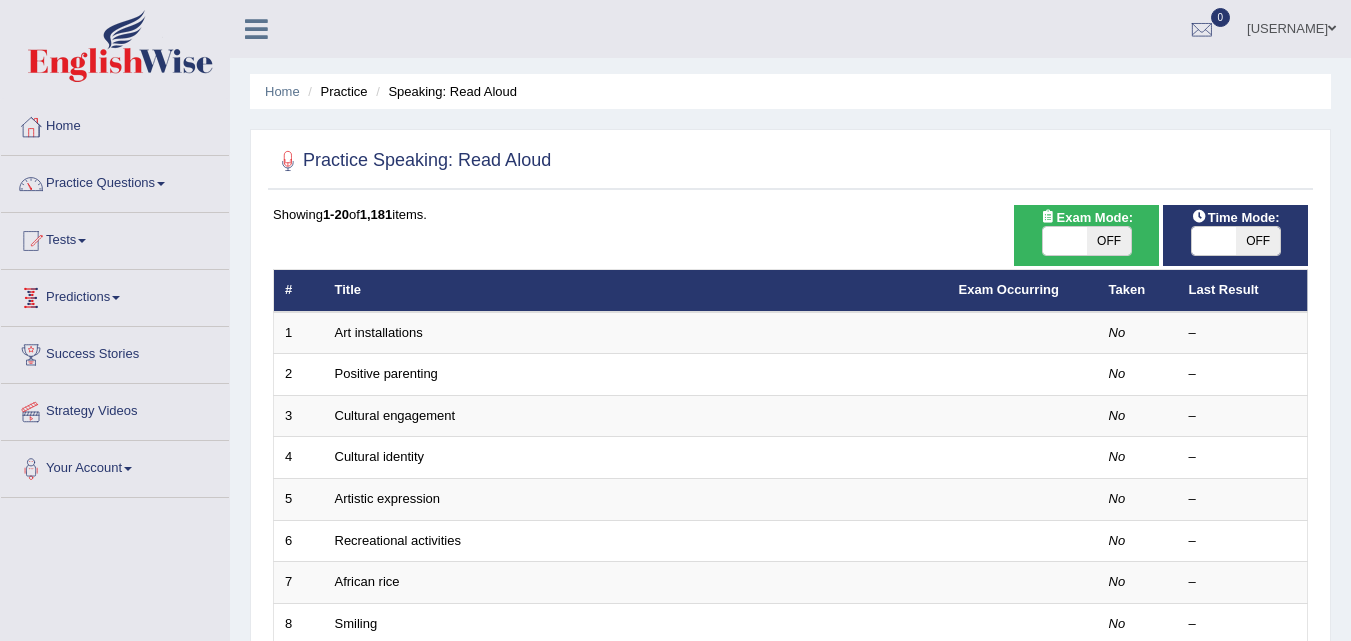 scroll, scrollTop: 0, scrollLeft: 0, axis: both 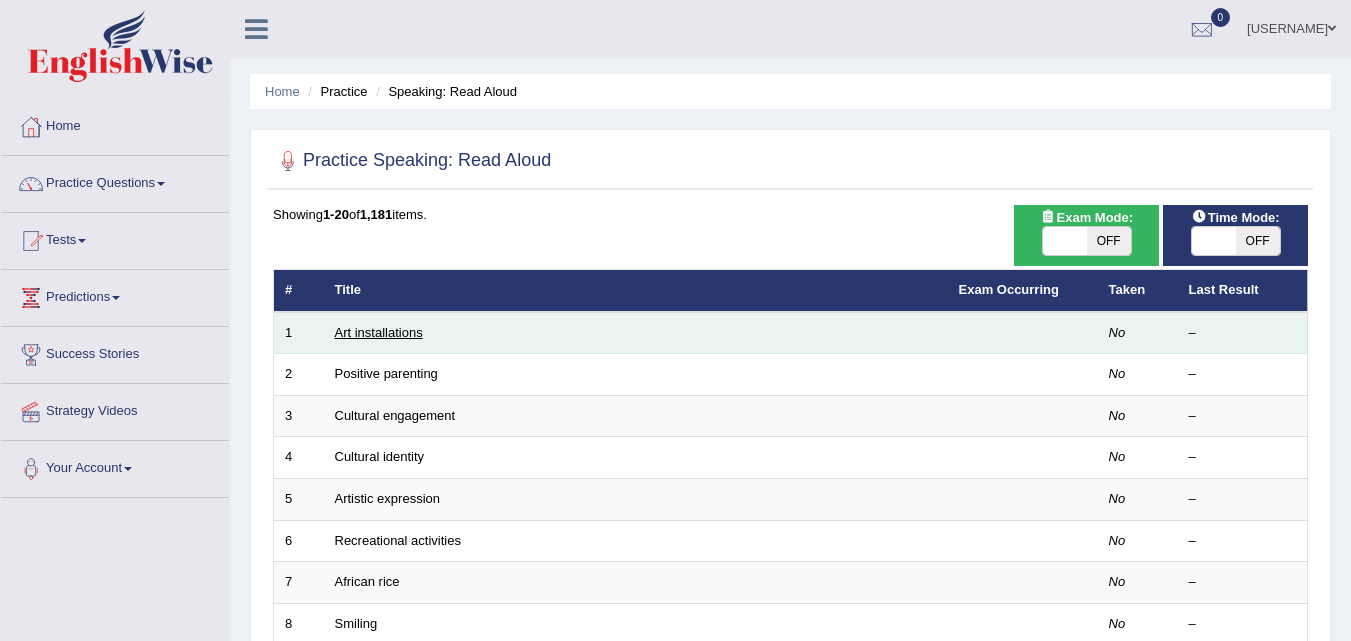 click on "Art installations" at bounding box center (379, 332) 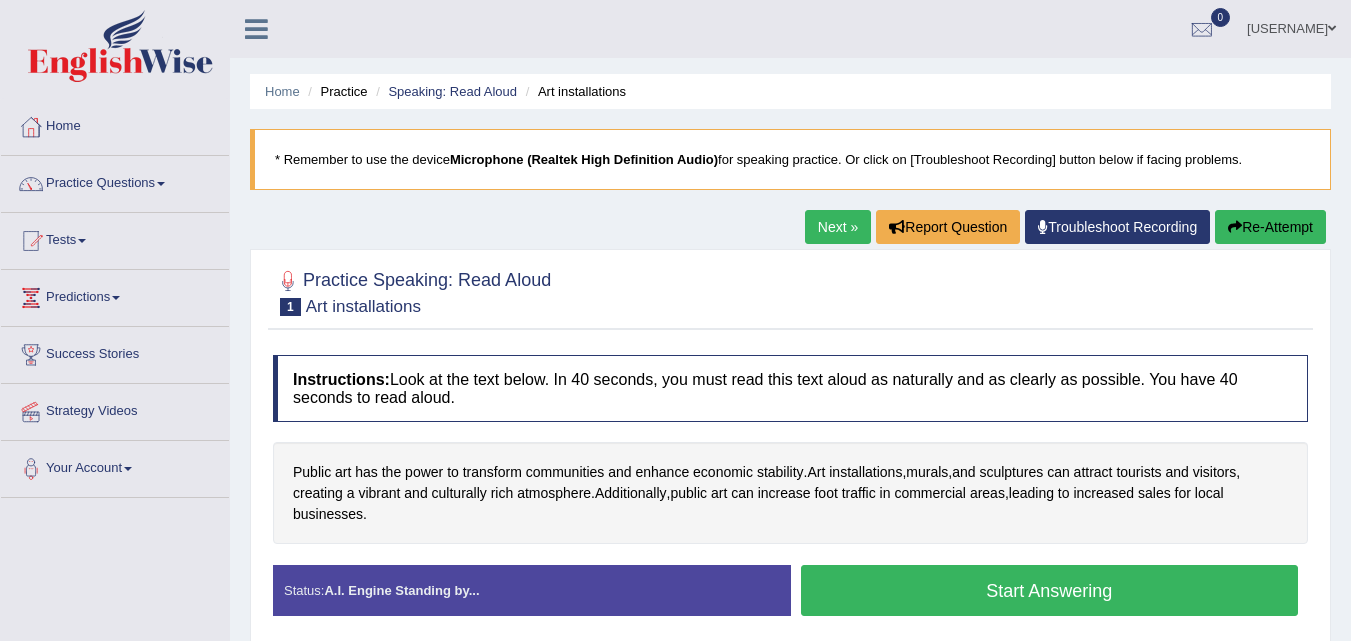 scroll, scrollTop: 0, scrollLeft: 0, axis: both 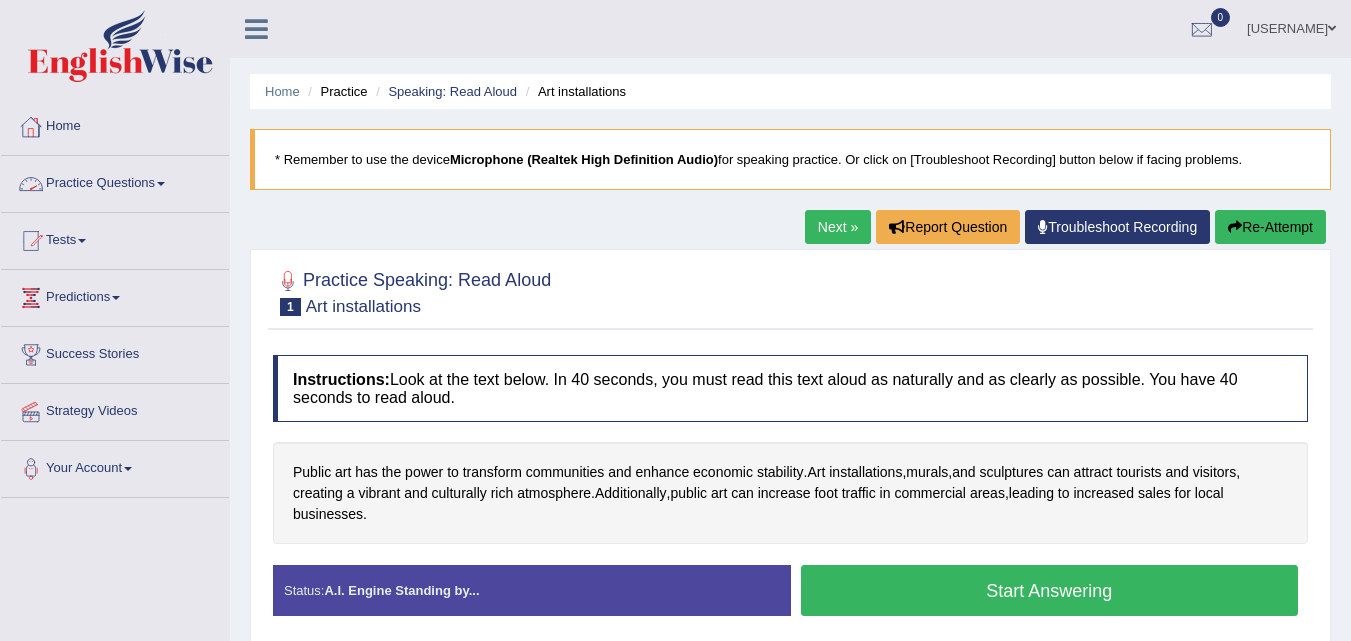 click at bounding box center [161, 184] 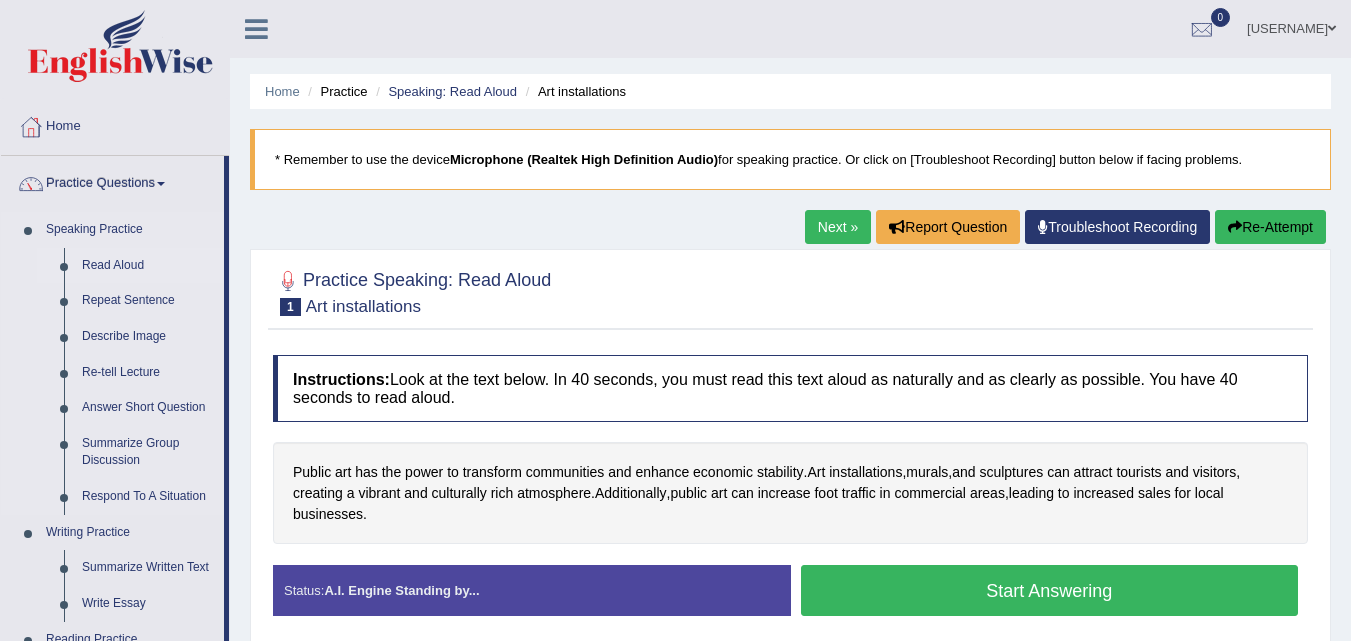 click on "Read Aloud" at bounding box center [148, 266] 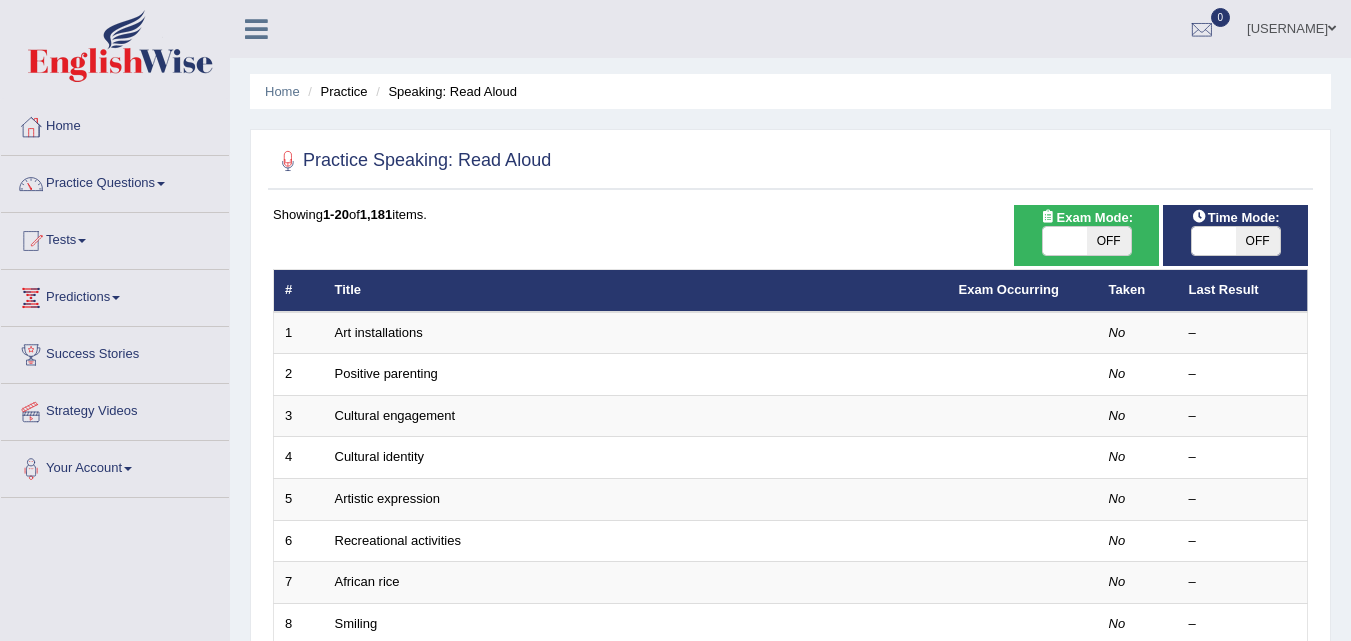 scroll, scrollTop: 0, scrollLeft: 0, axis: both 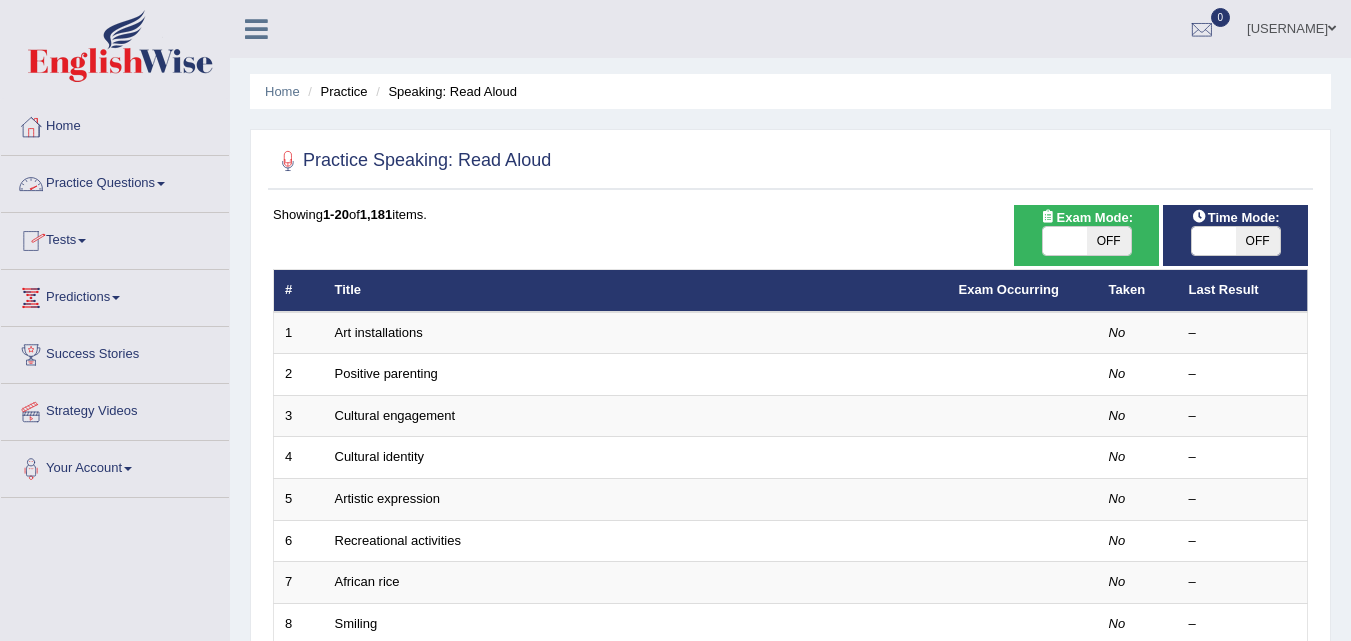 click on "Practice Questions" at bounding box center (115, 181) 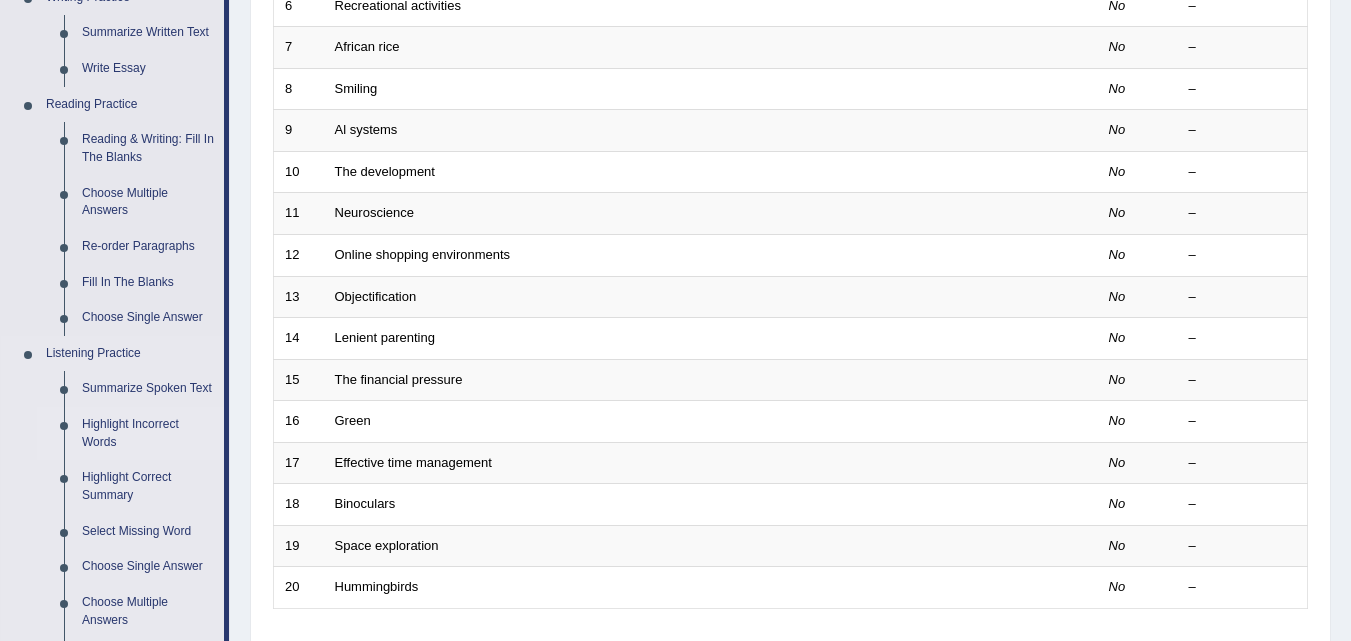 scroll, scrollTop: 500, scrollLeft: 0, axis: vertical 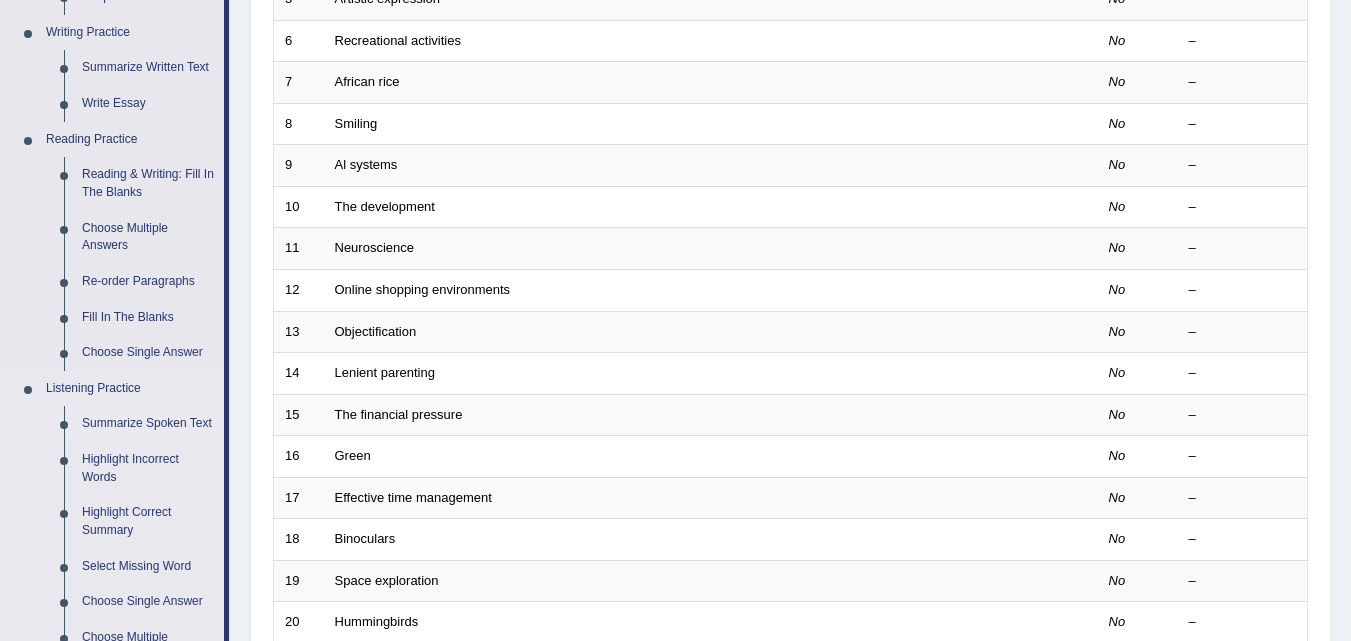 click on "Summarize Spoken Text" at bounding box center (148, 424) 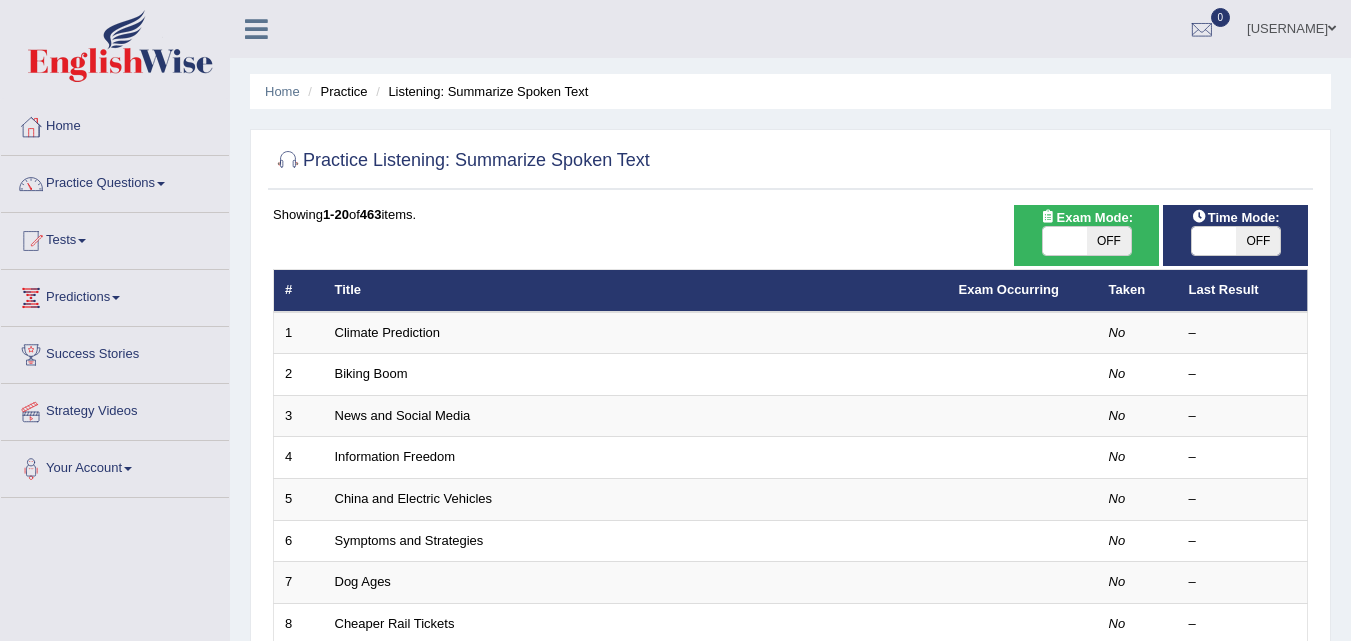 scroll, scrollTop: 0, scrollLeft: 0, axis: both 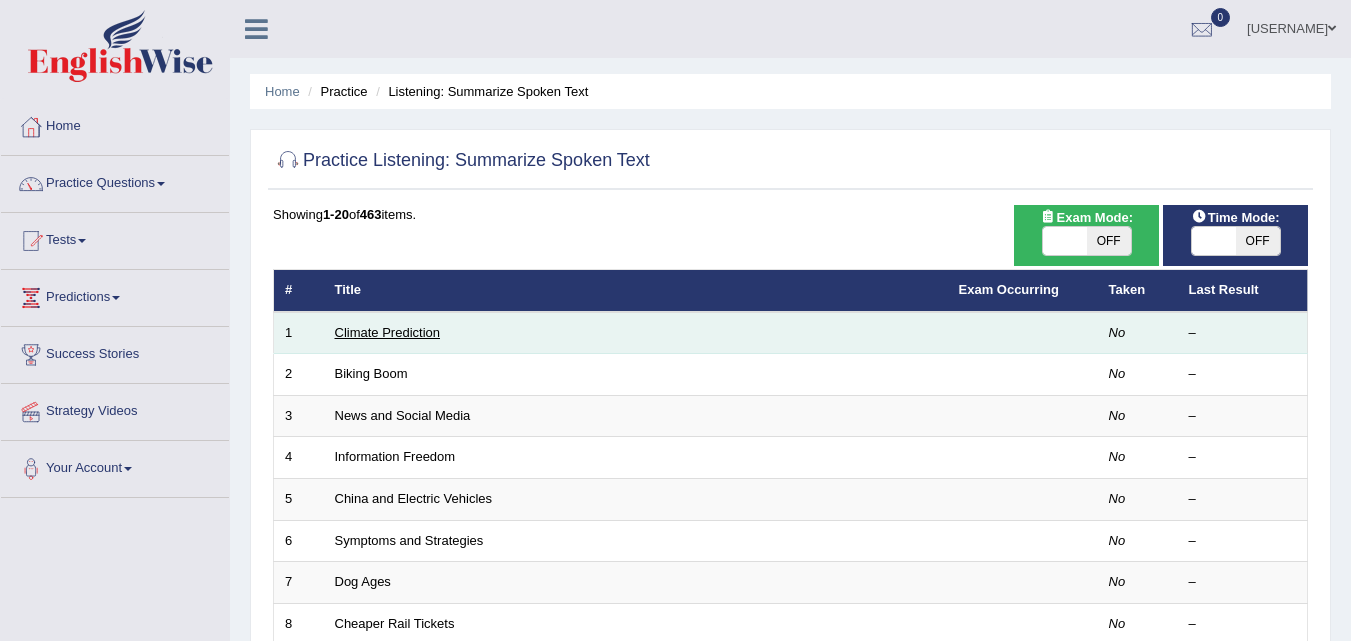click on "Climate Prediction" at bounding box center (388, 332) 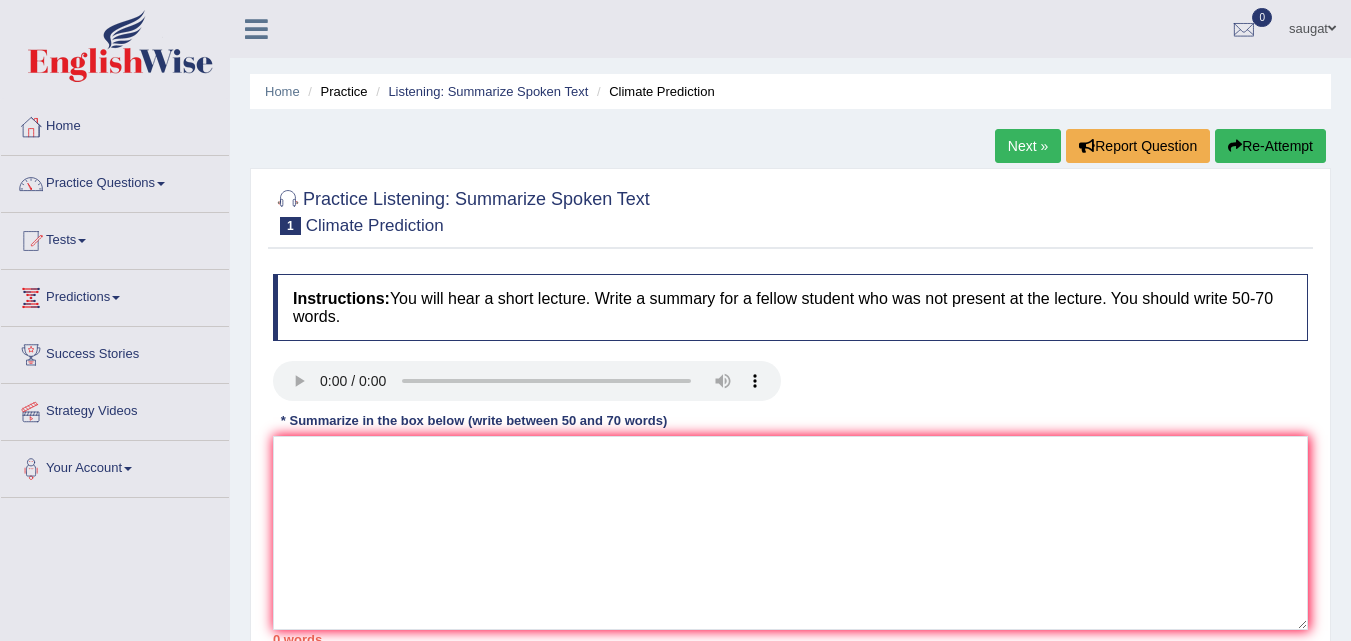scroll, scrollTop: 0, scrollLeft: 0, axis: both 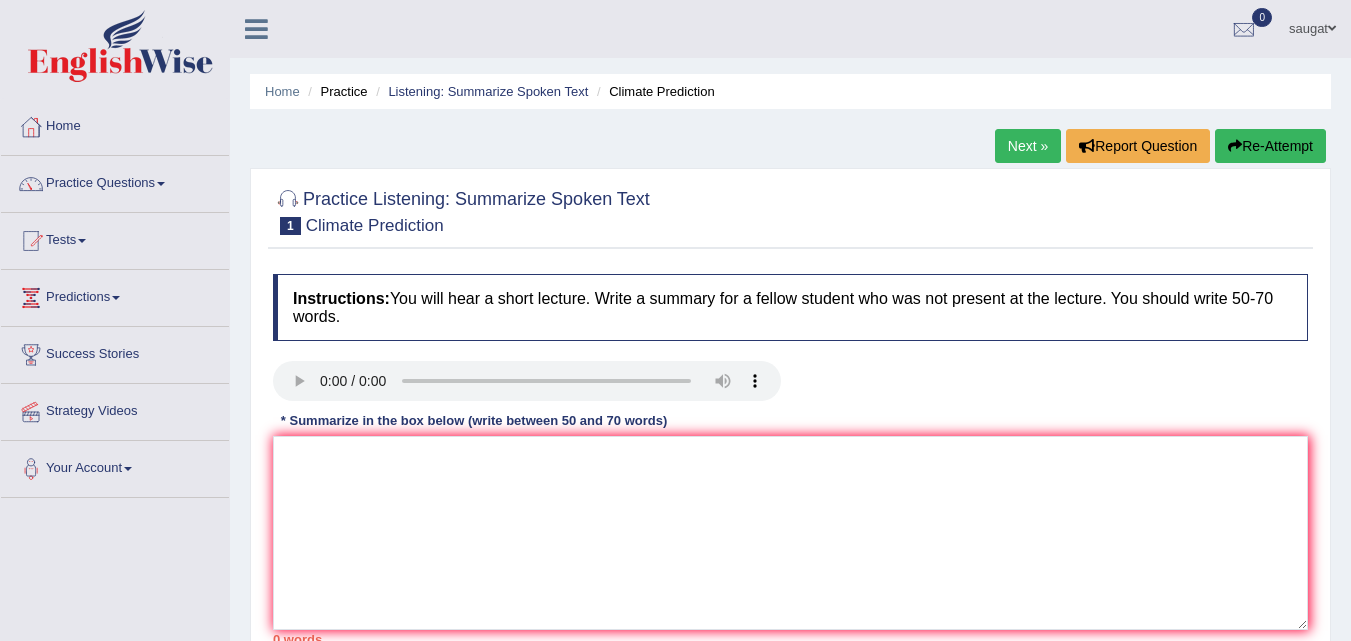 type 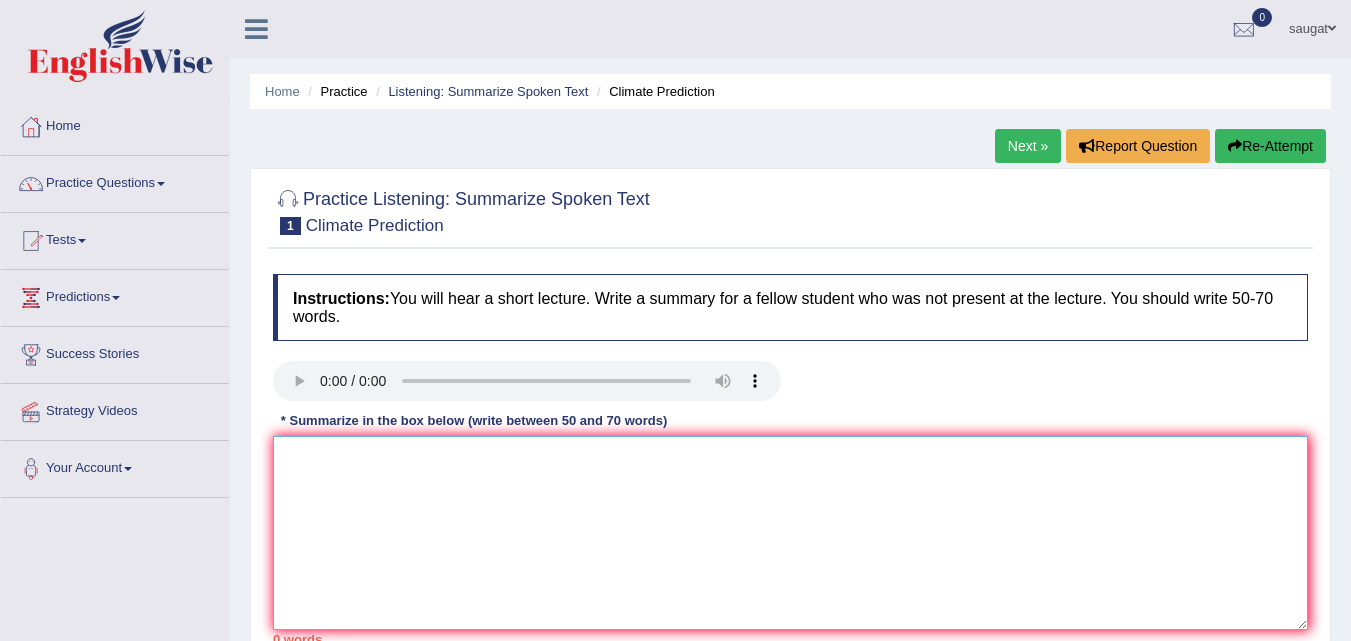 click at bounding box center (790, 533) 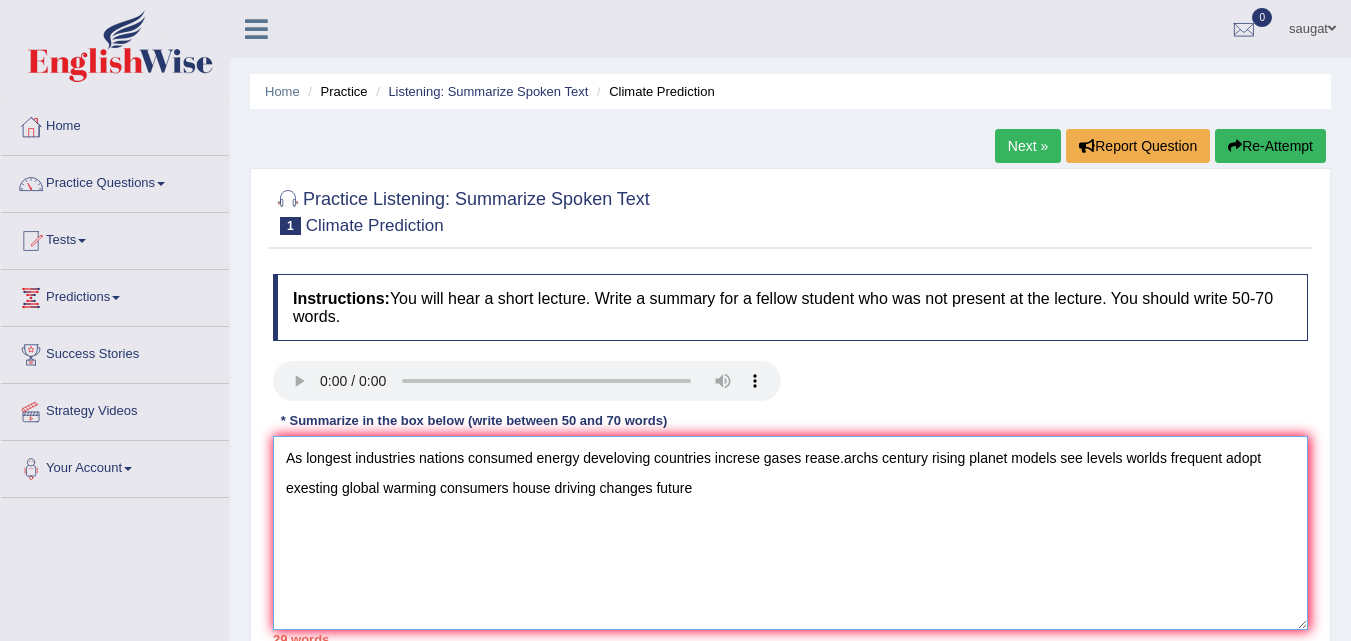 drag, startPoint x: 844, startPoint y: 465, endPoint x: 891, endPoint y: 466, distance: 47.010635 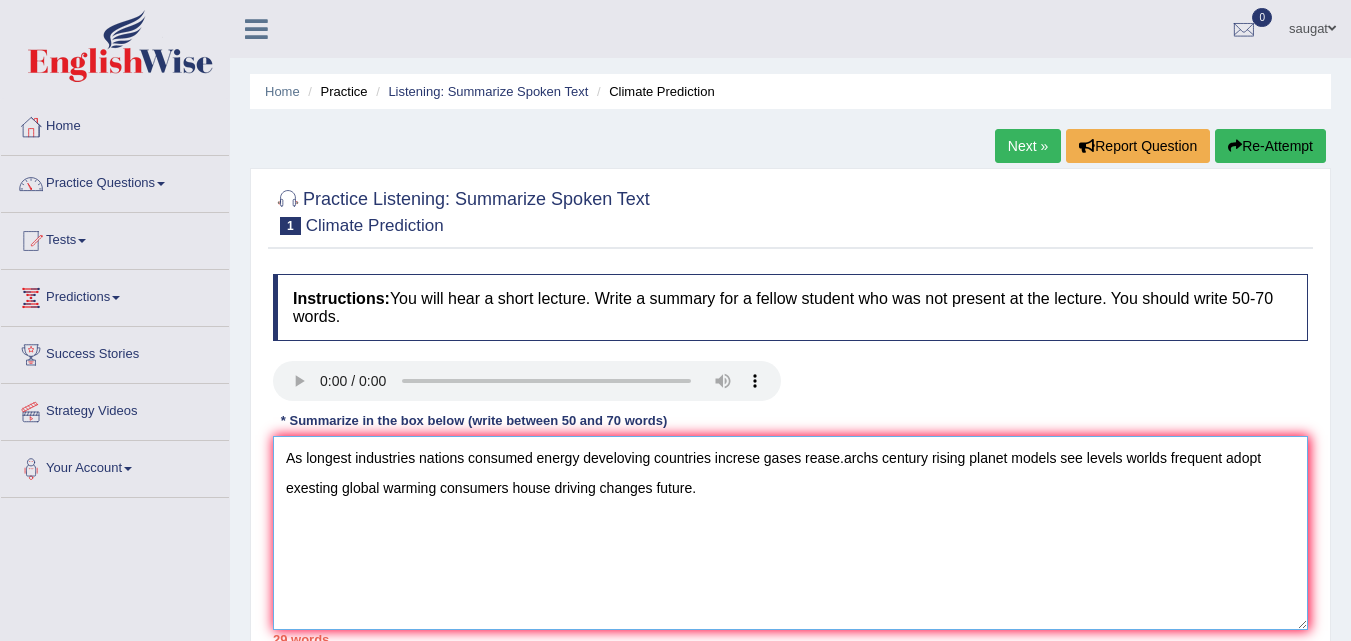 click on "As longest industries nations consumed energy develoving countries increse gases rease.archs century rising planet models see levels worlds frequent adopt exesting global warming consumers house driving changes future." at bounding box center (790, 533) 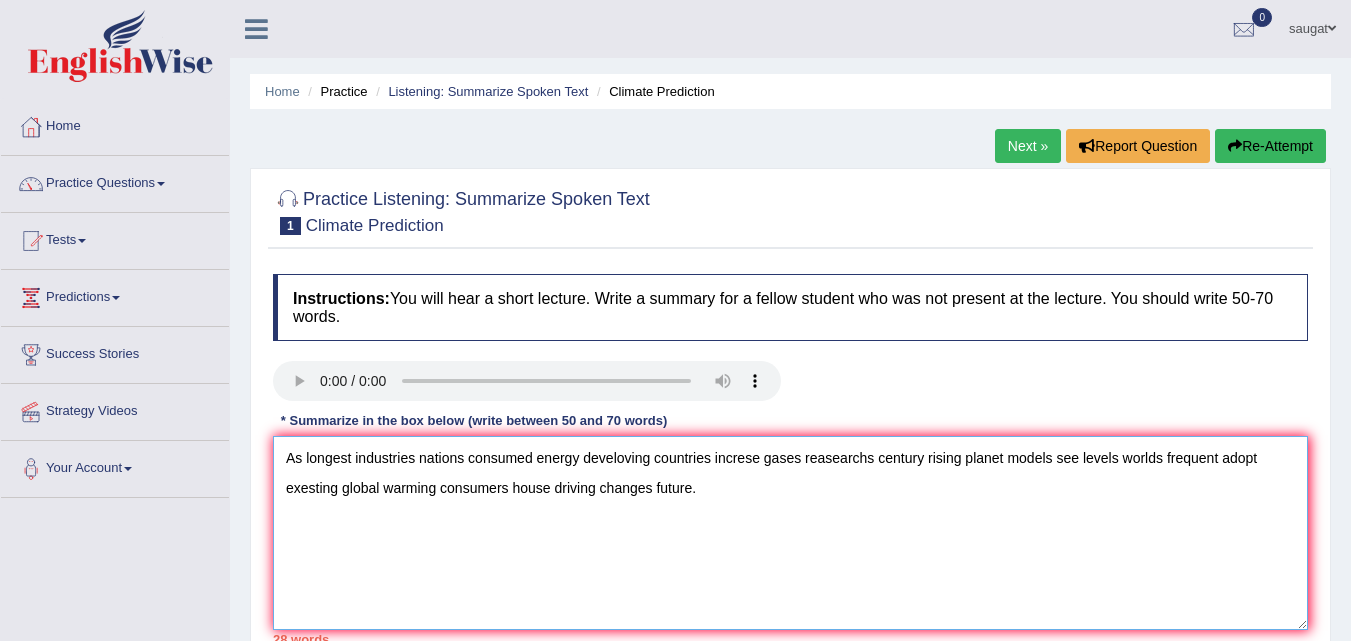 click on "As longest industries nations consumed energy develoving countries increse gases reasearchs century rising planet models see levels worlds frequent adopt exesting global warming consumers house driving changes future." at bounding box center (790, 533) 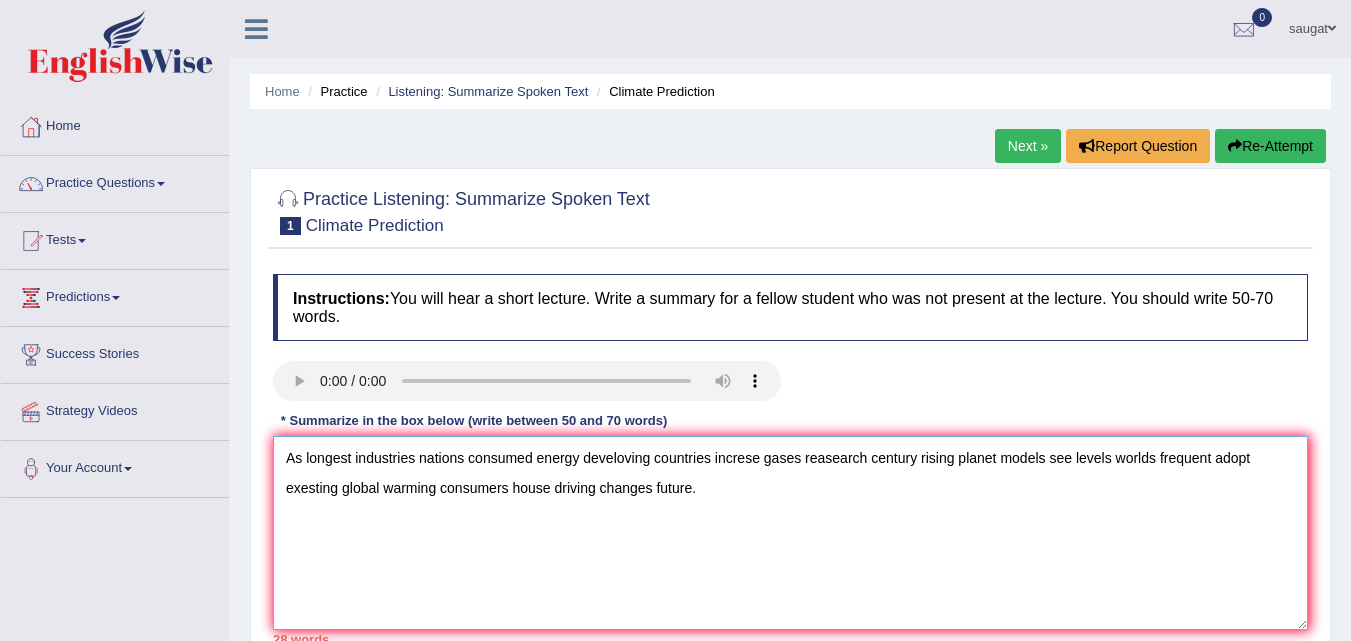 click on "As longest industries nations consumed energy develoving countries increse gases reasearch century rising planet models see levels worlds frequent adopt exesting global warming consumers house driving changes future." at bounding box center (790, 533) 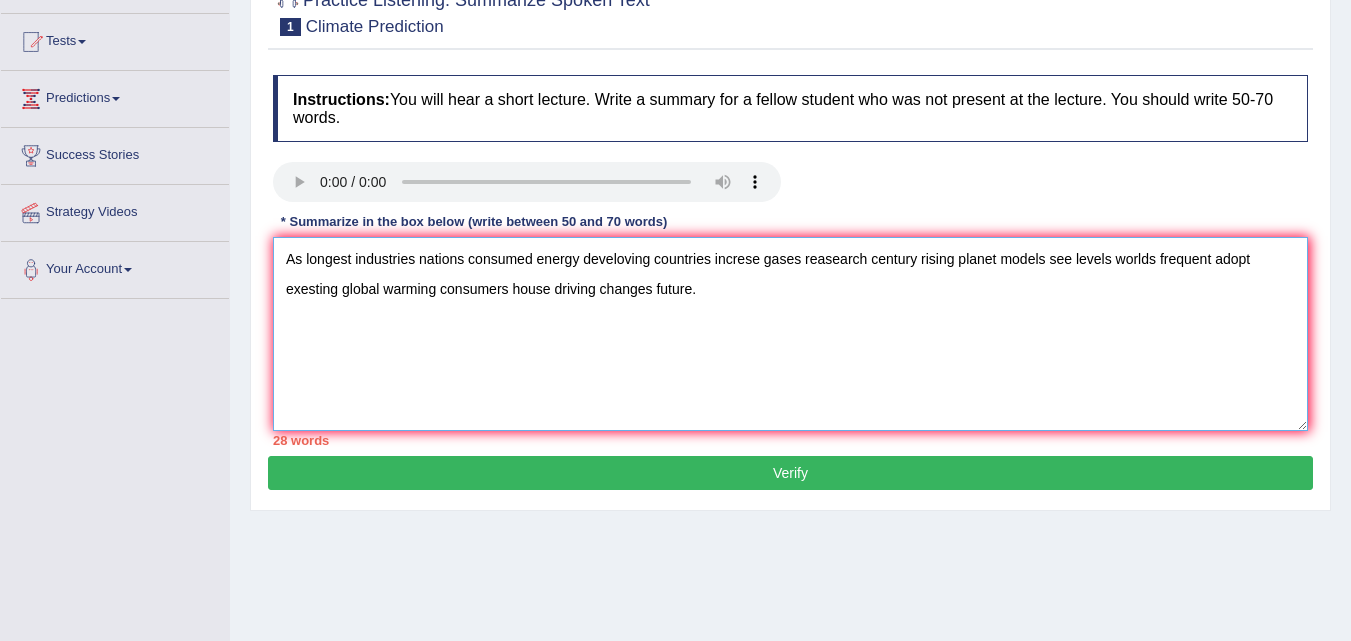 scroll, scrollTop: 200, scrollLeft: 0, axis: vertical 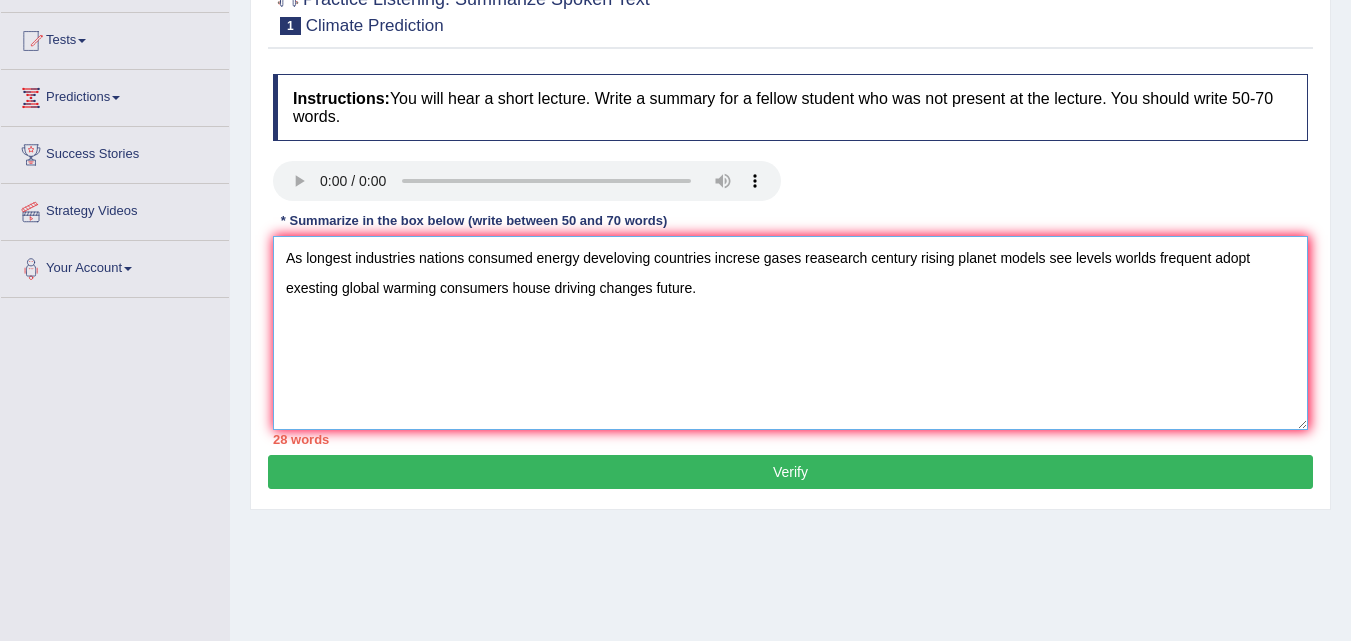 click on "As longest industries nations consumed energy develoving countries increse gases reasearch century rising planet models see levels worlds frequent adopt exesting global warming consumers house driving changes future." at bounding box center [790, 333] 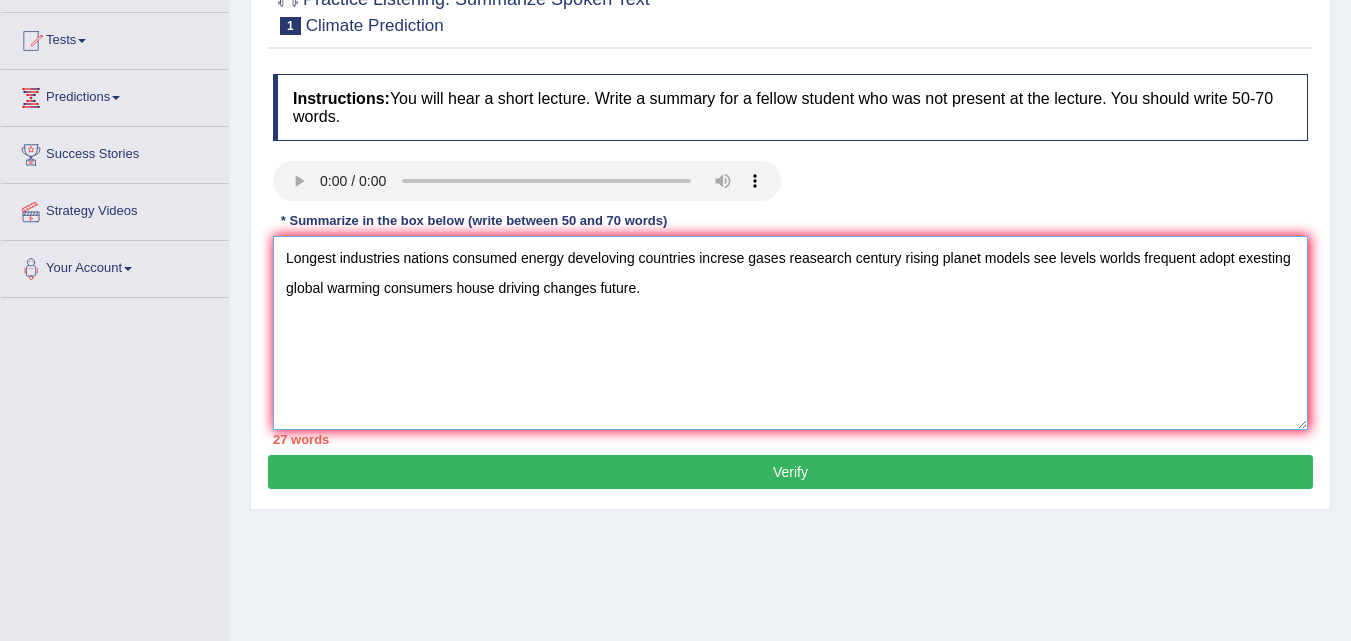 click on "Longest industries nations consumed energy develoving countries increse gases reasearch century rising planet models see levels worlds frequent adopt exesting global warming consumers house driving changes future." at bounding box center (790, 333) 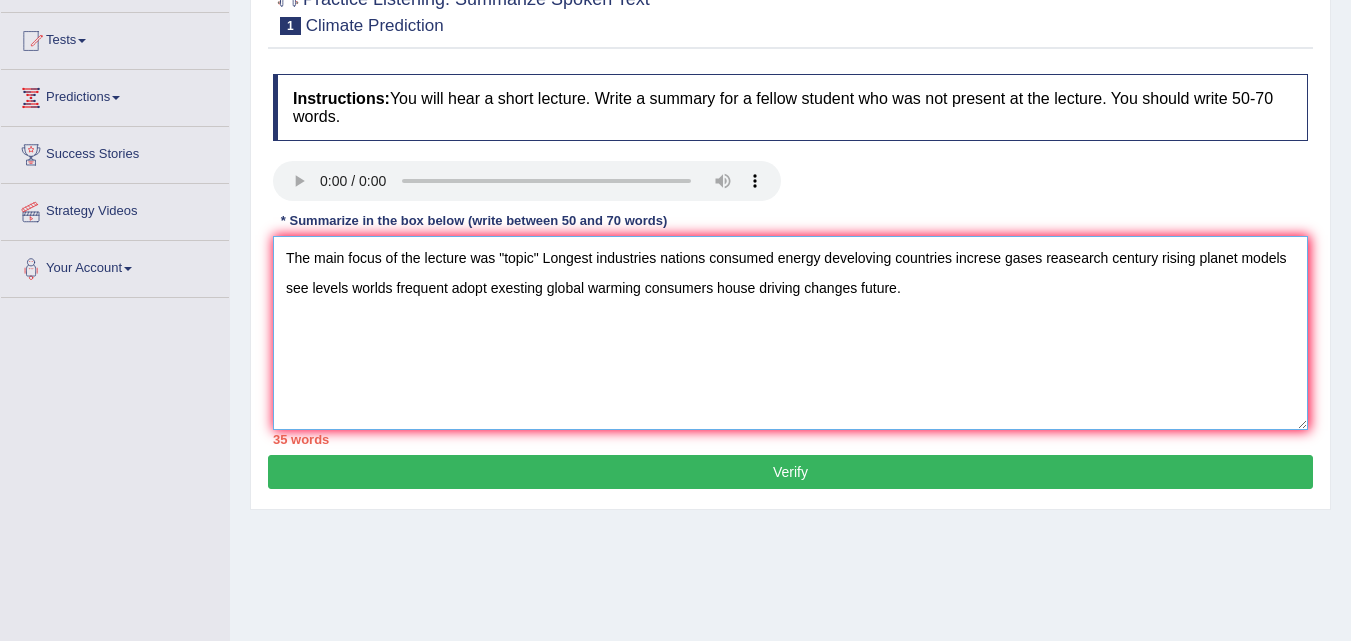 type on "The main focus of the lecture was "topic" Longest industries nations consumed energy develoving countries increse gases reasearch century rising planet models see levels worlds frequent adopt exesting global warming consumers house driving changes future." 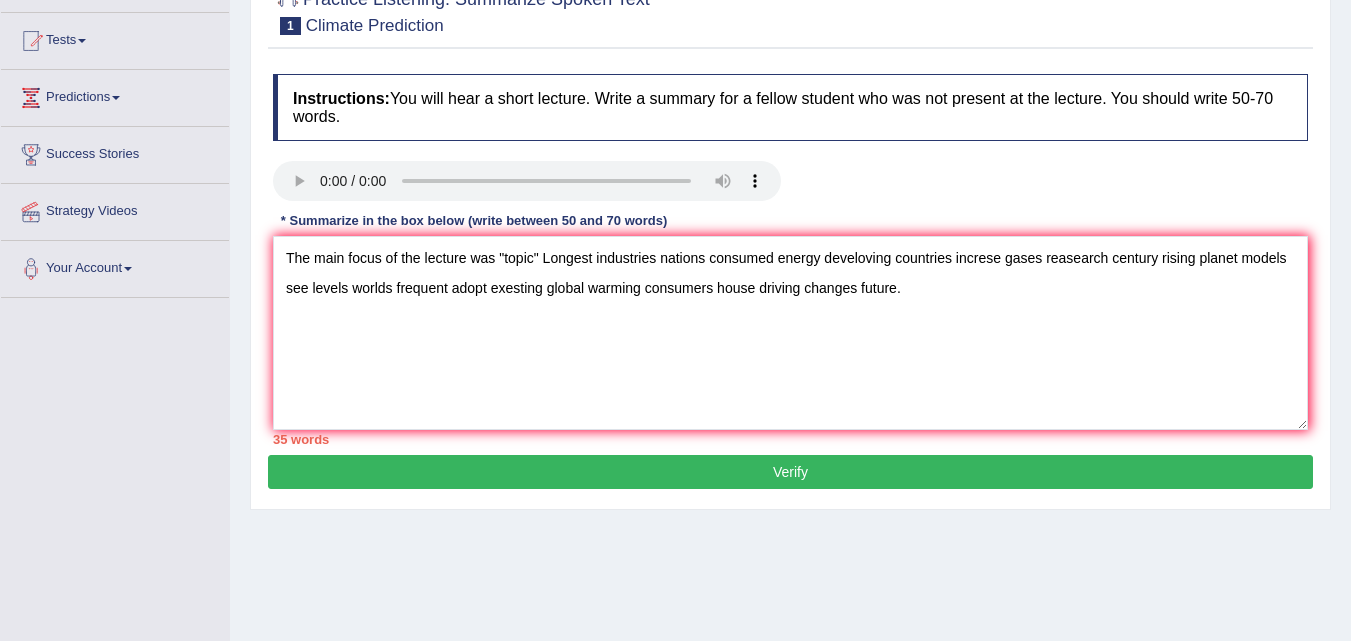 click on "Verify" at bounding box center (790, 472) 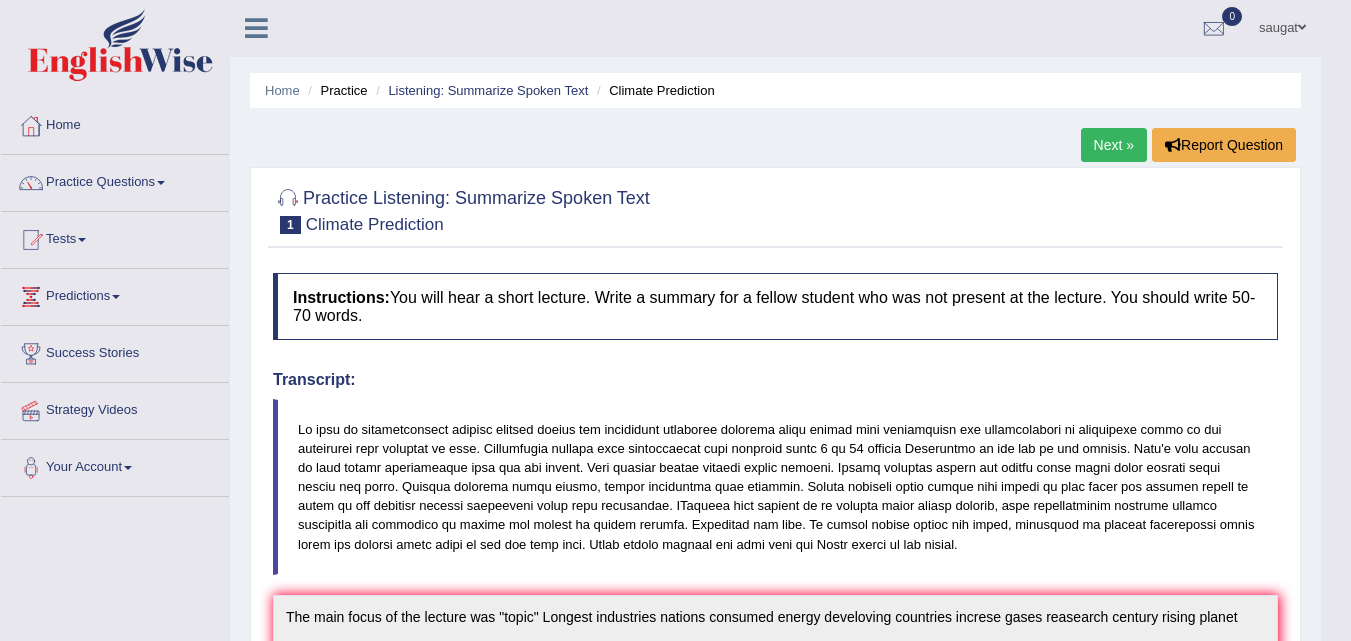 scroll, scrollTop: 0, scrollLeft: 0, axis: both 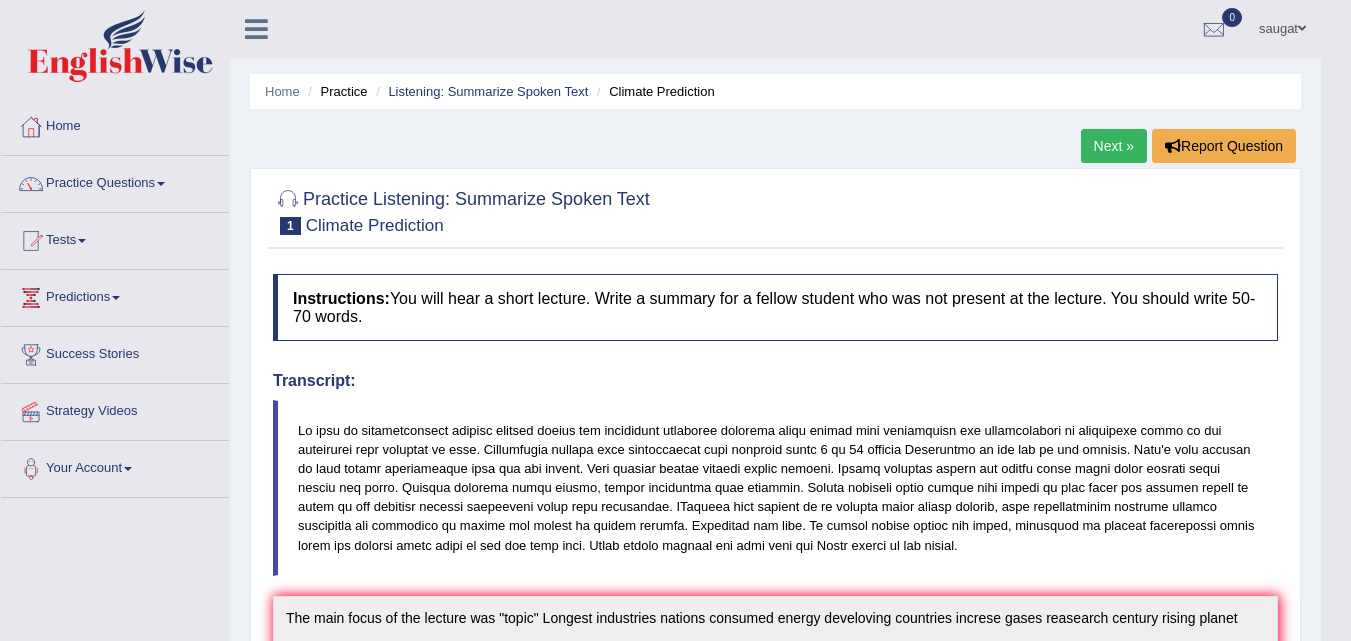 click on "Next »" at bounding box center [1114, 146] 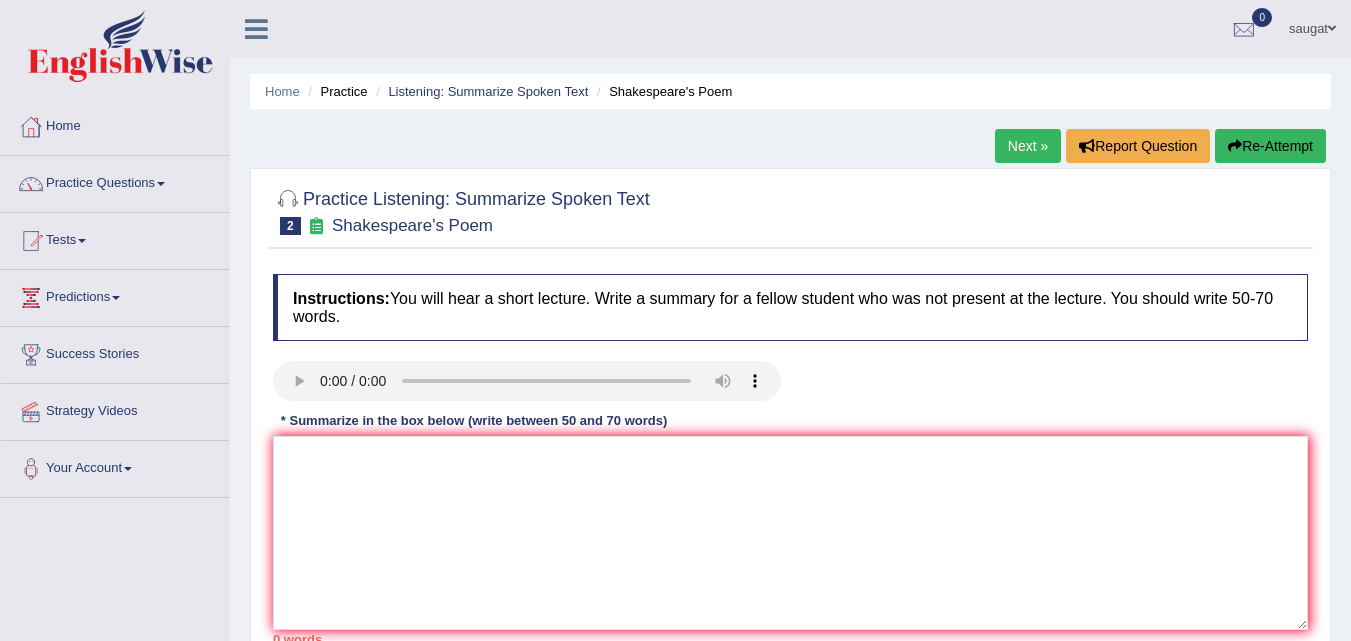 scroll, scrollTop: 0, scrollLeft: 0, axis: both 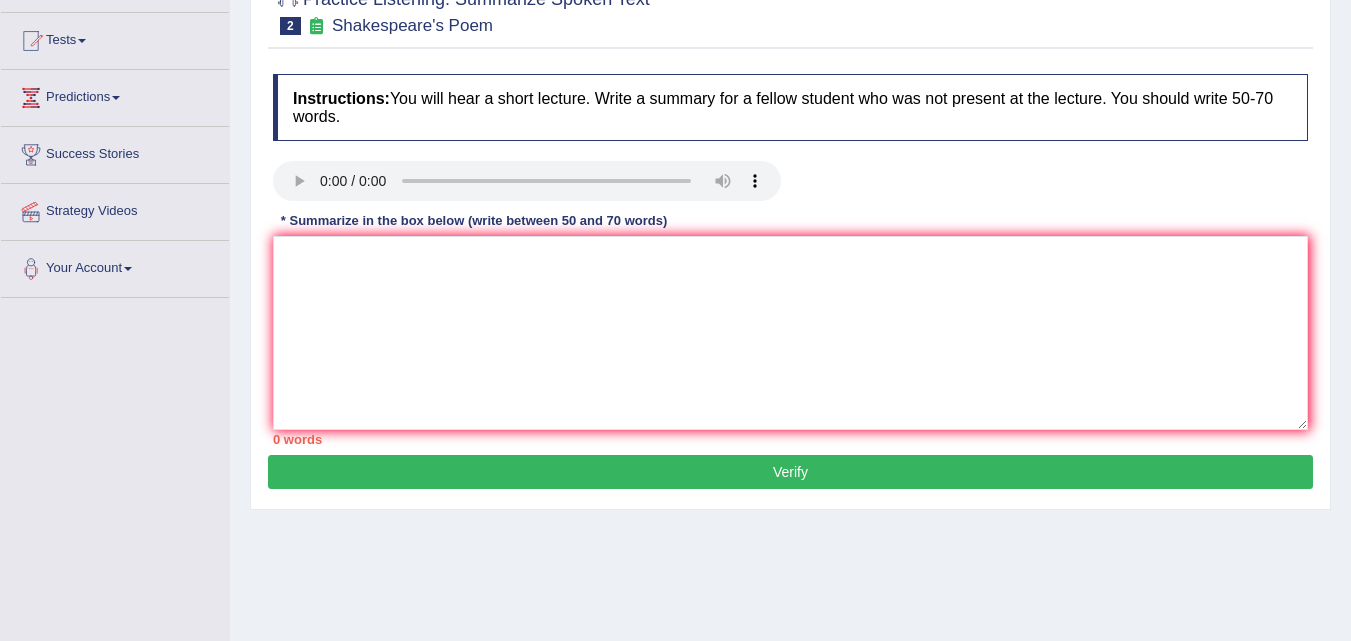 type 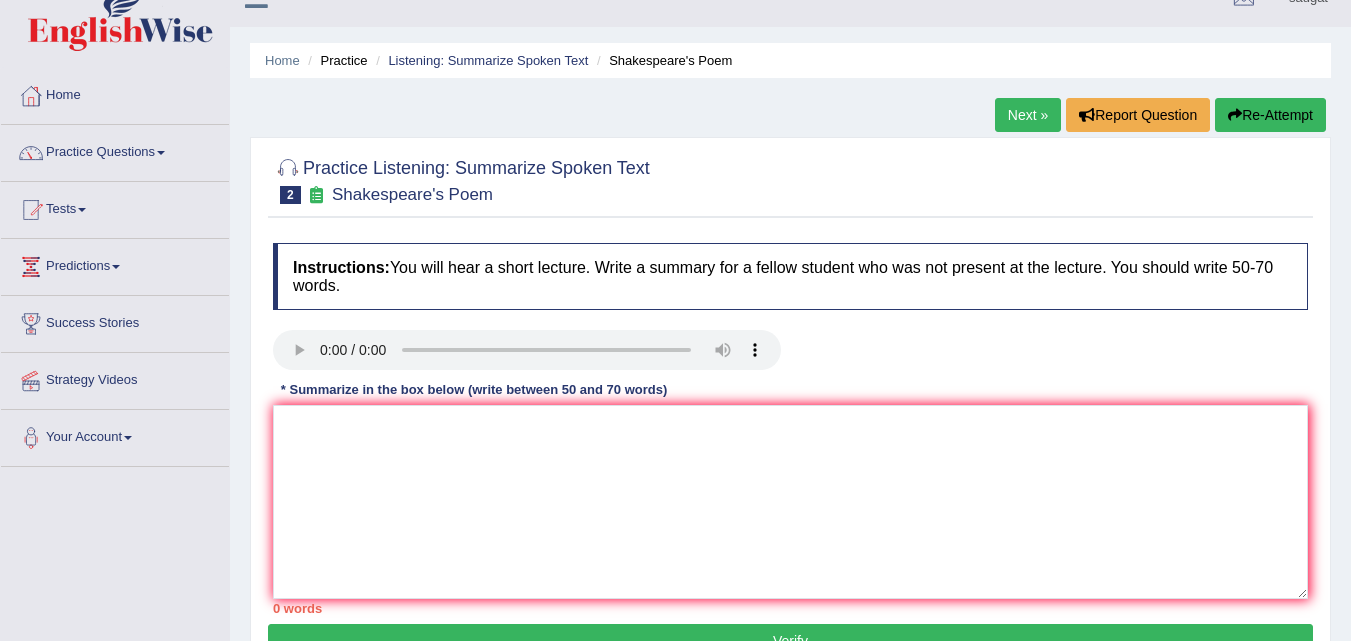 scroll, scrollTop: 0, scrollLeft: 0, axis: both 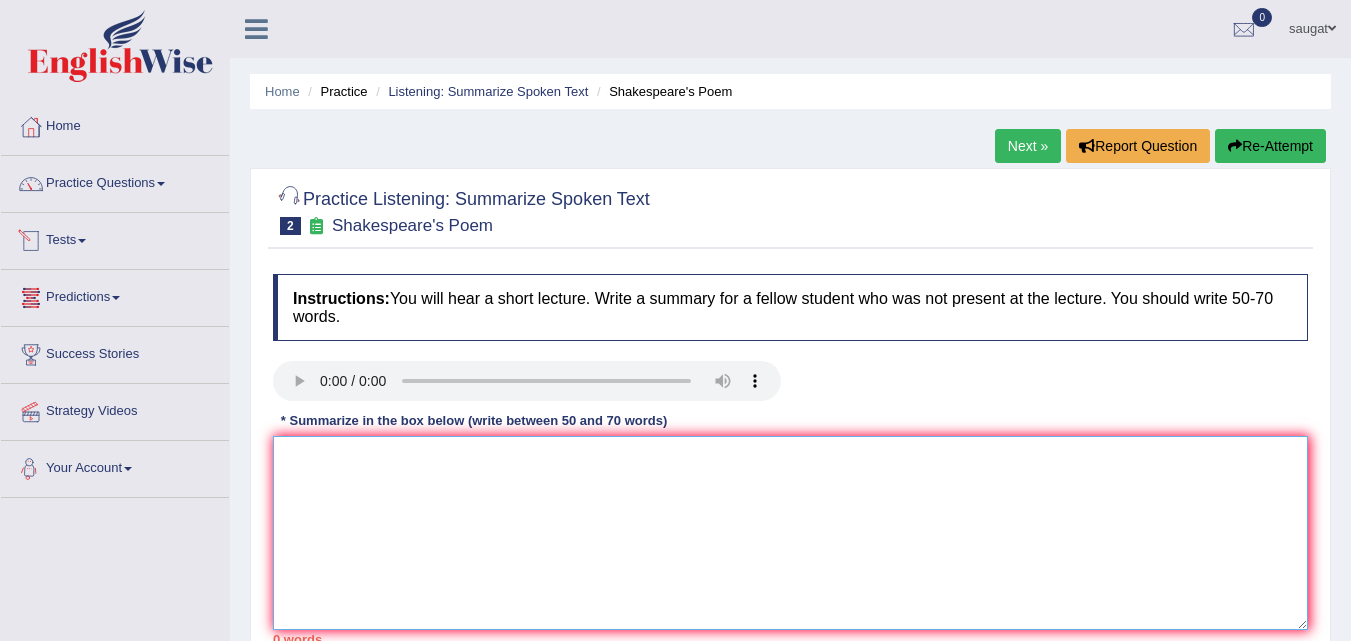 click at bounding box center (790, 533) 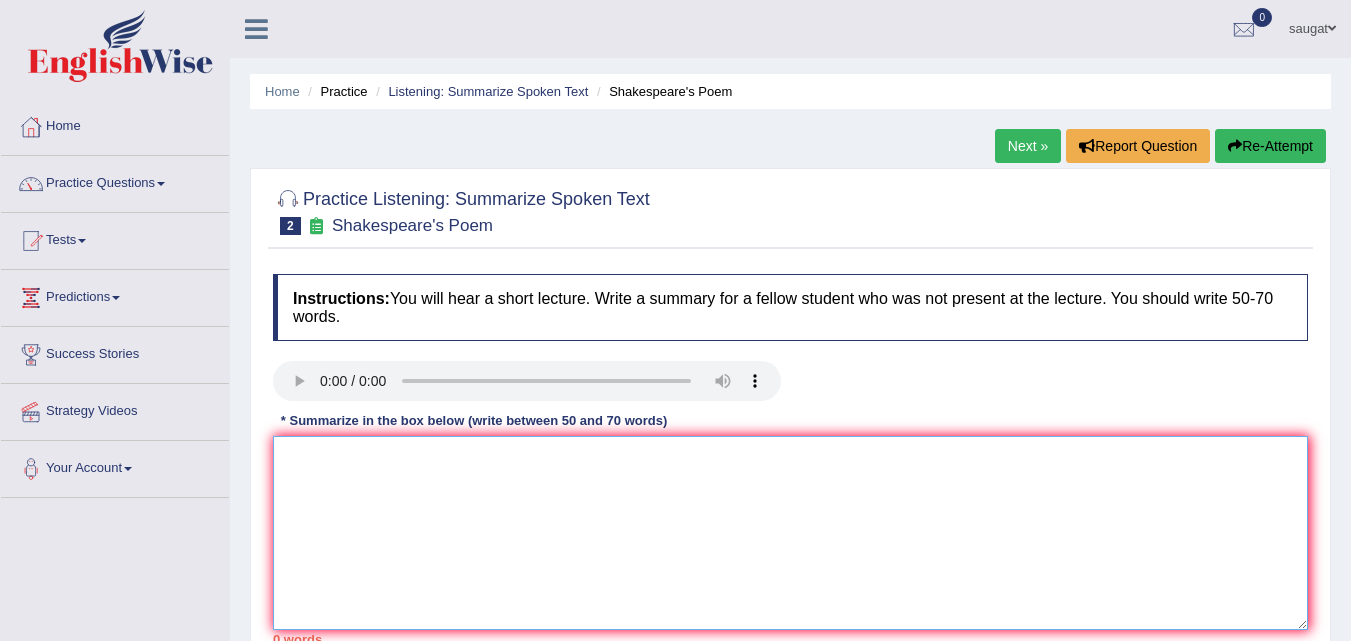click at bounding box center (790, 533) 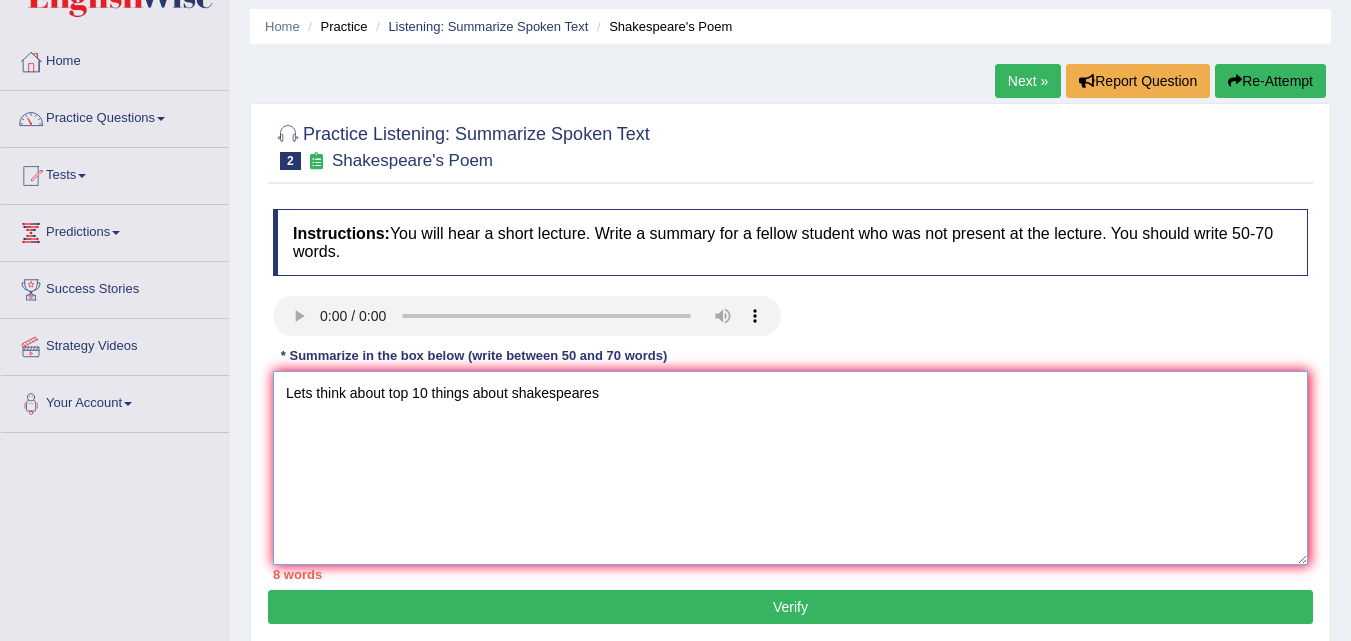 scroll, scrollTop: 100, scrollLeft: 0, axis: vertical 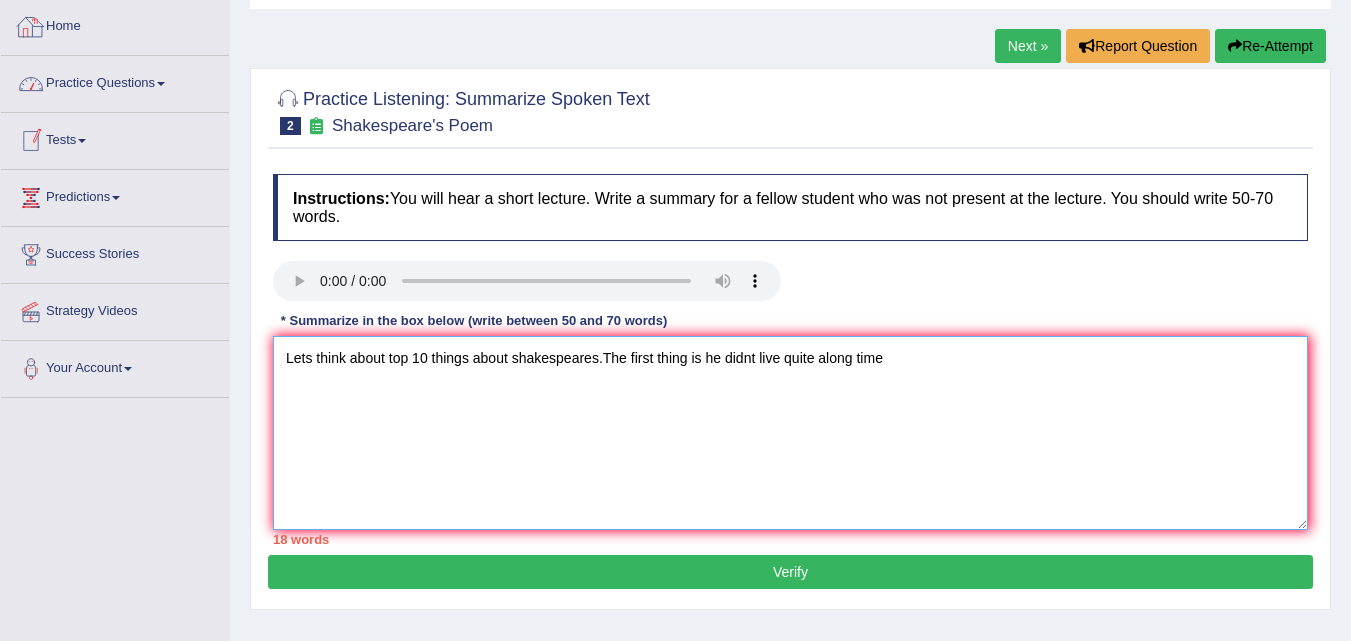 type on "Lets think about top 10 things about shakespeares.The first thing is he didnt live quite along time" 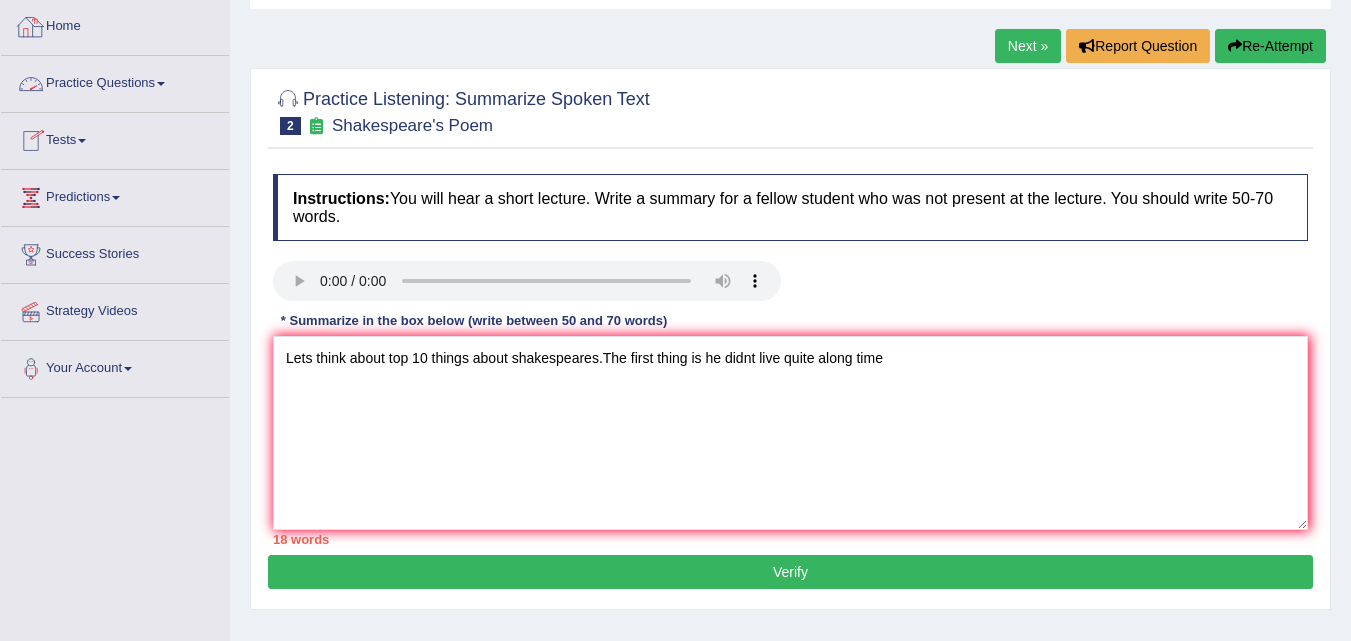 click on "Practice Questions" at bounding box center [115, 81] 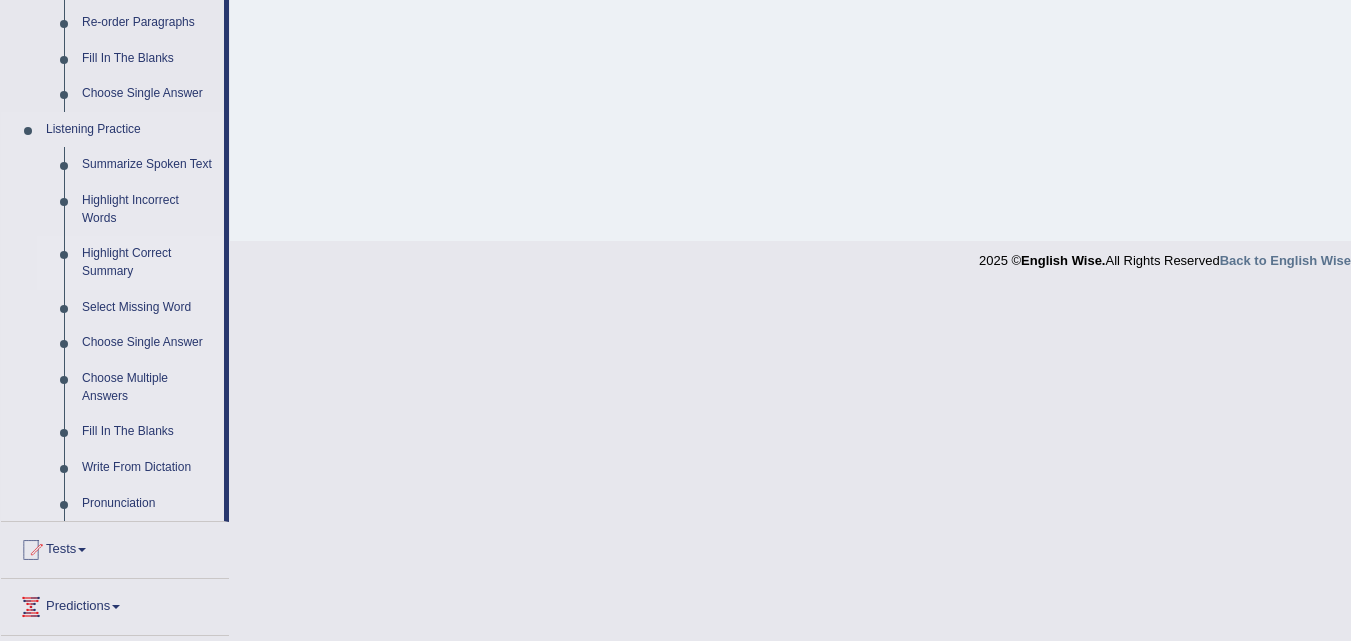 scroll, scrollTop: 700, scrollLeft: 0, axis: vertical 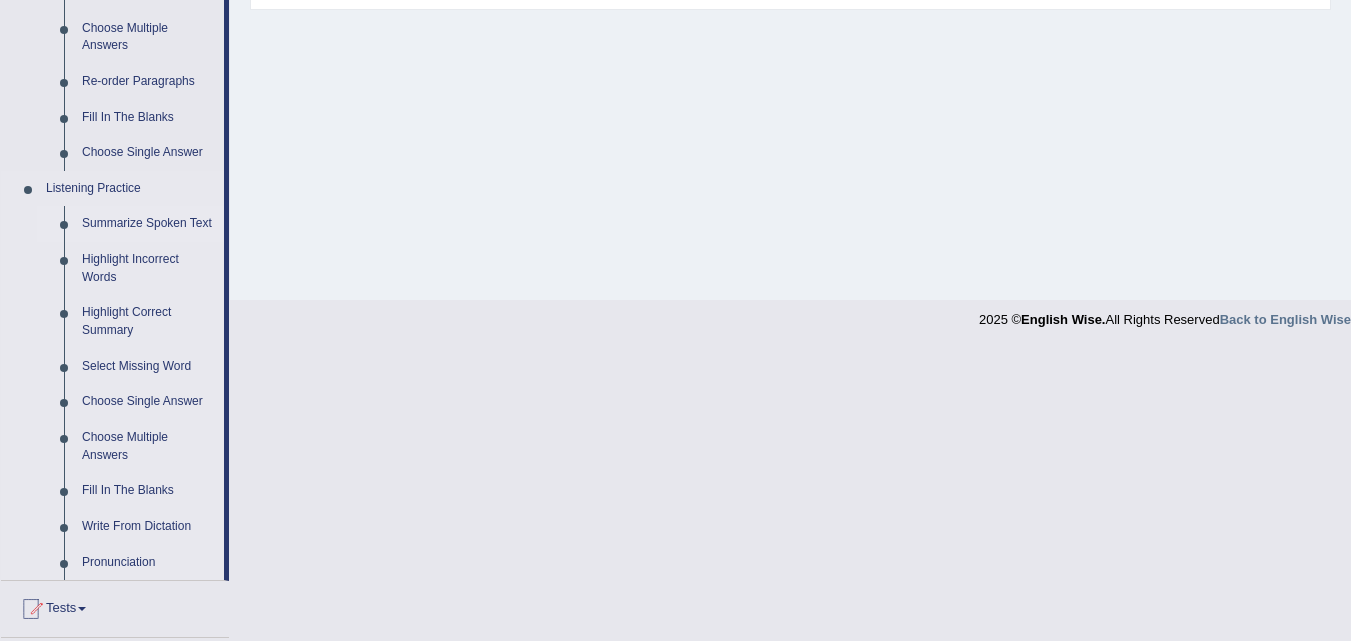 click on "Summarize Spoken Text" at bounding box center (148, 224) 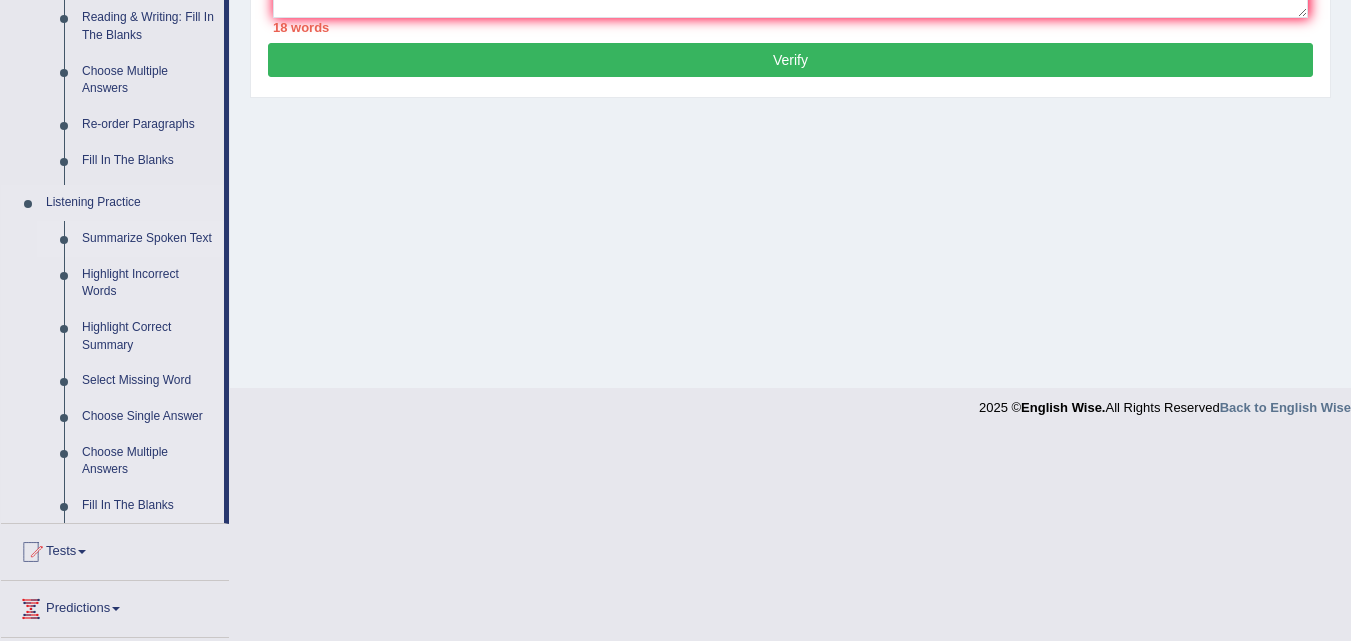 scroll, scrollTop: 409, scrollLeft: 0, axis: vertical 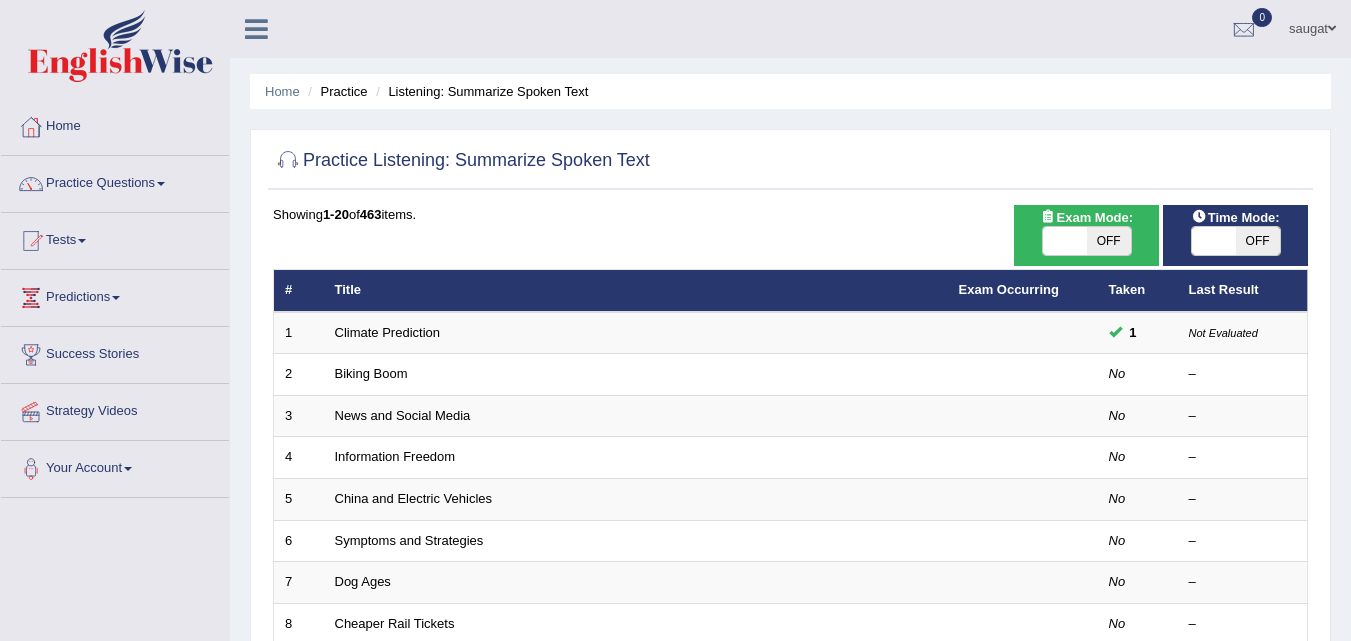 click on "OFF" at bounding box center (1258, 241) 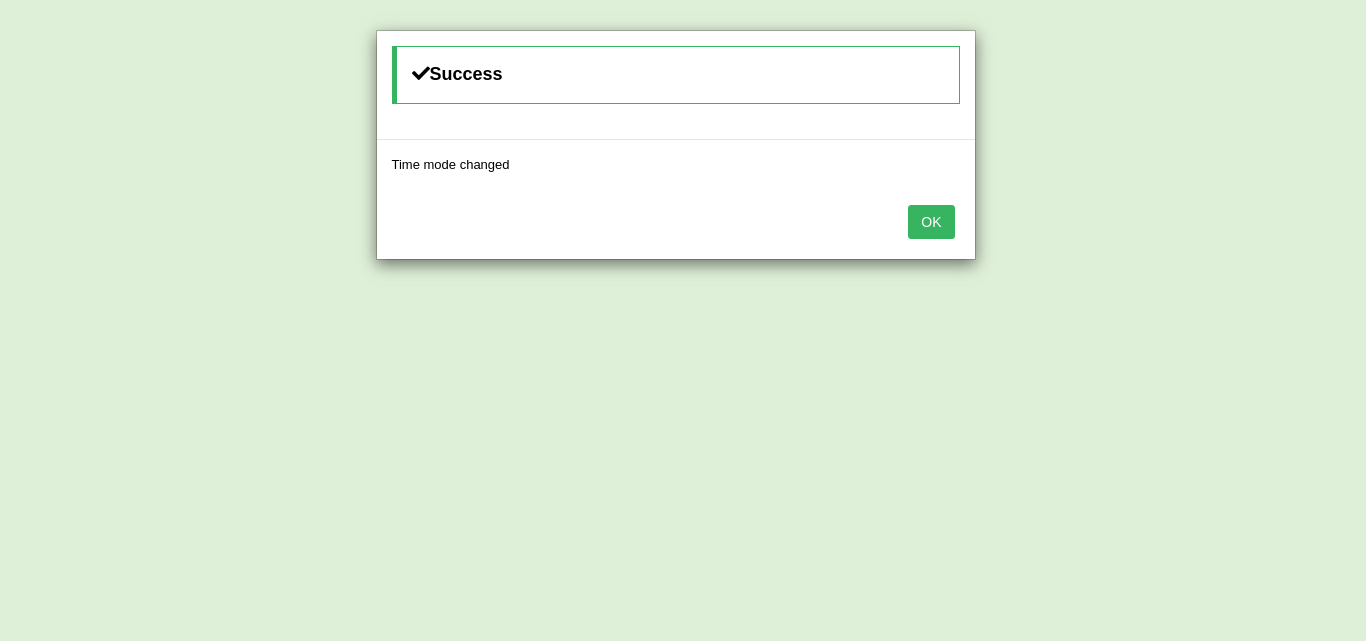 click on "OK" at bounding box center [931, 222] 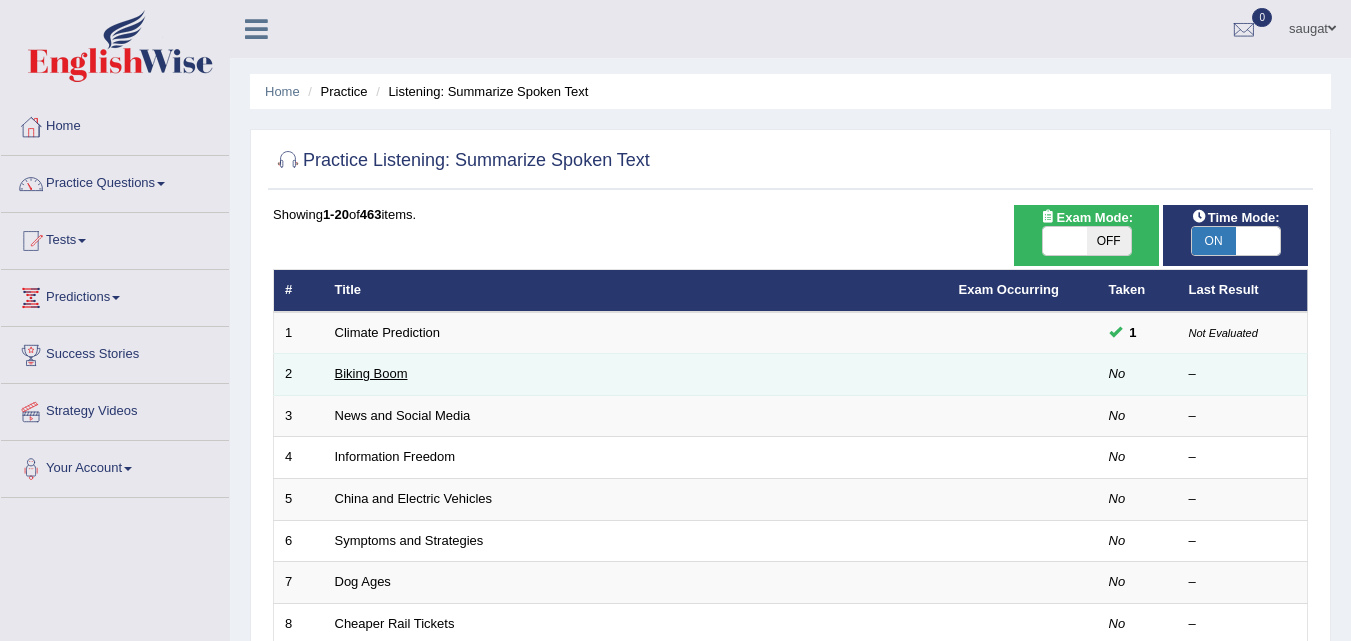 click on "Biking Boom" at bounding box center (371, 373) 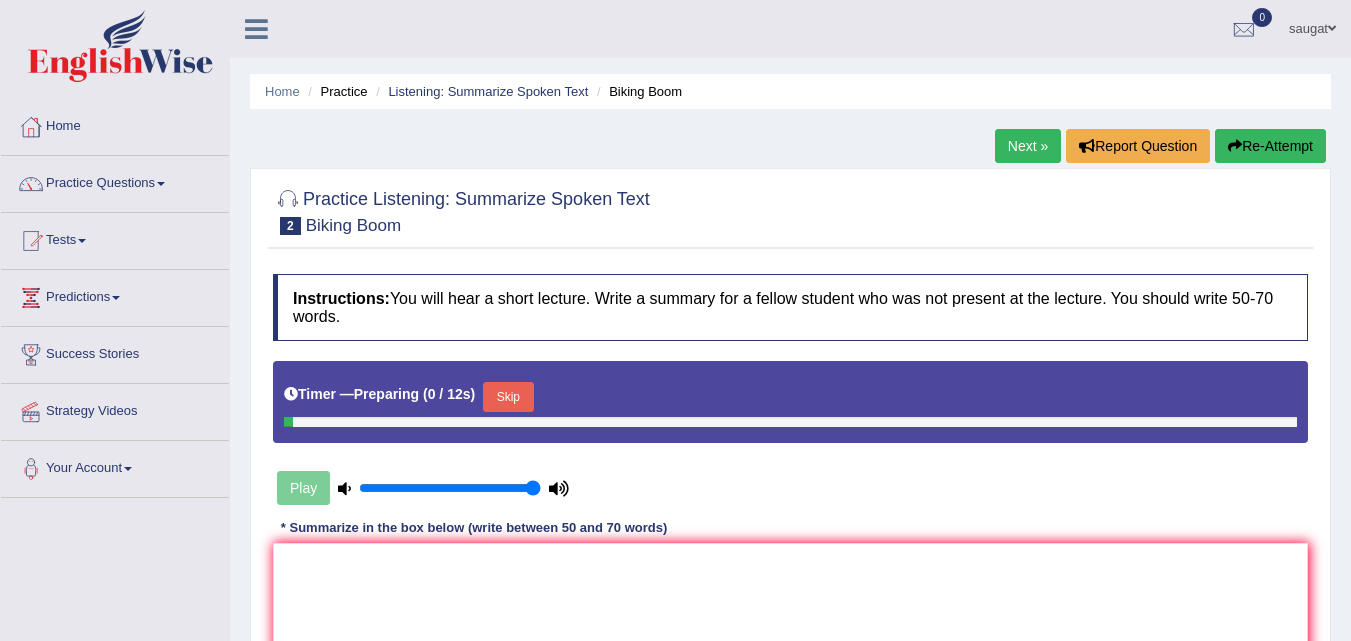 scroll, scrollTop: 0, scrollLeft: 0, axis: both 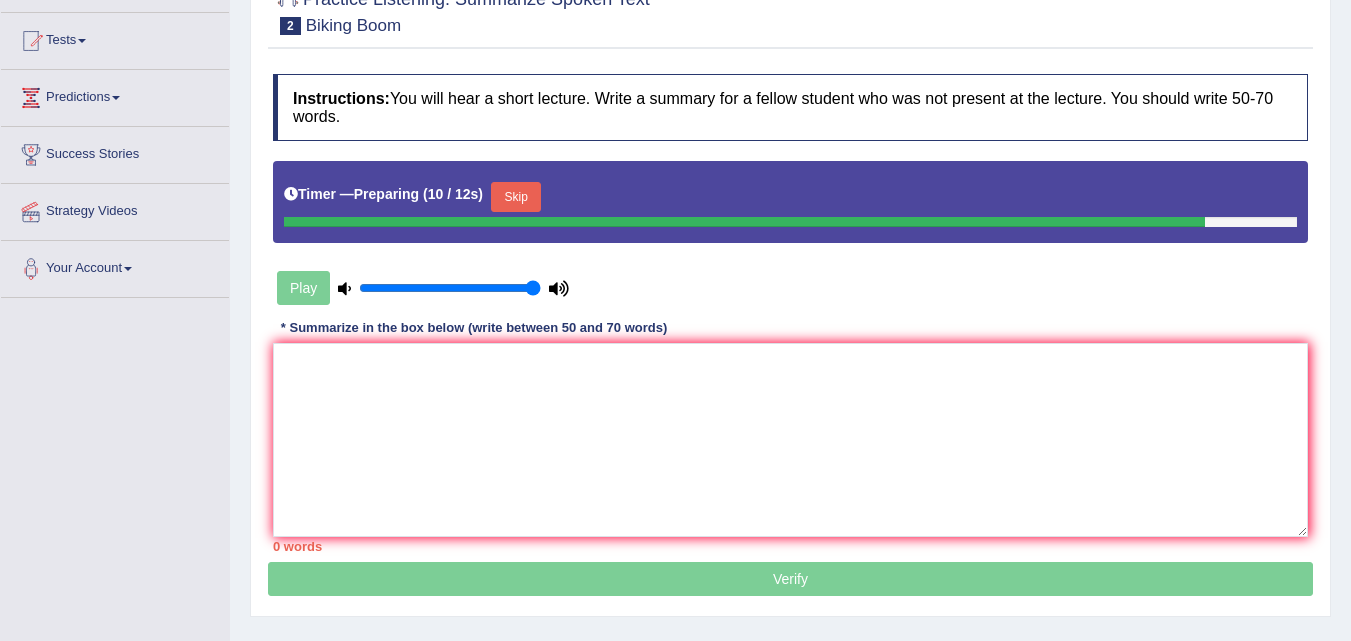 click on "Skip" at bounding box center (516, 197) 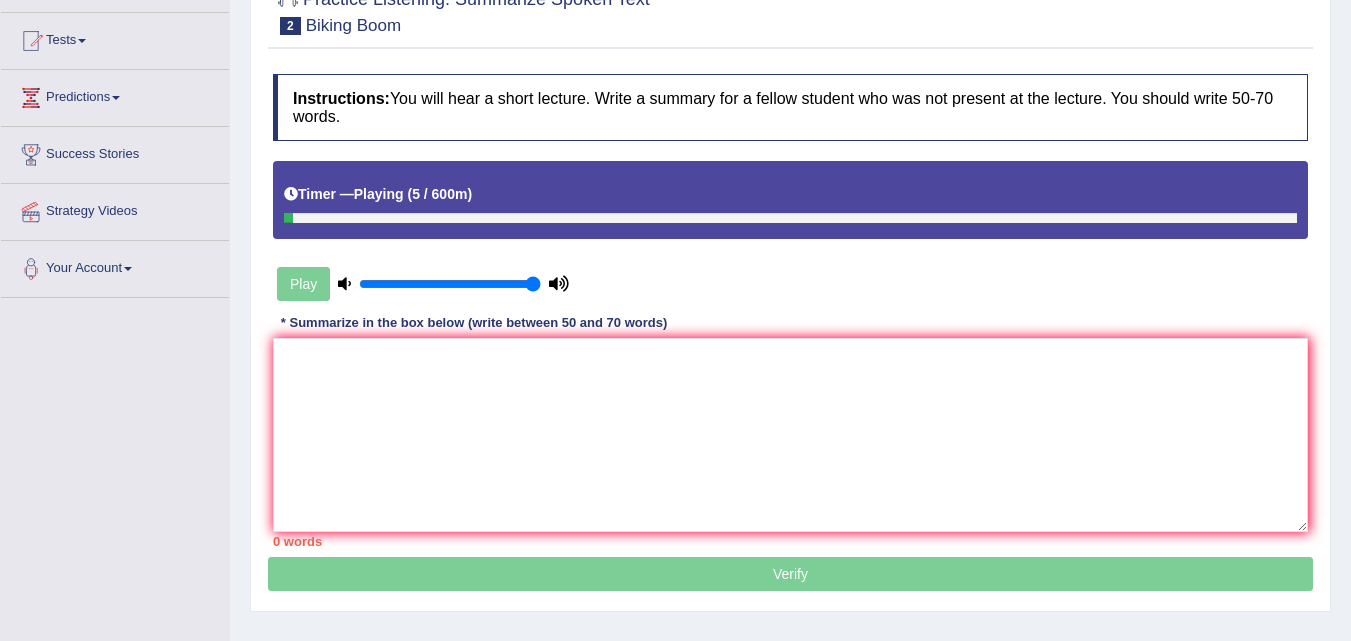 click at bounding box center [288, 218] 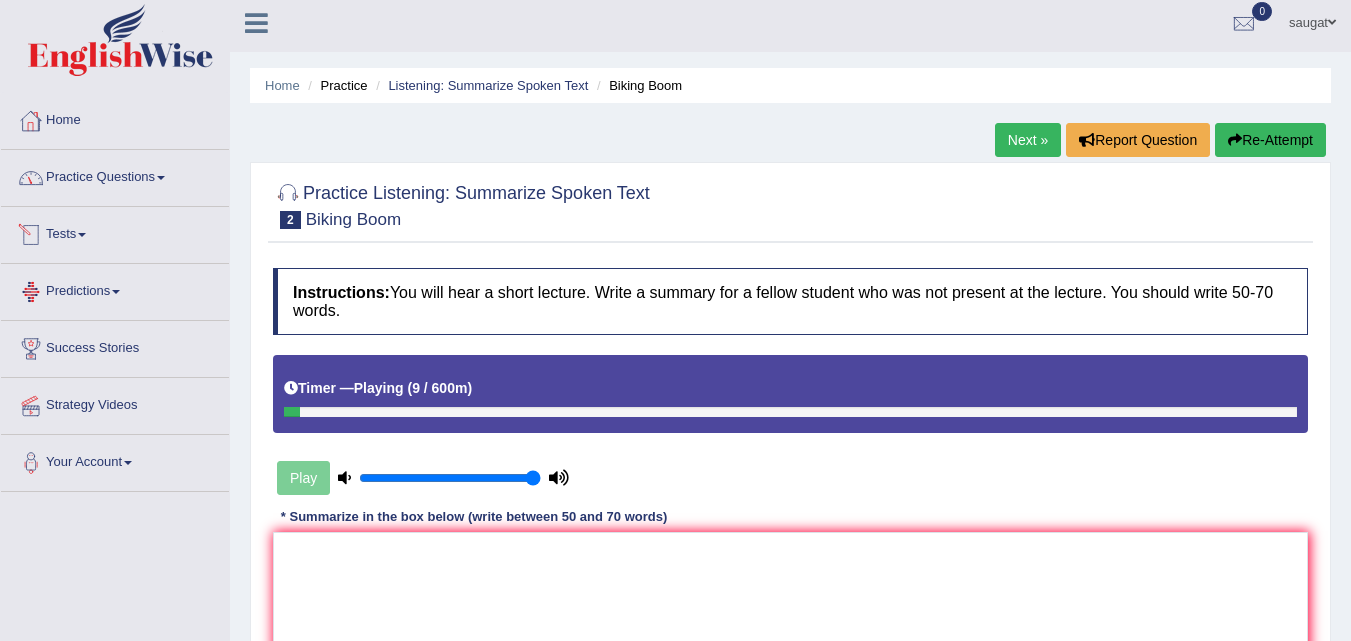 scroll, scrollTop: 0, scrollLeft: 0, axis: both 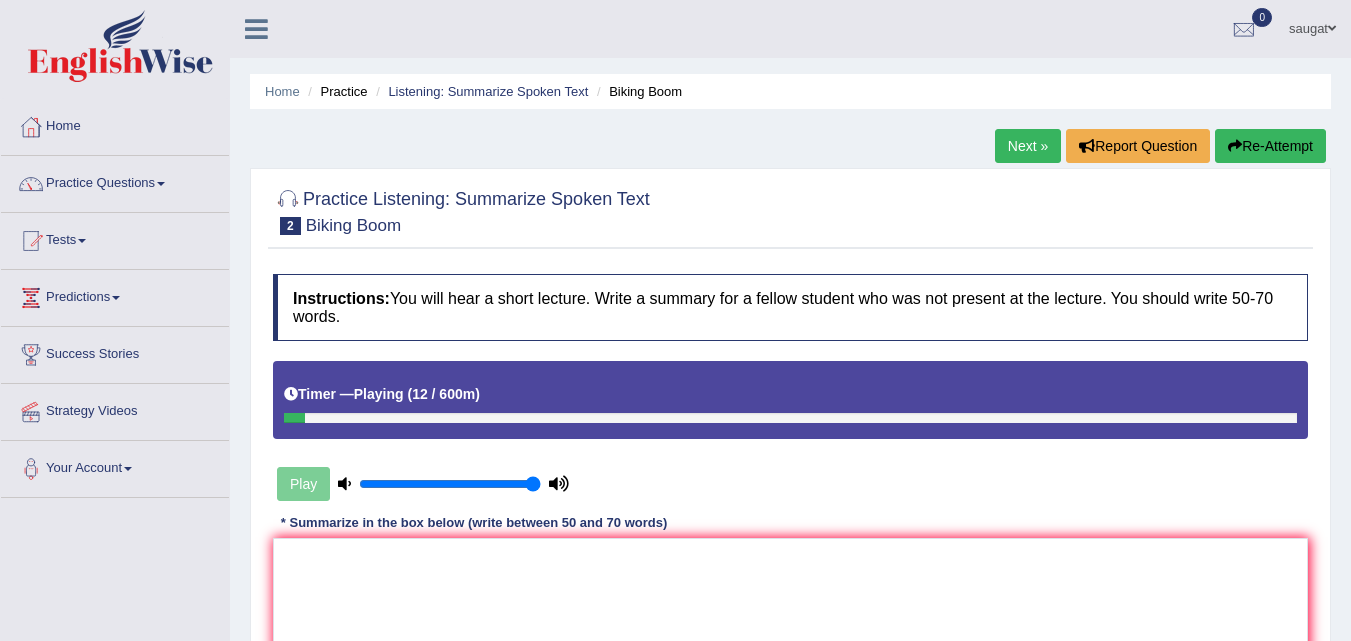 click on "Practice" at bounding box center [335, 91] 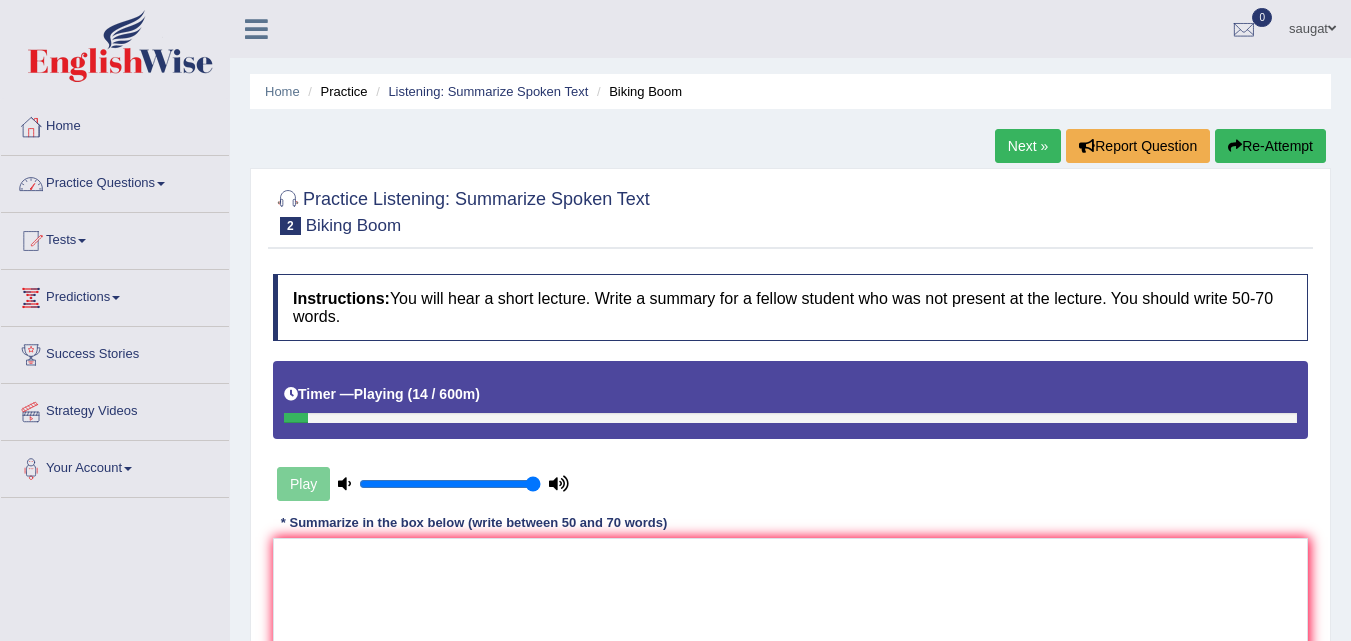 click on "Practice Questions" at bounding box center [115, 181] 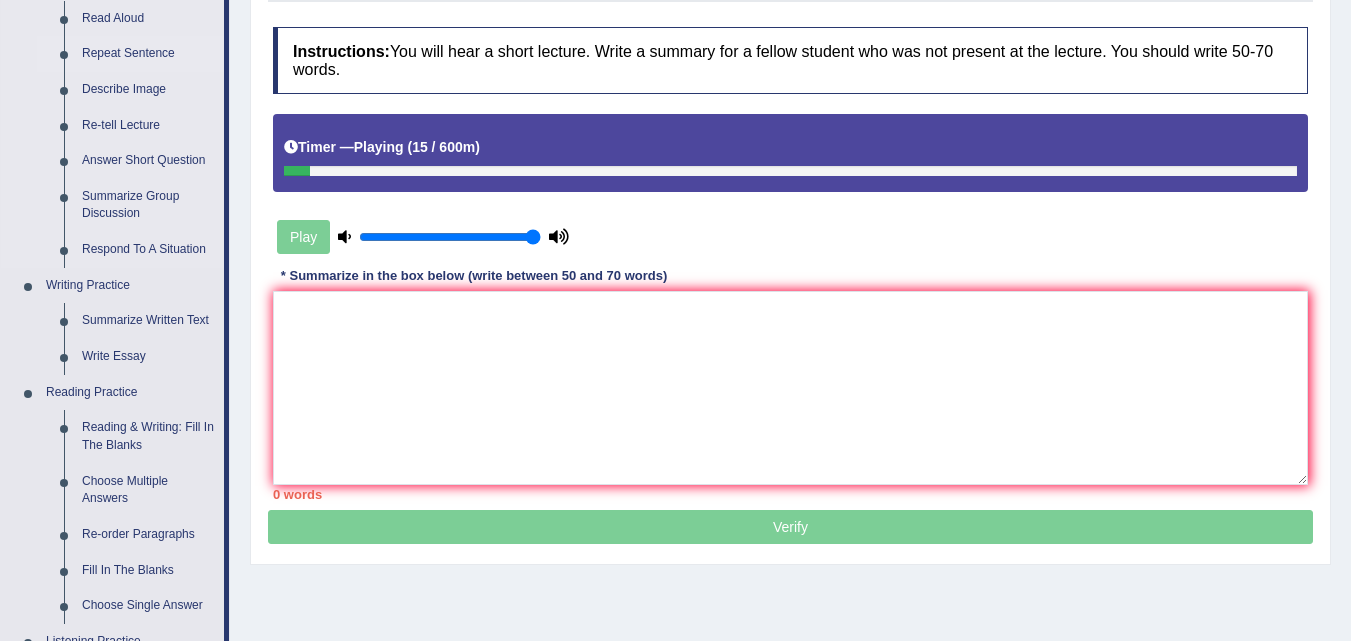 scroll, scrollTop: 500, scrollLeft: 0, axis: vertical 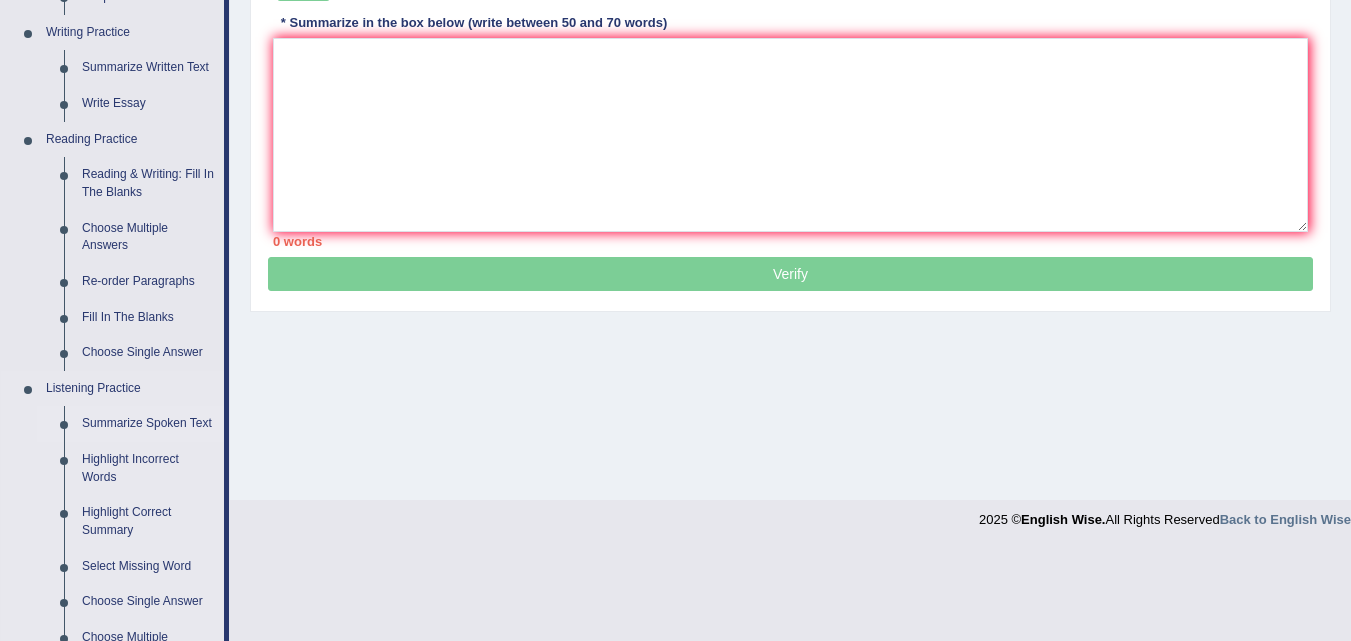 click on "Summarize Spoken Text" at bounding box center (148, 424) 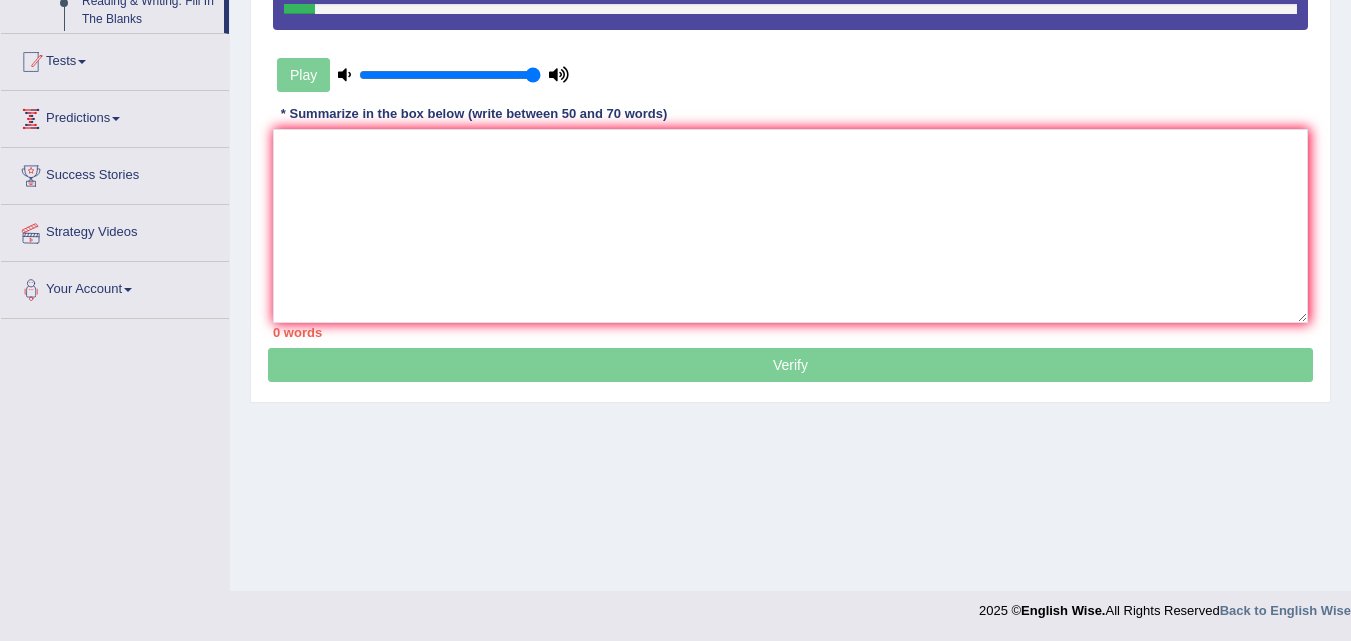 scroll, scrollTop: 409, scrollLeft: 0, axis: vertical 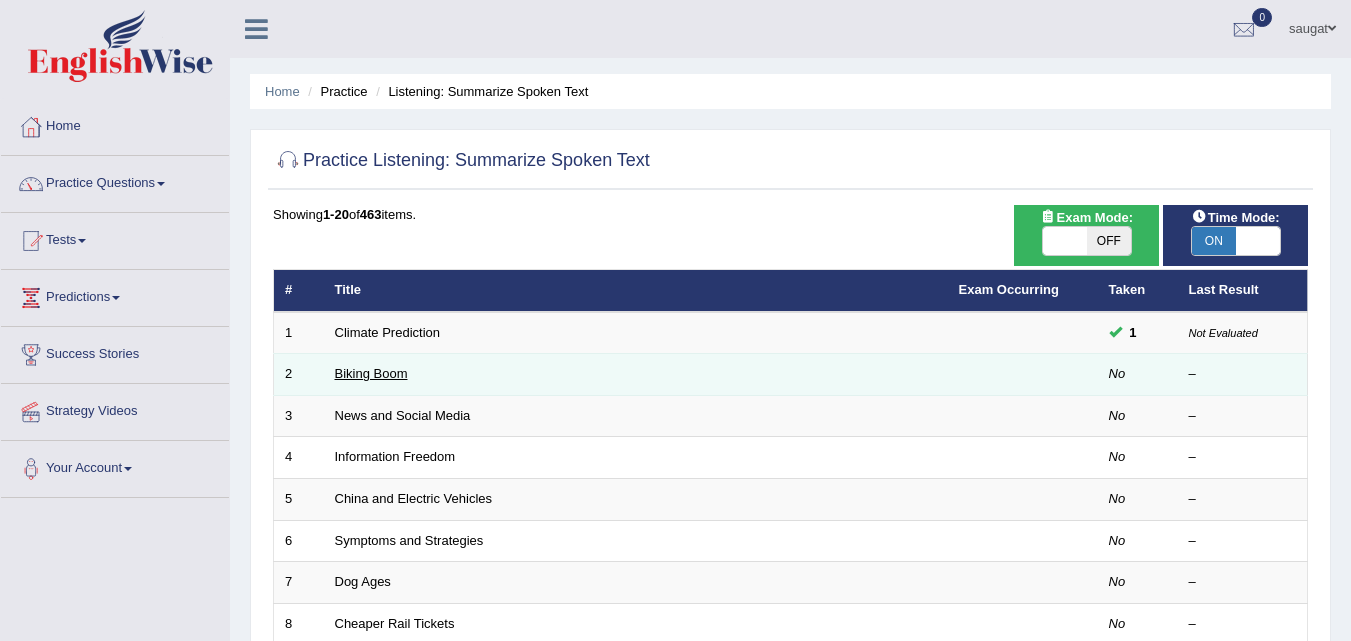 click on "Biking Boom" at bounding box center (371, 373) 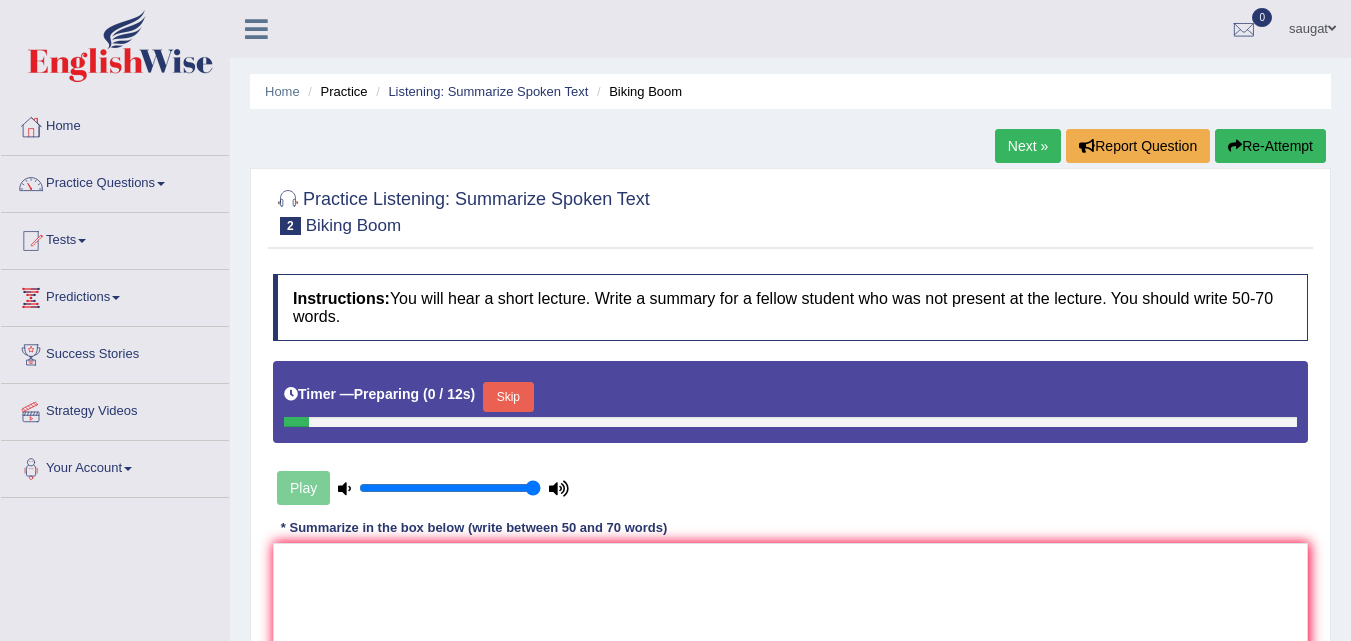scroll, scrollTop: 0, scrollLeft: 0, axis: both 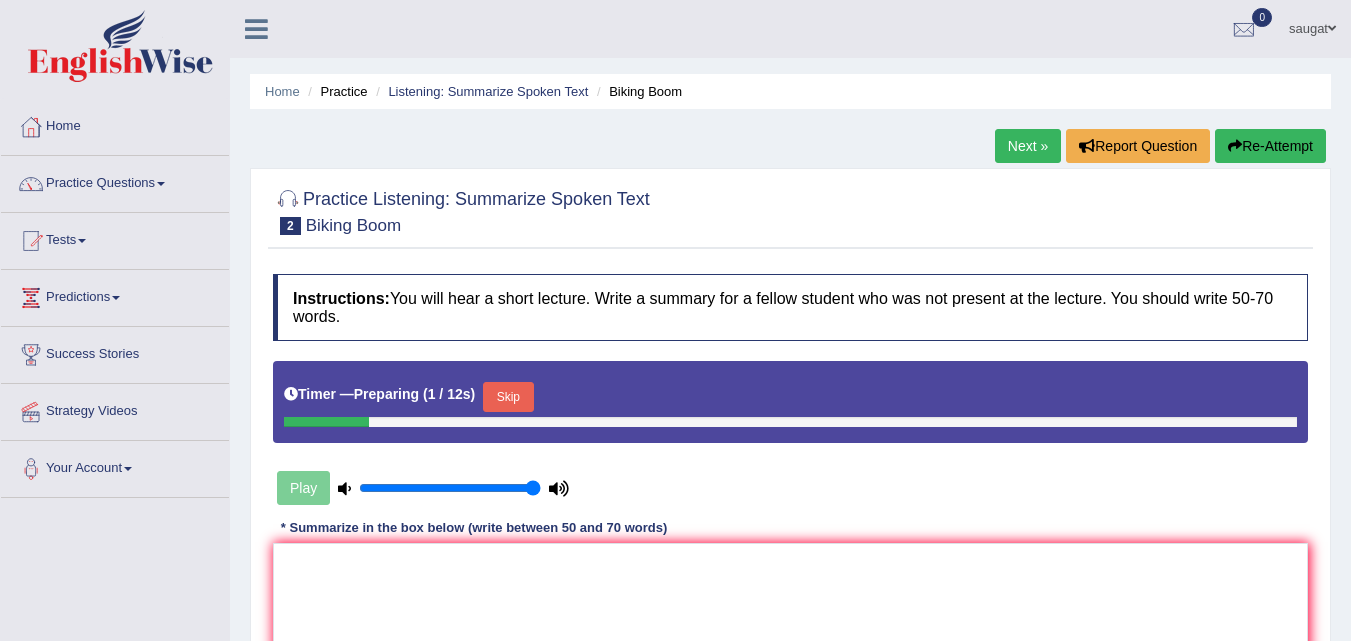 click on "Skip" at bounding box center (508, 397) 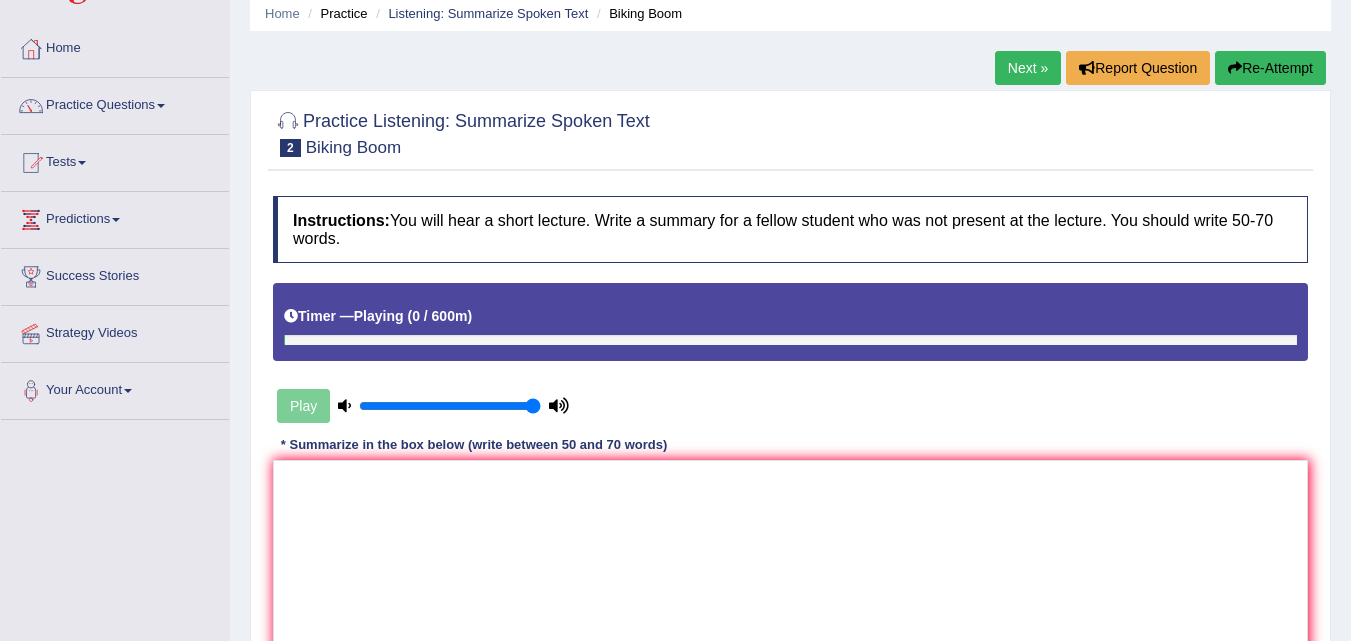 scroll, scrollTop: 100, scrollLeft: 0, axis: vertical 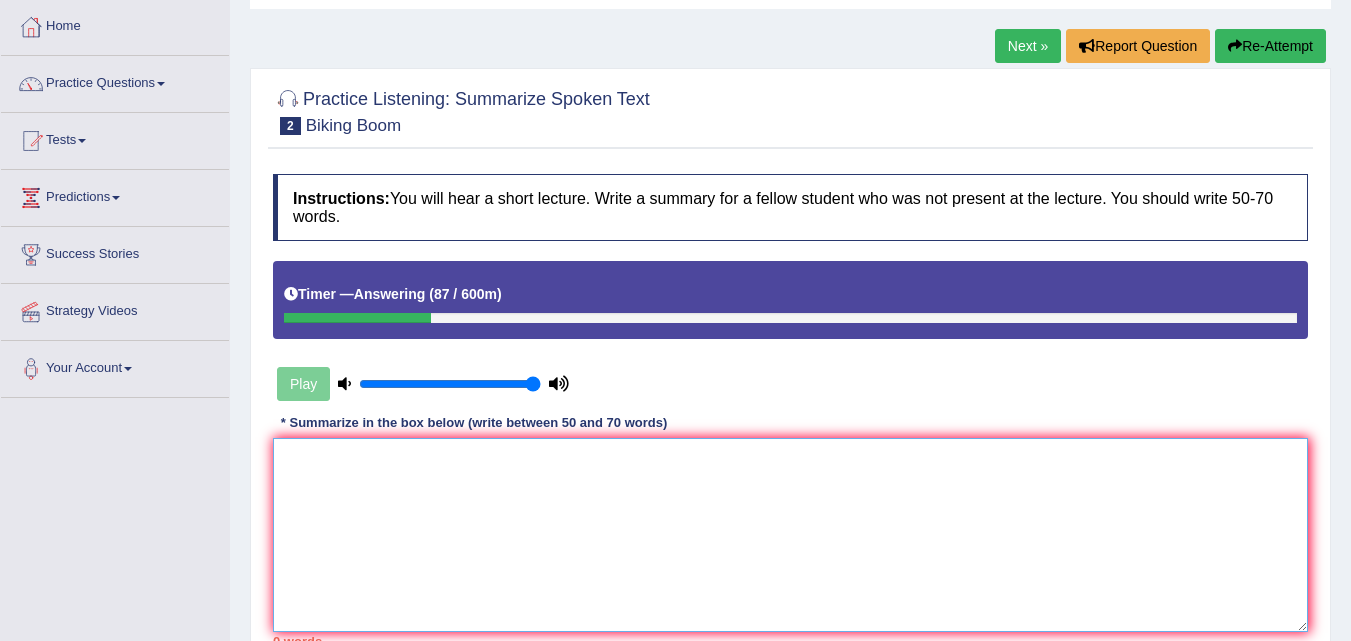 click at bounding box center [790, 535] 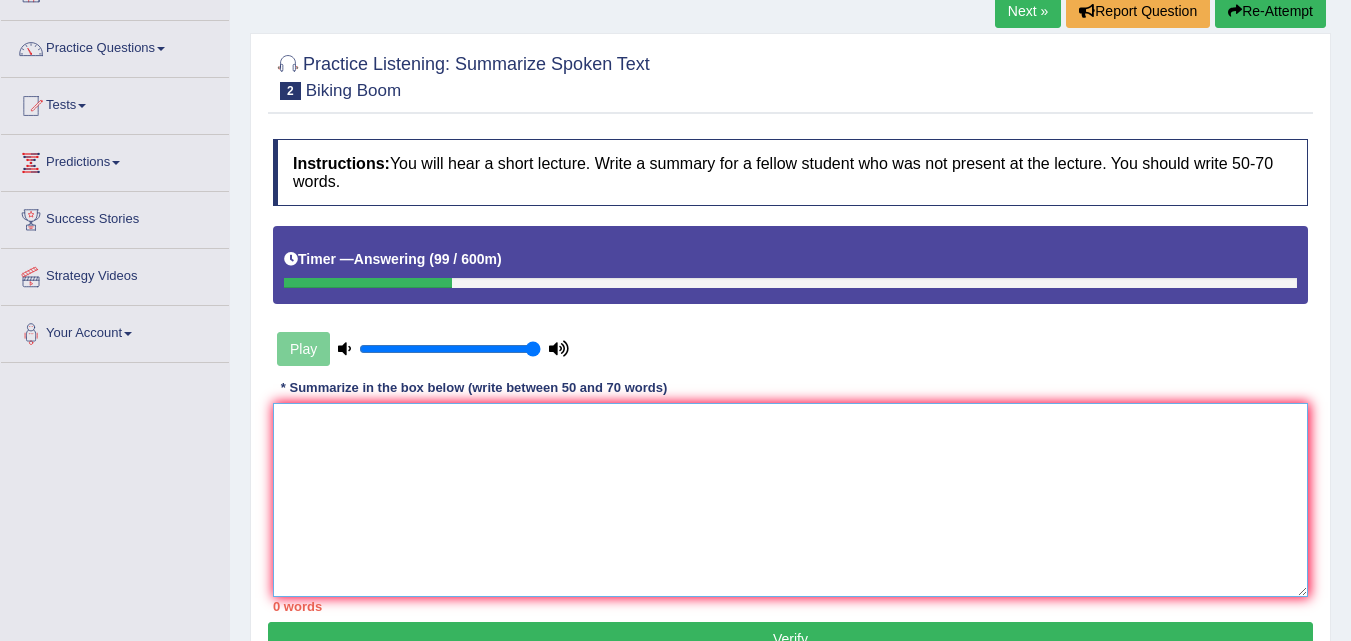 scroll, scrollTop: 100, scrollLeft: 0, axis: vertical 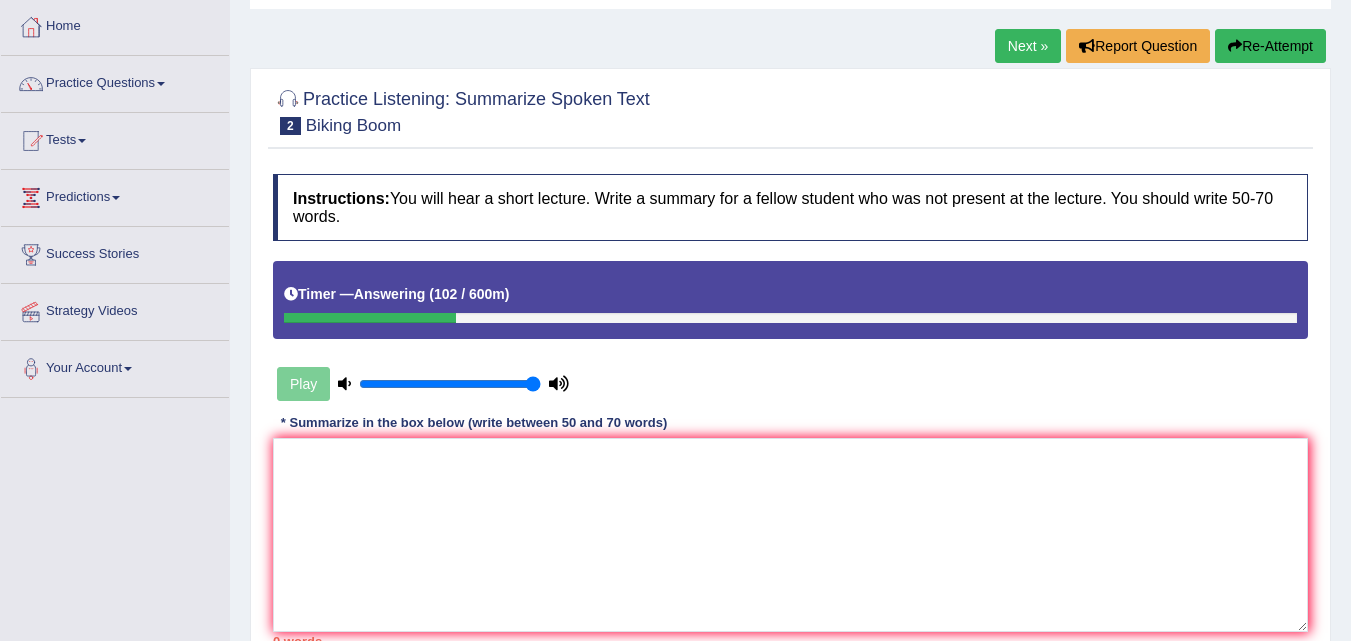 click on "Play" at bounding box center (423, 384) 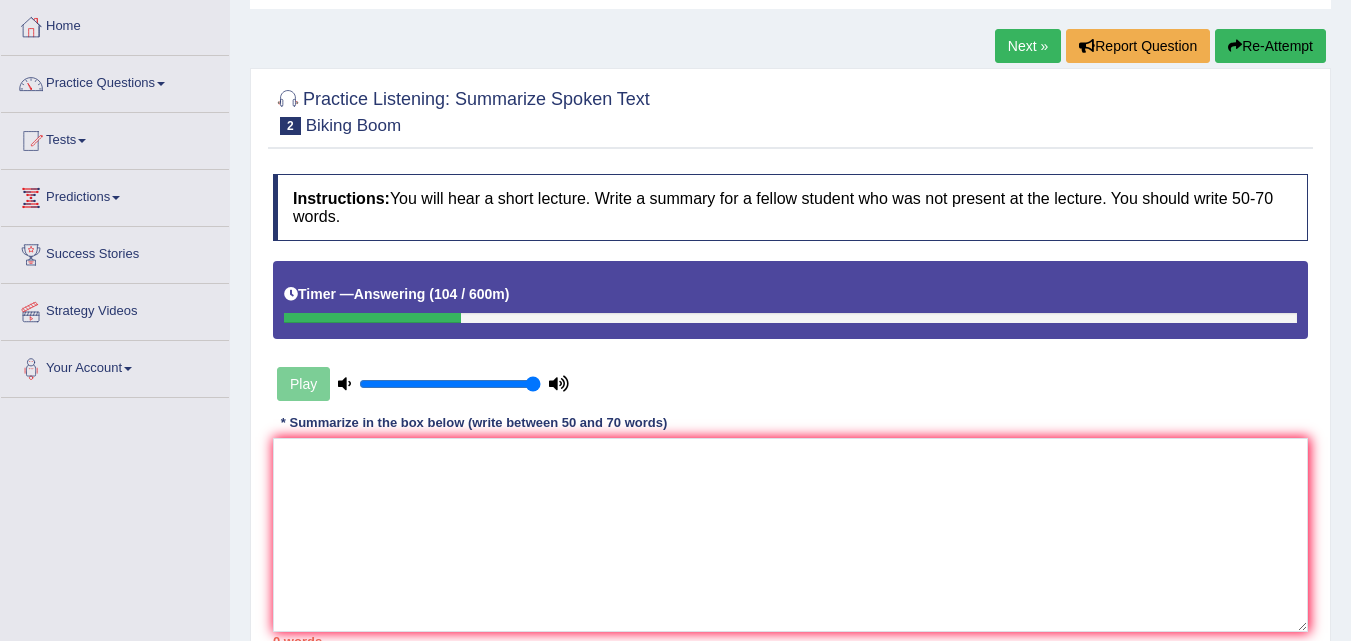 click on "Play" at bounding box center [423, 384] 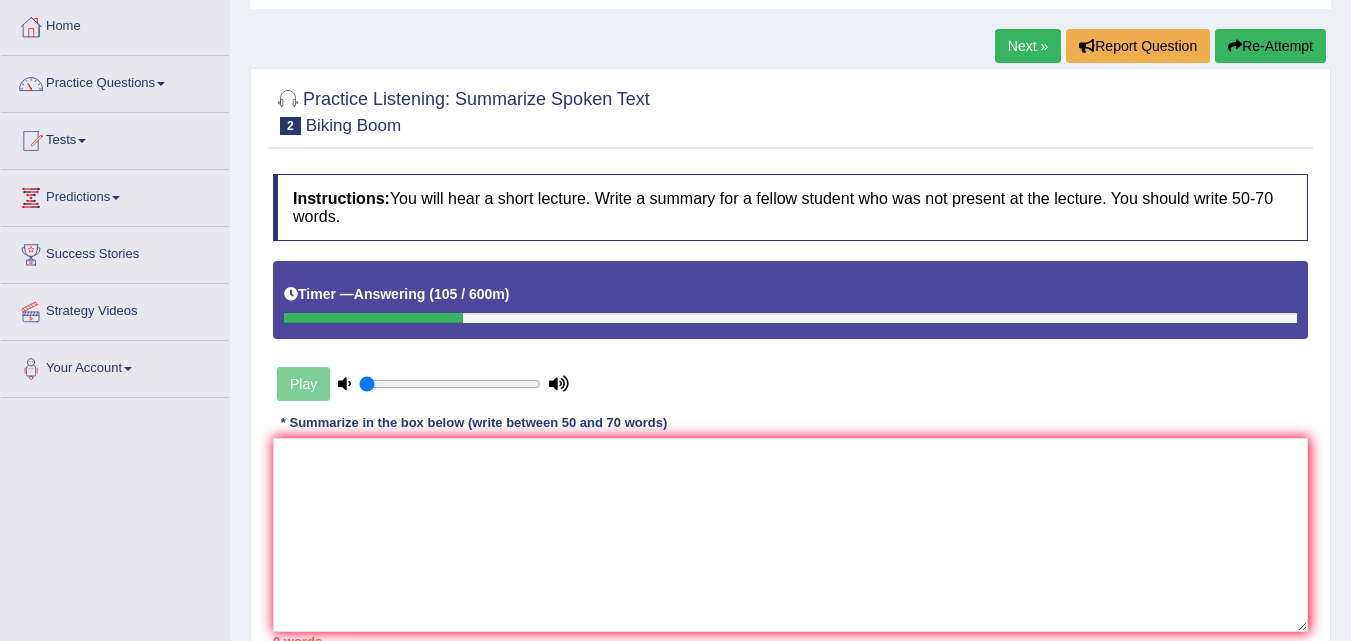 click at bounding box center [450, 384] 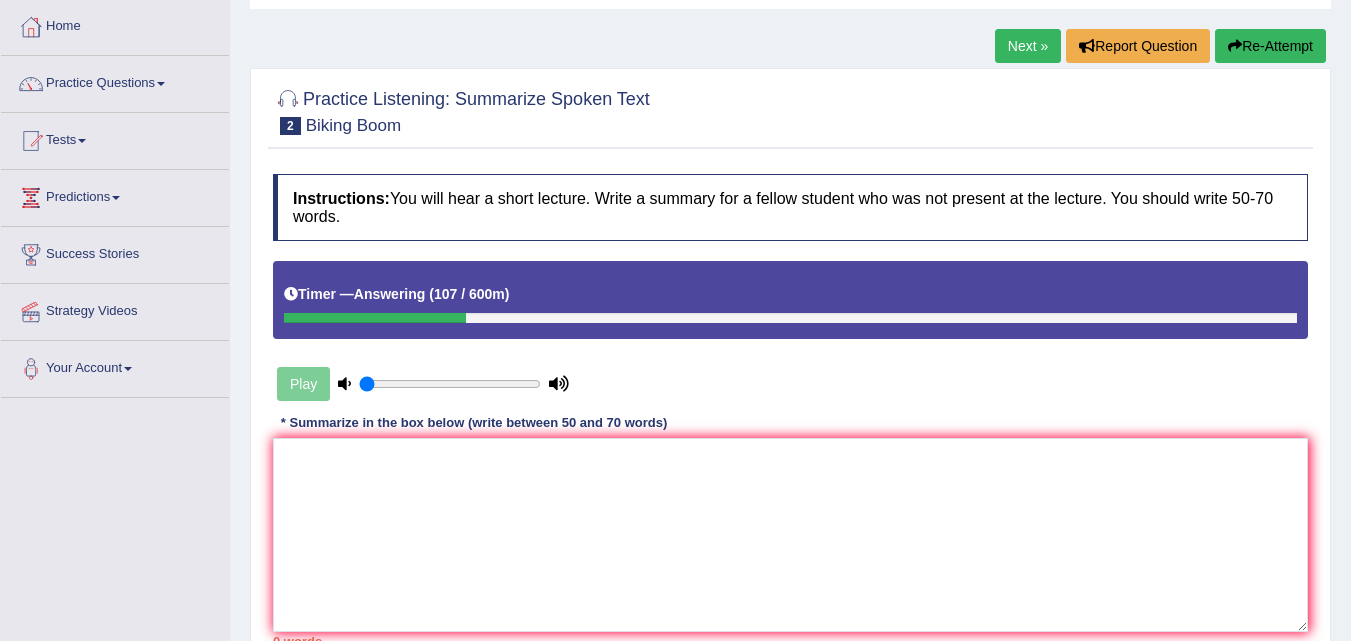 click at bounding box center [344, 383] 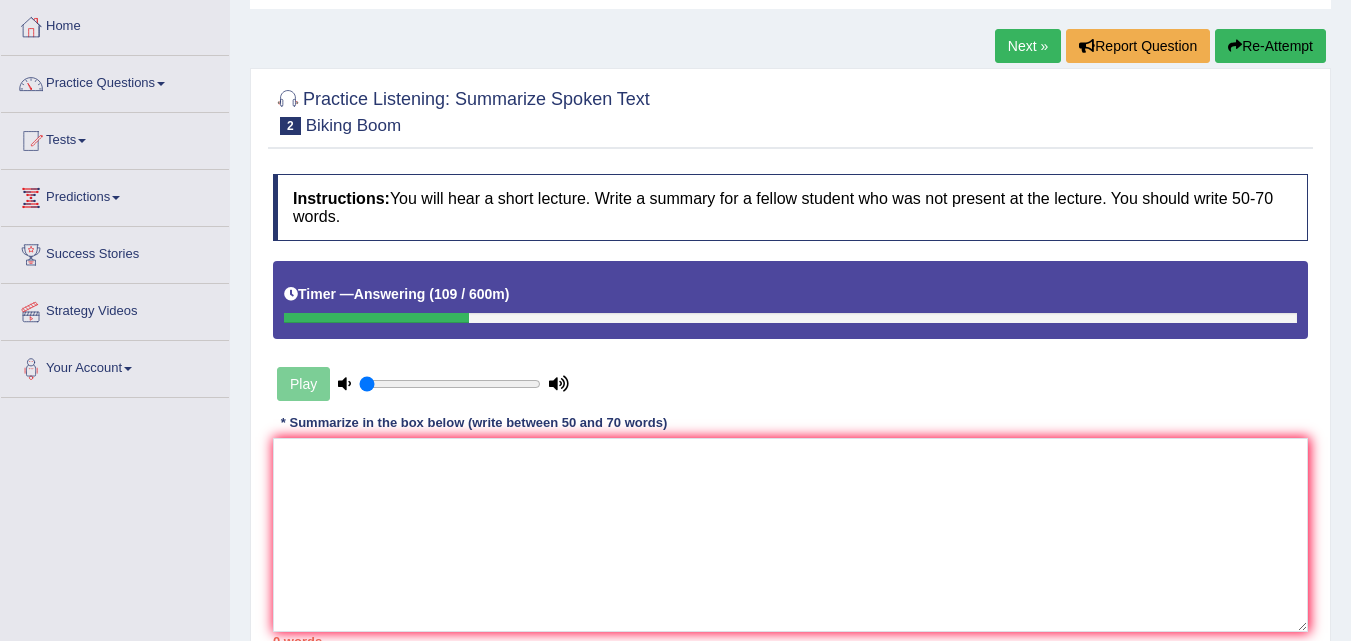 click at bounding box center (559, 383) 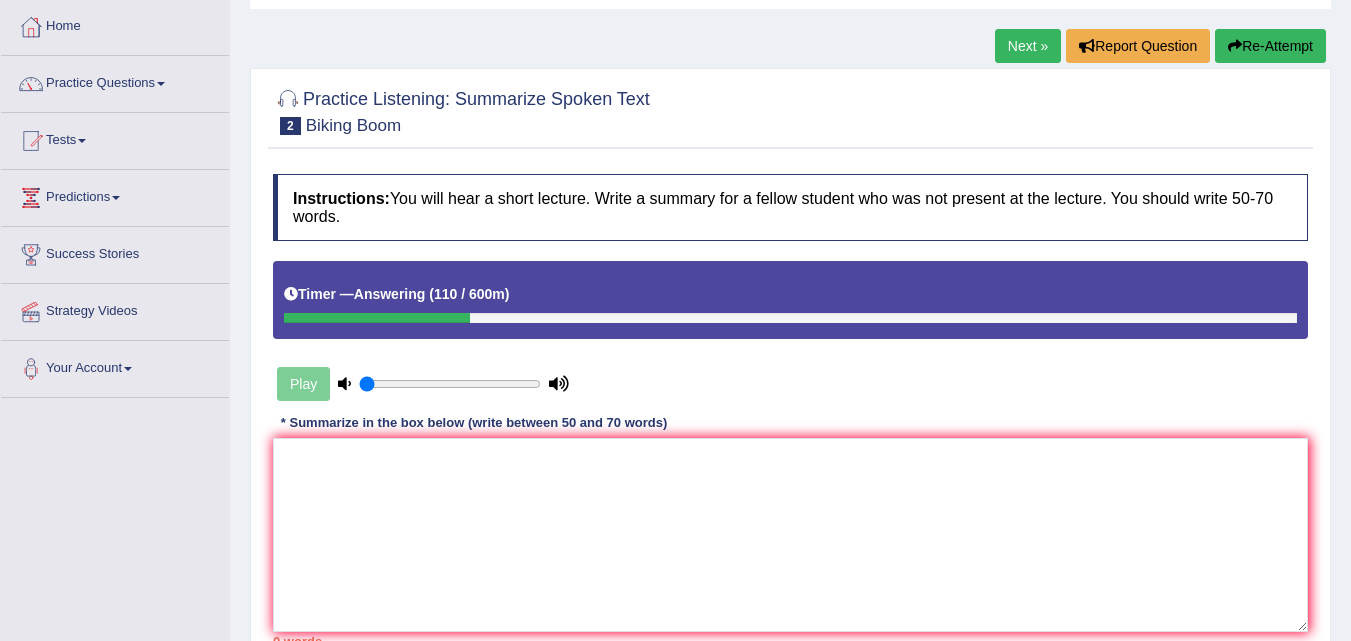click at bounding box center (559, 383) 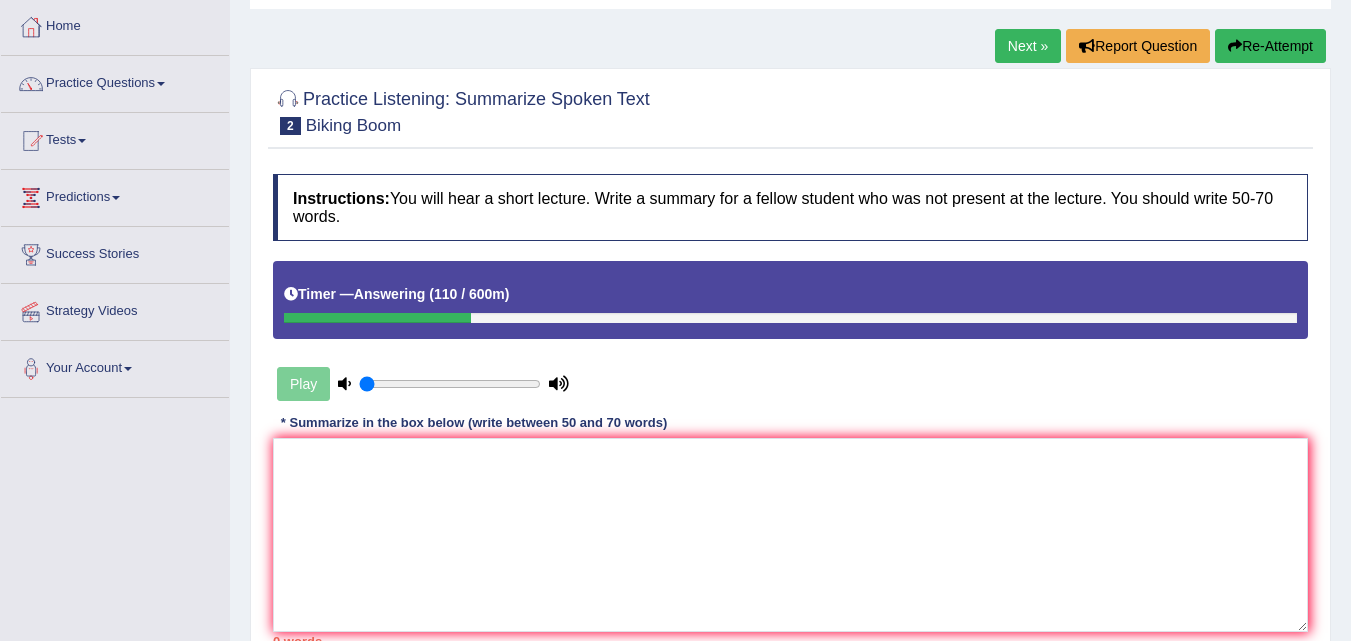 click at bounding box center (559, 383) 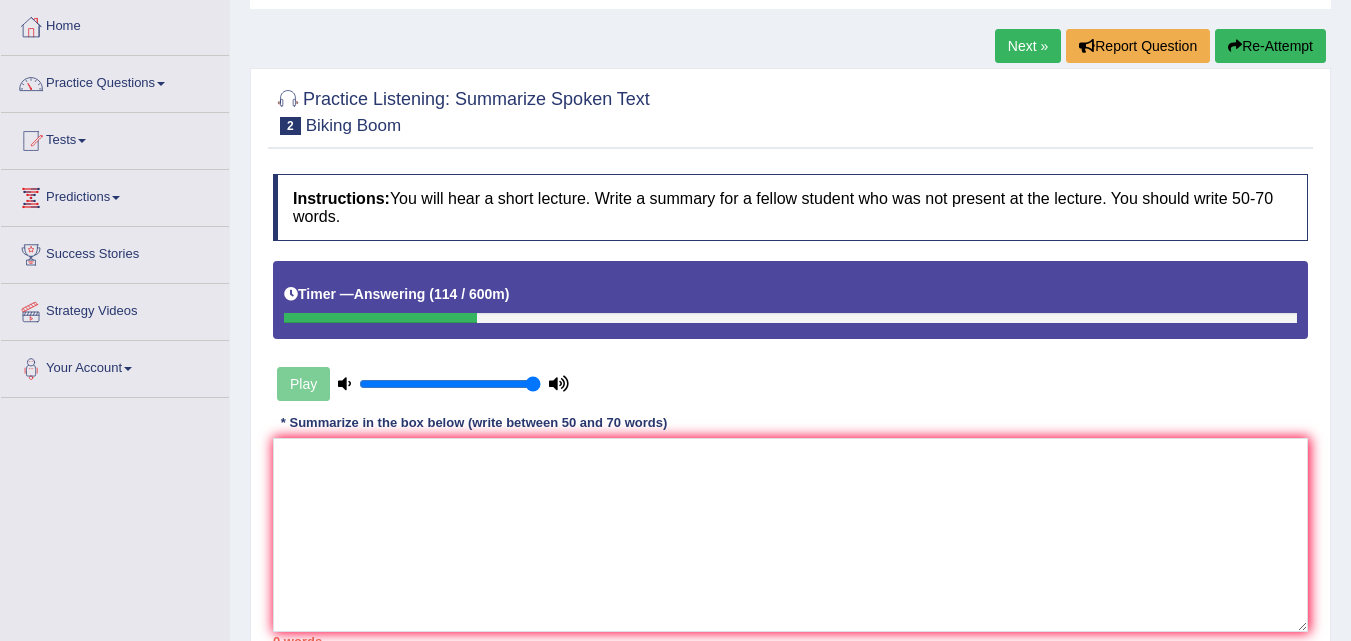 drag, startPoint x: 459, startPoint y: 375, endPoint x: 608, endPoint y: 365, distance: 149.33519 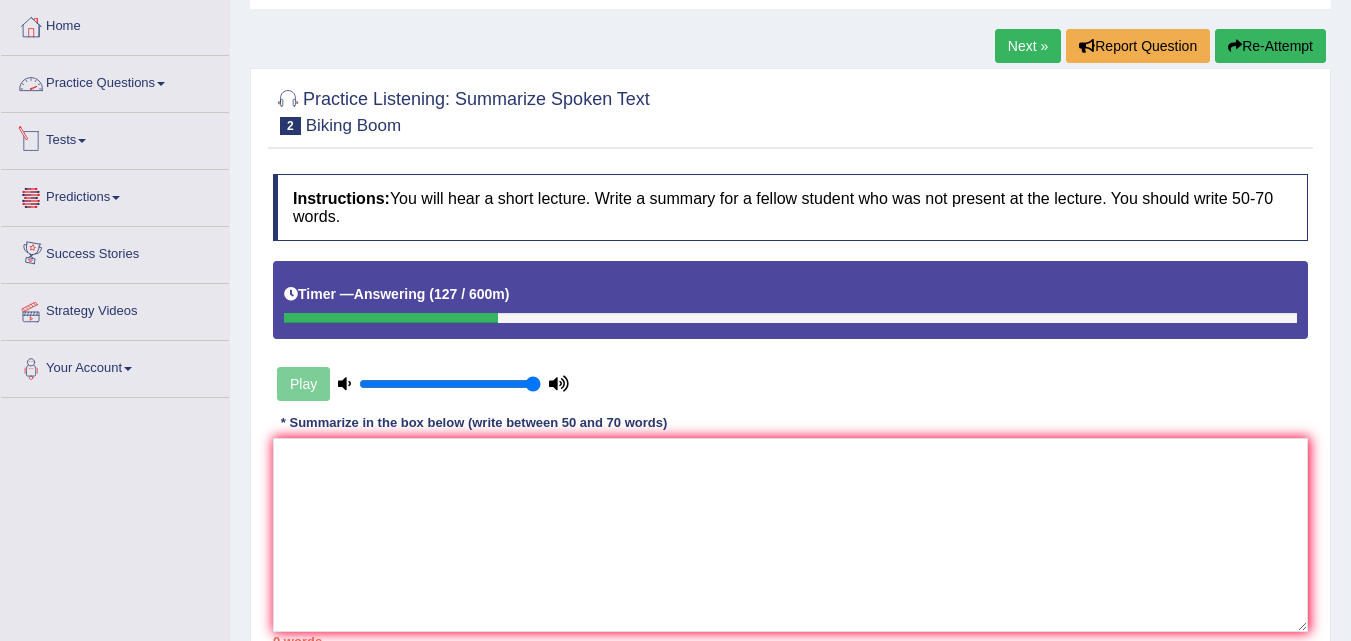 click on "Practice Questions" at bounding box center [115, 81] 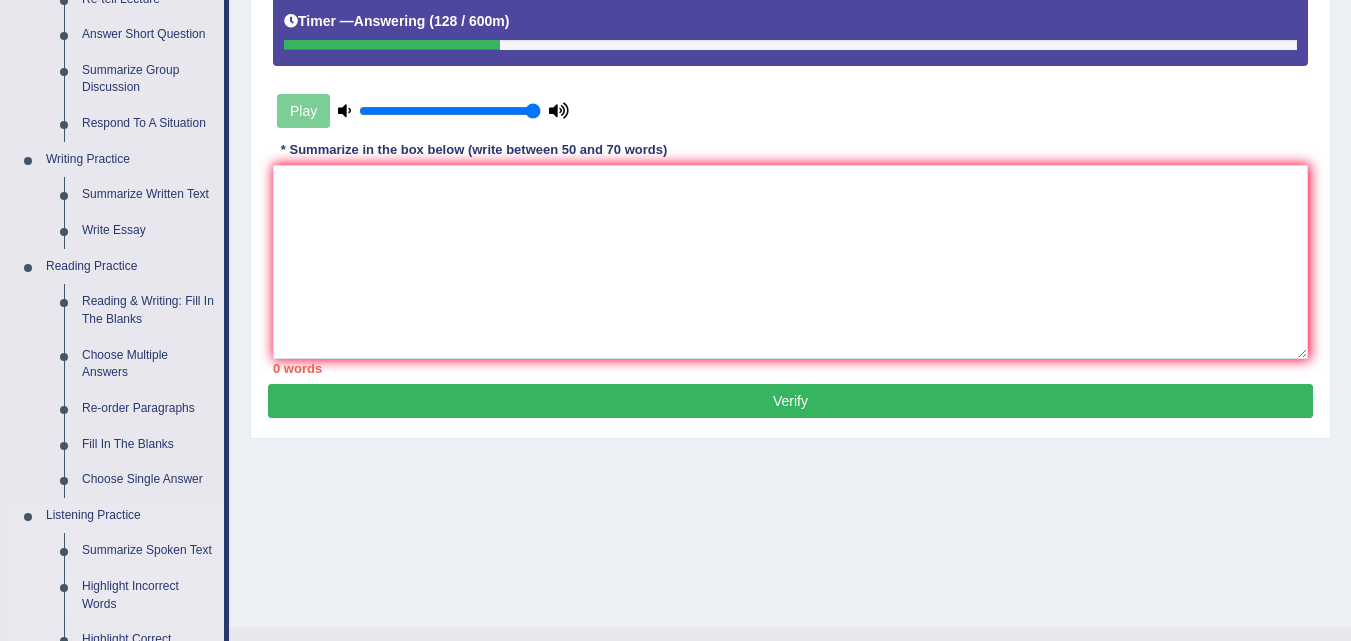 scroll, scrollTop: 600, scrollLeft: 0, axis: vertical 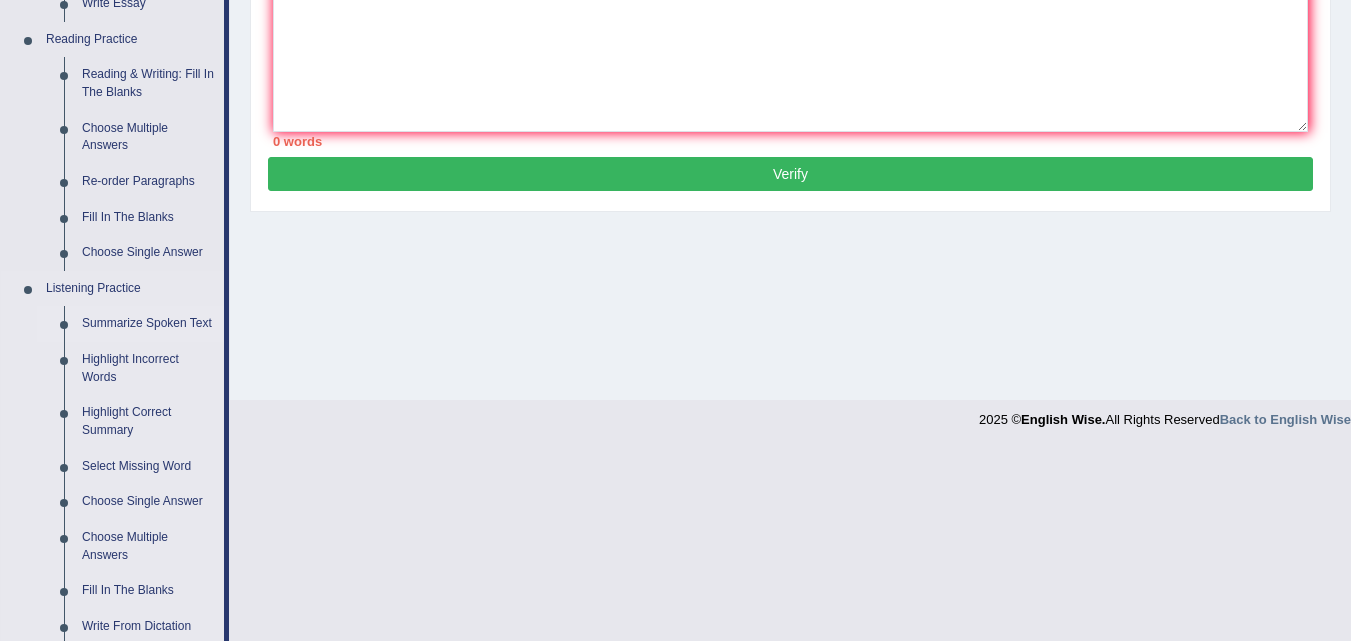 click on "Summarize Spoken Text" at bounding box center [148, 324] 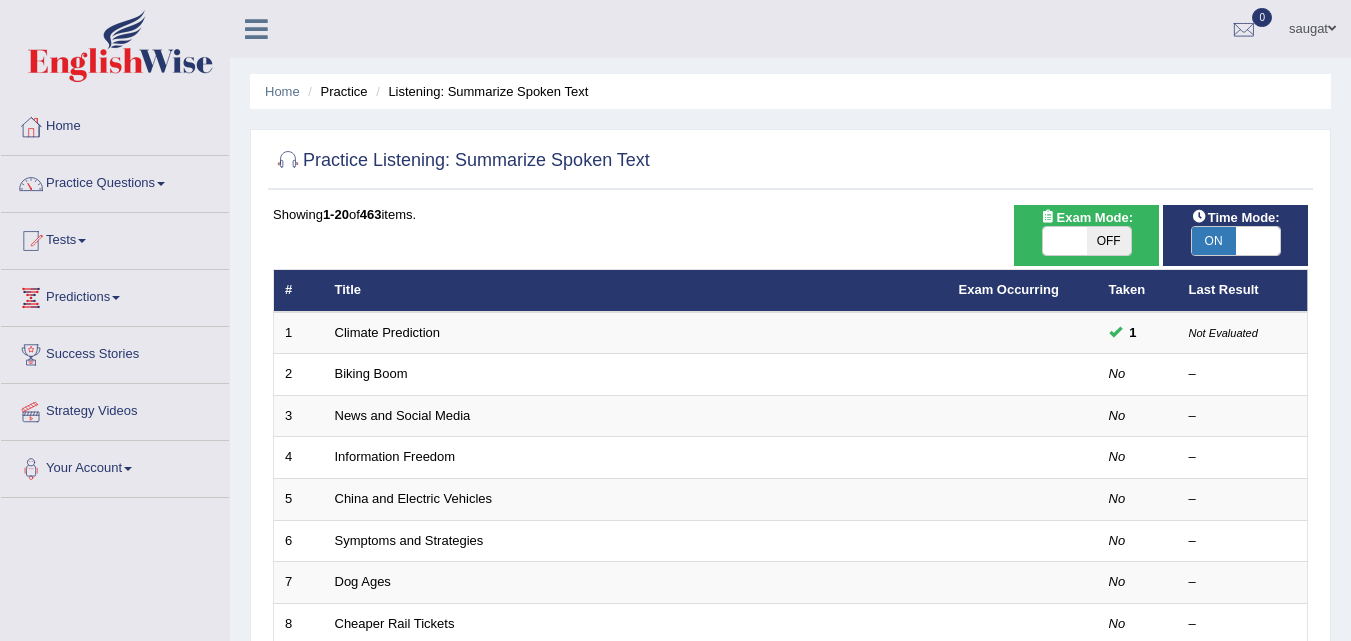 scroll, scrollTop: 0, scrollLeft: 0, axis: both 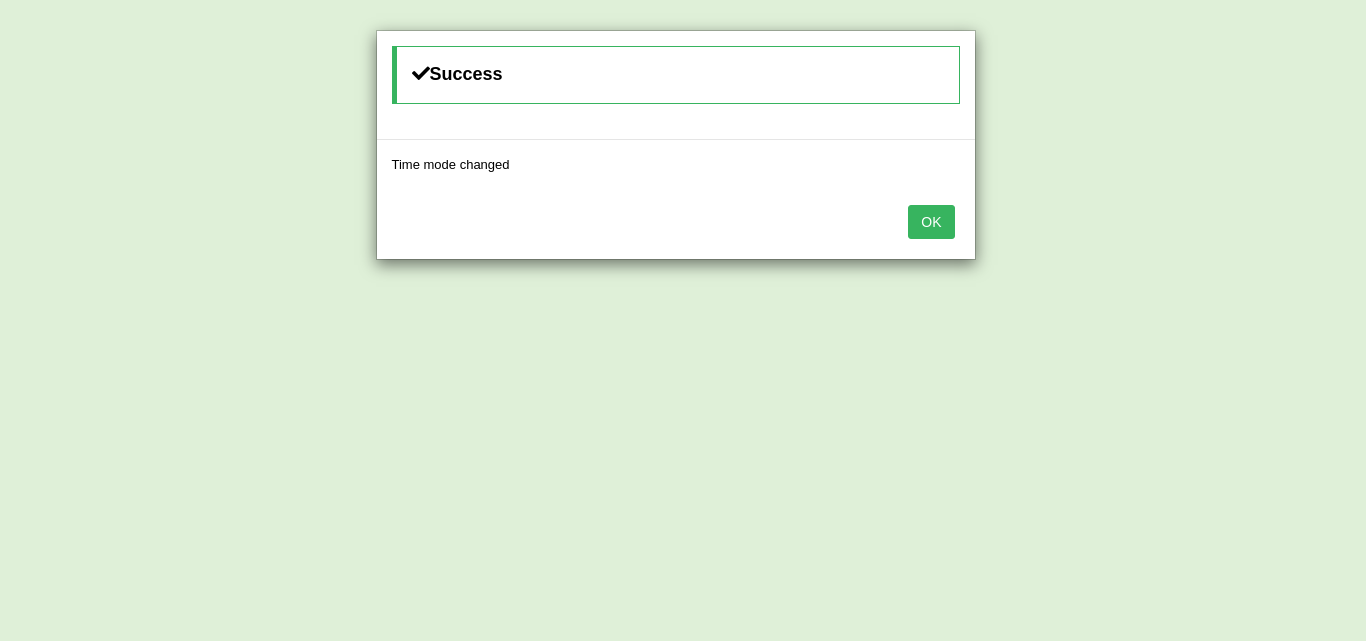 click on "OK" at bounding box center (676, 224) 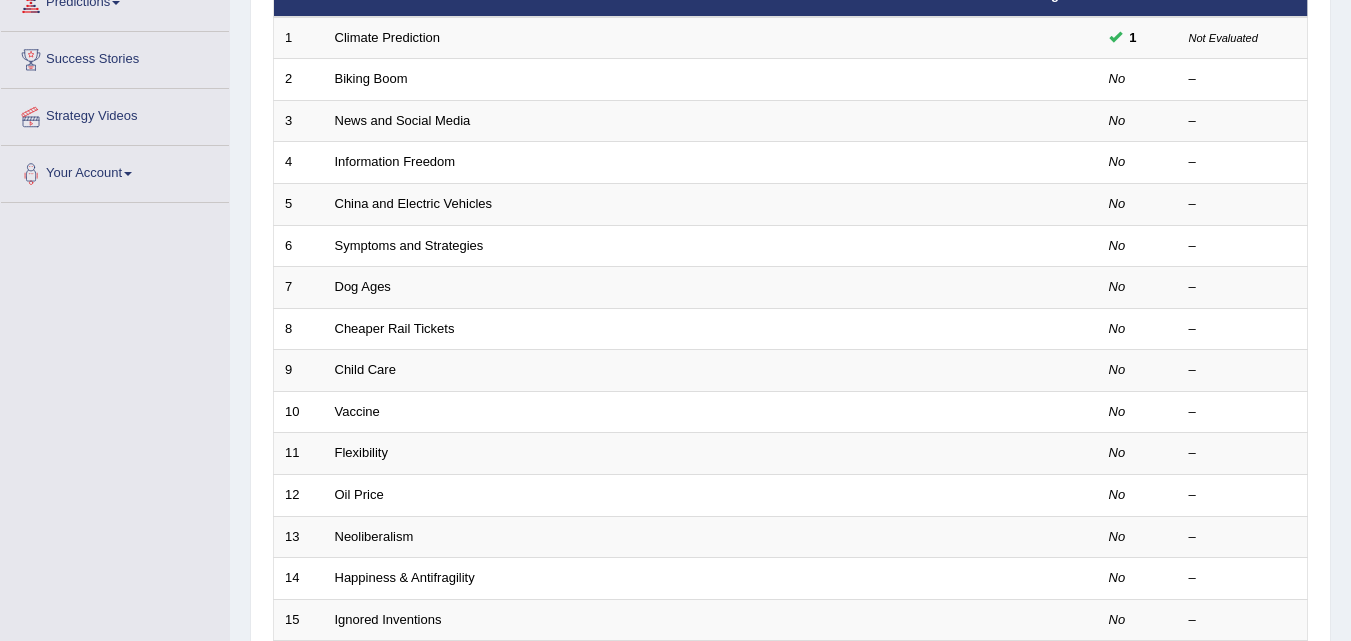 scroll, scrollTop: 300, scrollLeft: 0, axis: vertical 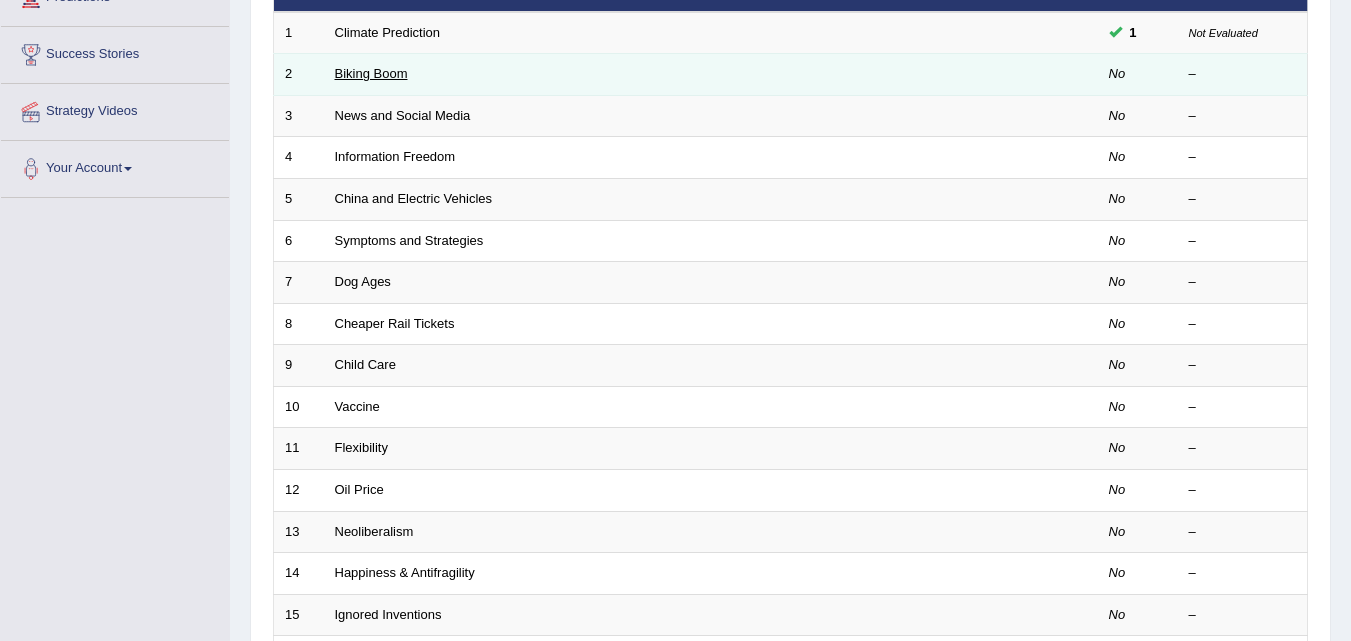 click on "Biking Boom" at bounding box center (371, 73) 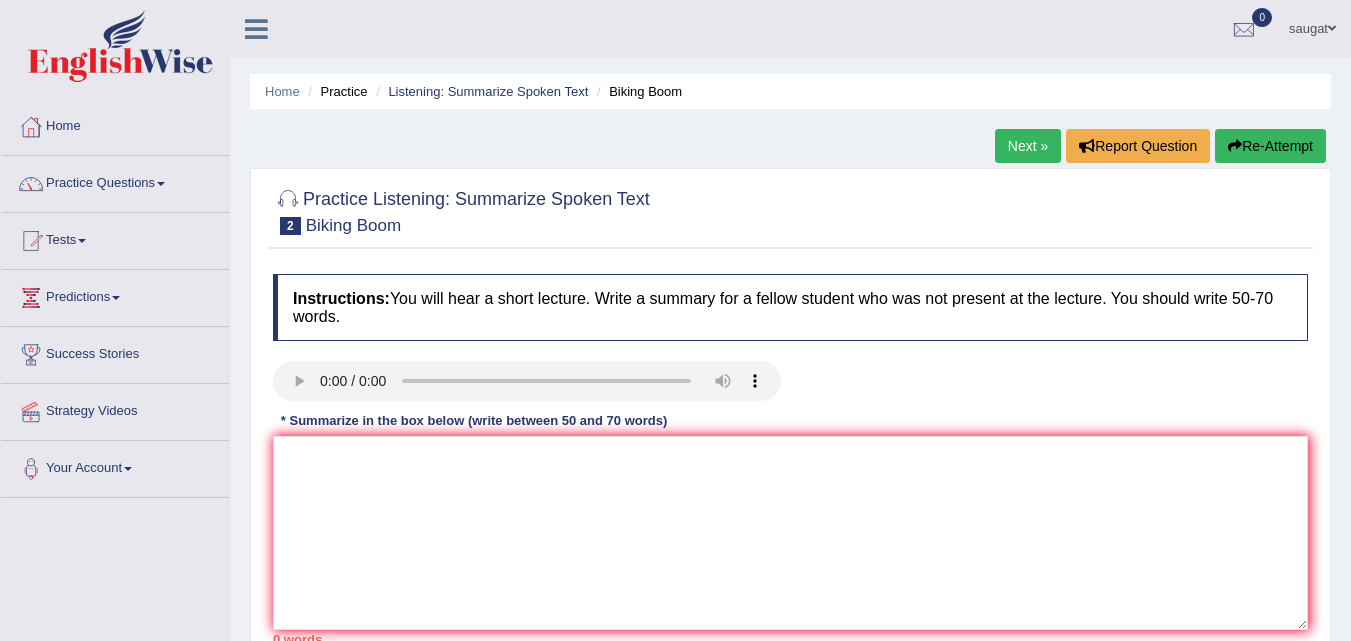 scroll, scrollTop: 0, scrollLeft: 0, axis: both 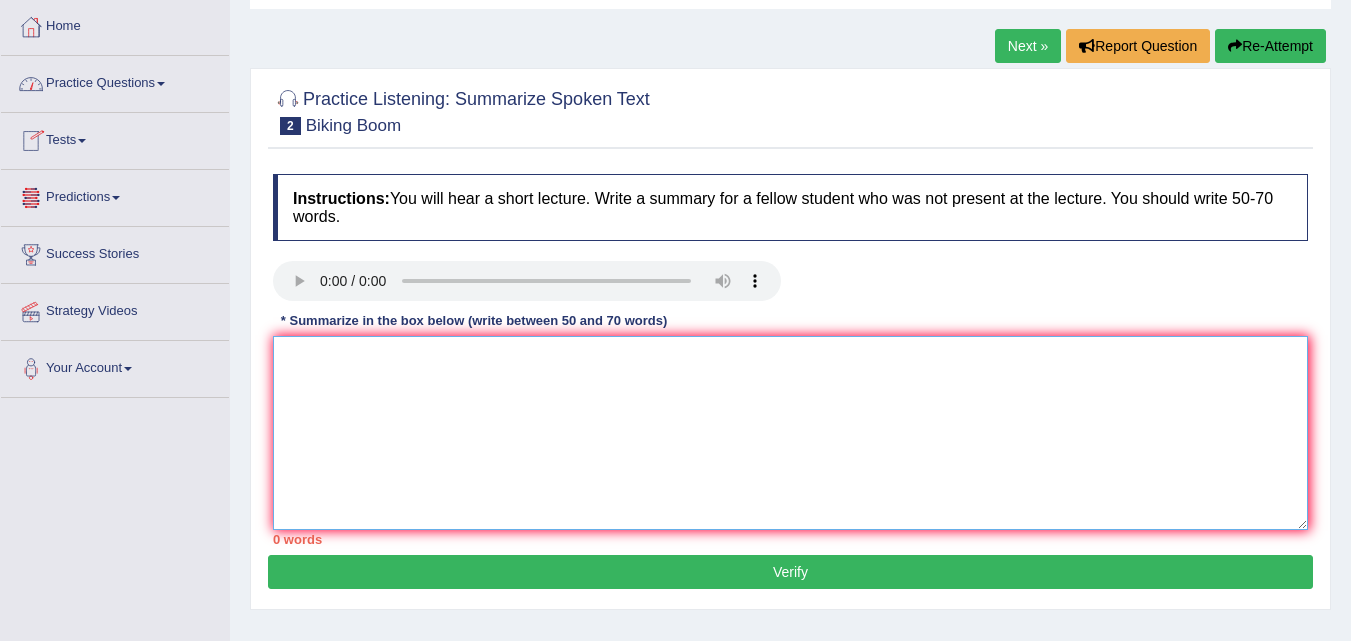 click at bounding box center [790, 433] 